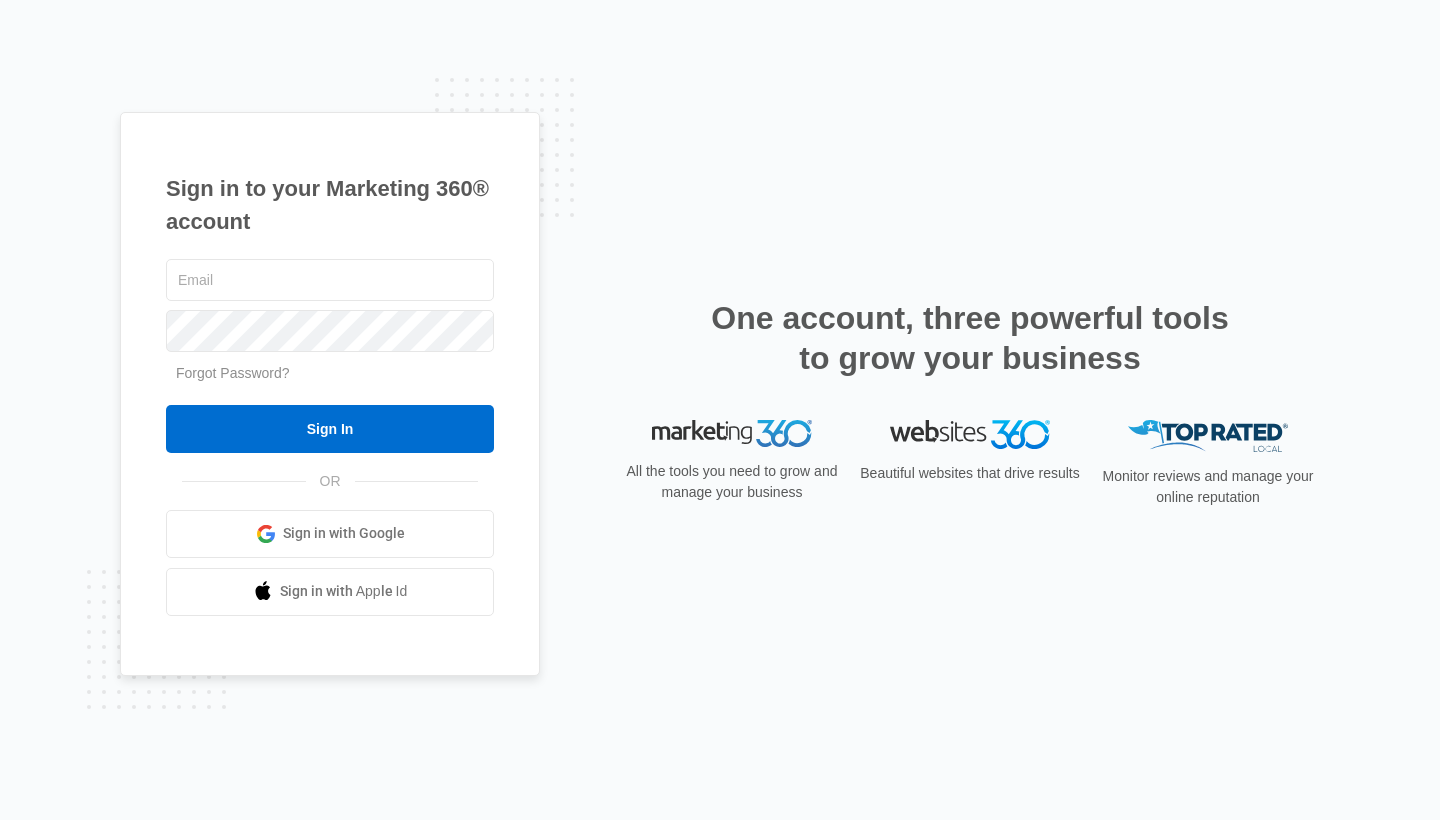 scroll, scrollTop: 0, scrollLeft: 0, axis: both 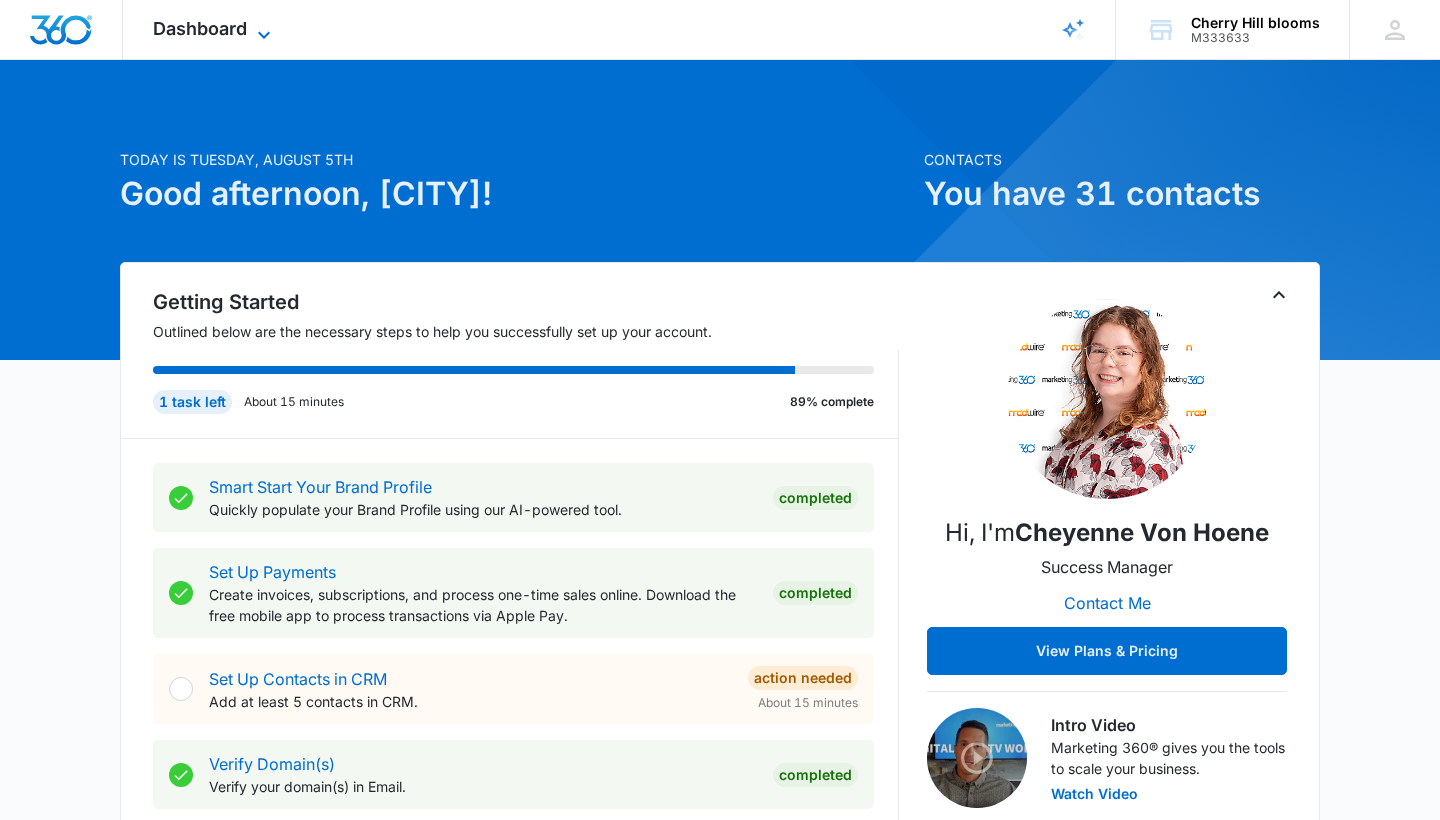 click on "Dashboard" at bounding box center [200, 28] 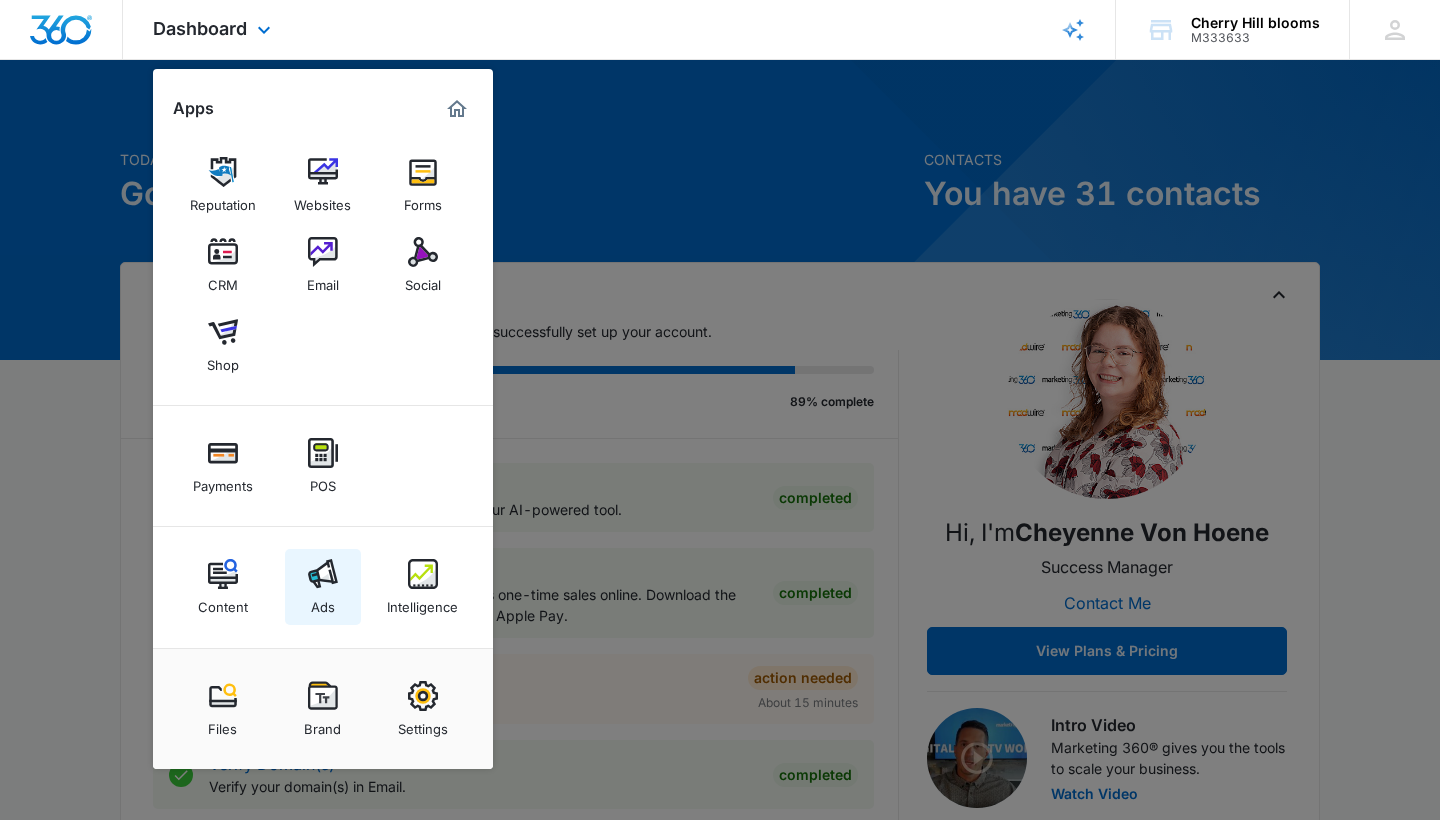 click on "Ads" at bounding box center (323, 587) 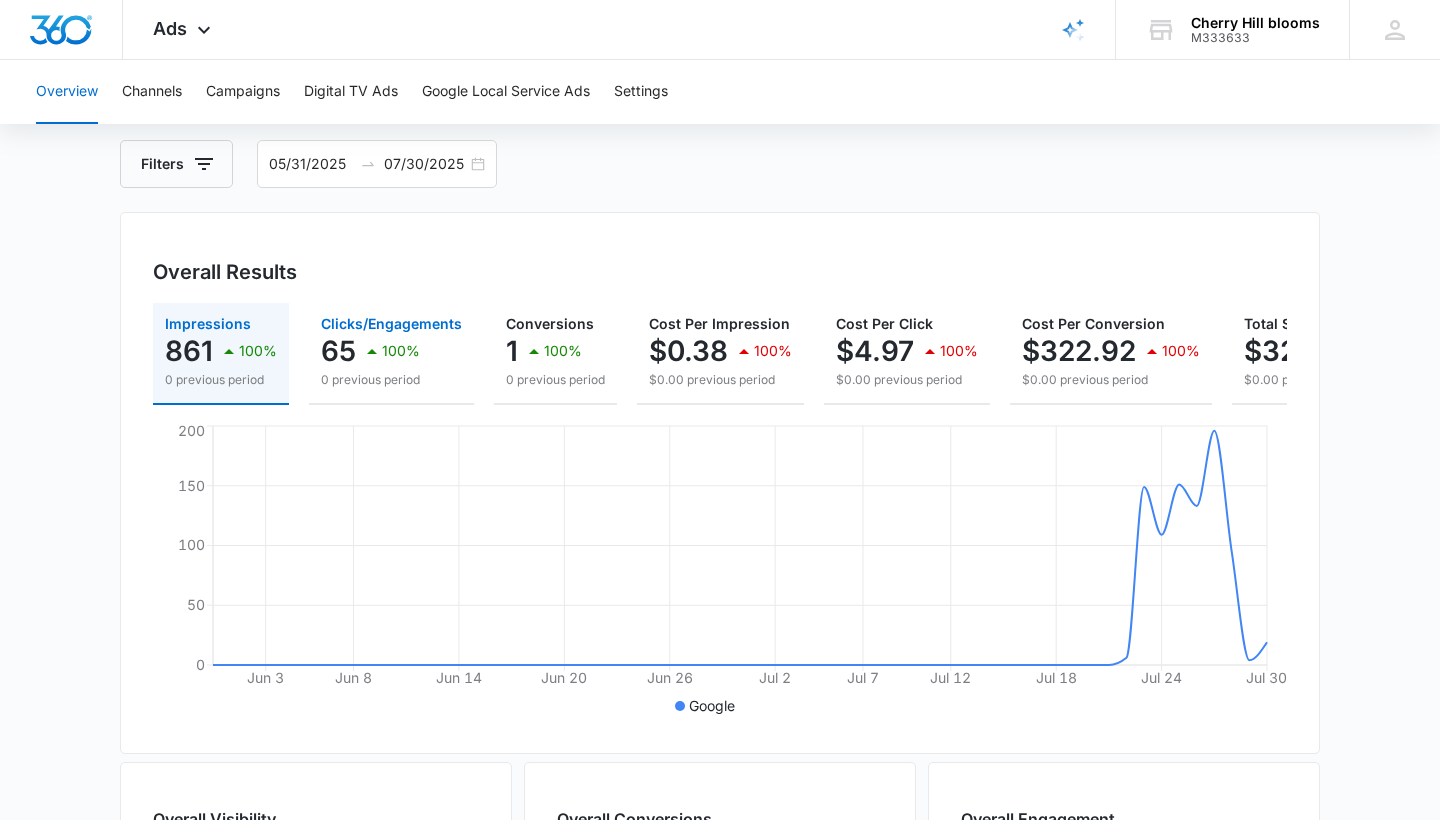 scroll, scrollTop: 104, scrollLeft: 0, axis: vertical 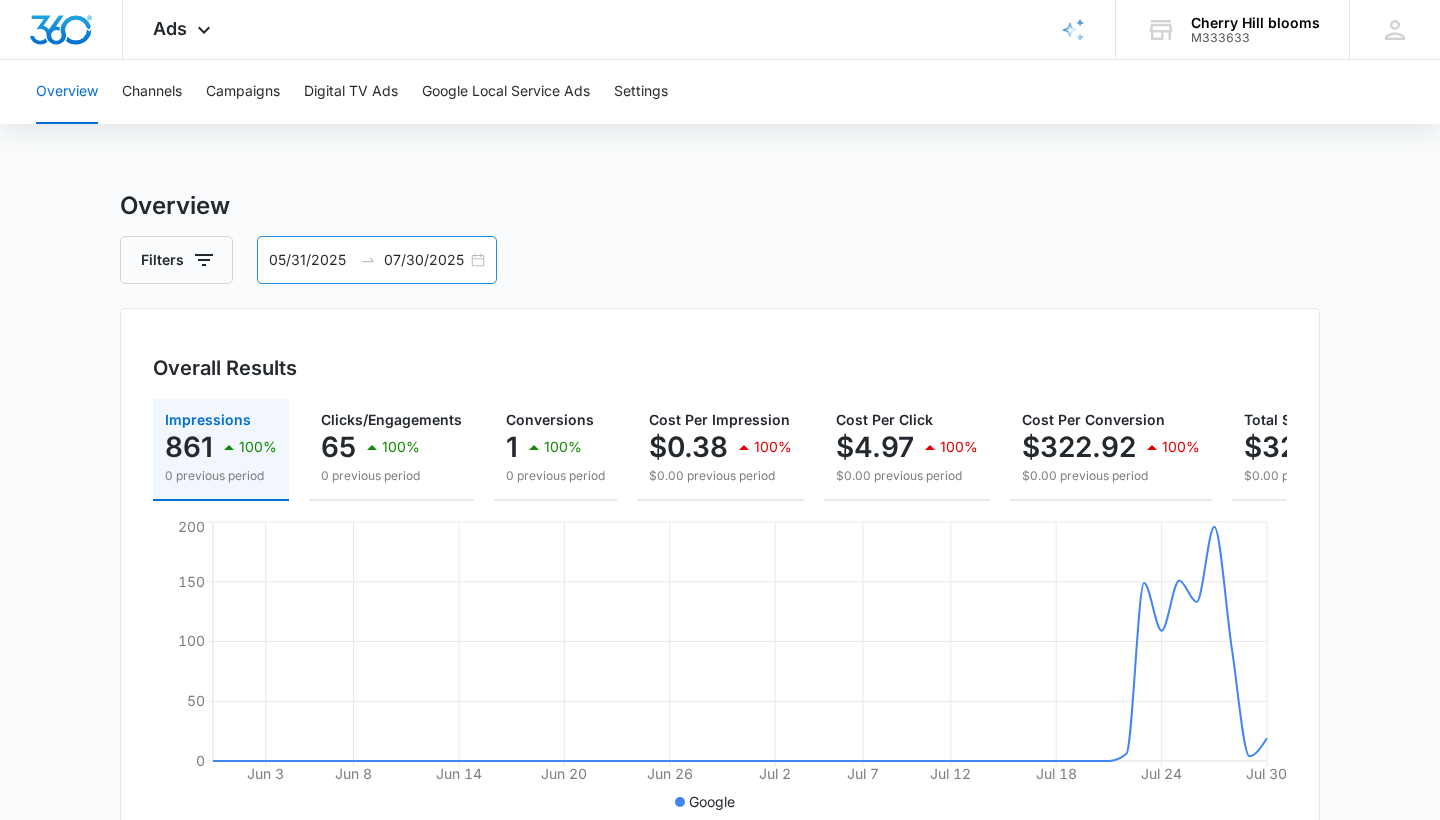 click on "[MONTH]/[DAY]/[YEAR] [MONTH]/[DAY]/[YEAR]" at bounding box center (377, 260) 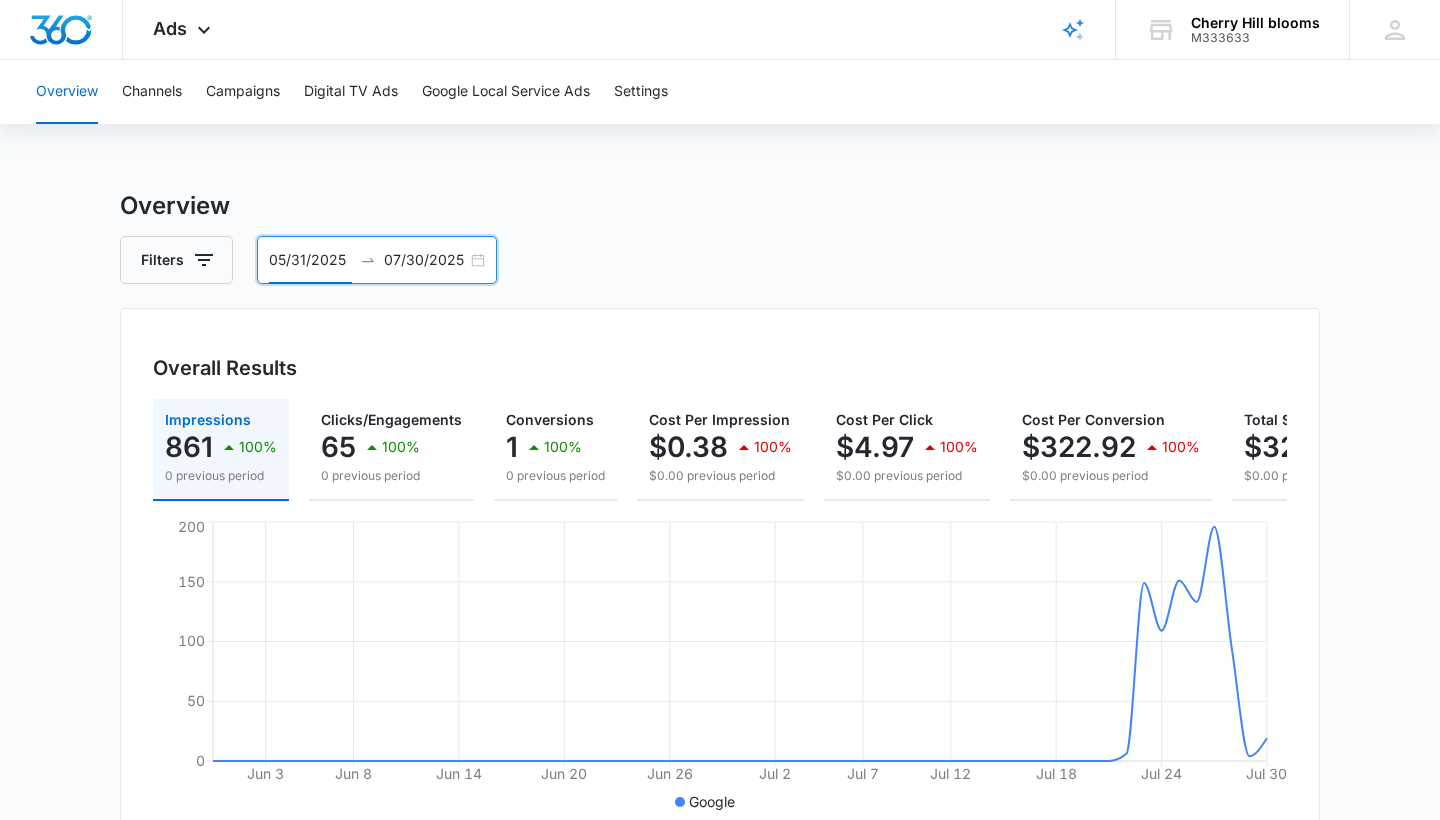 click on "[MONTH]/[DAY]/[YEAR] [MONTH]/[DAY]/[YEAR]" at bounding box center [377, 260] 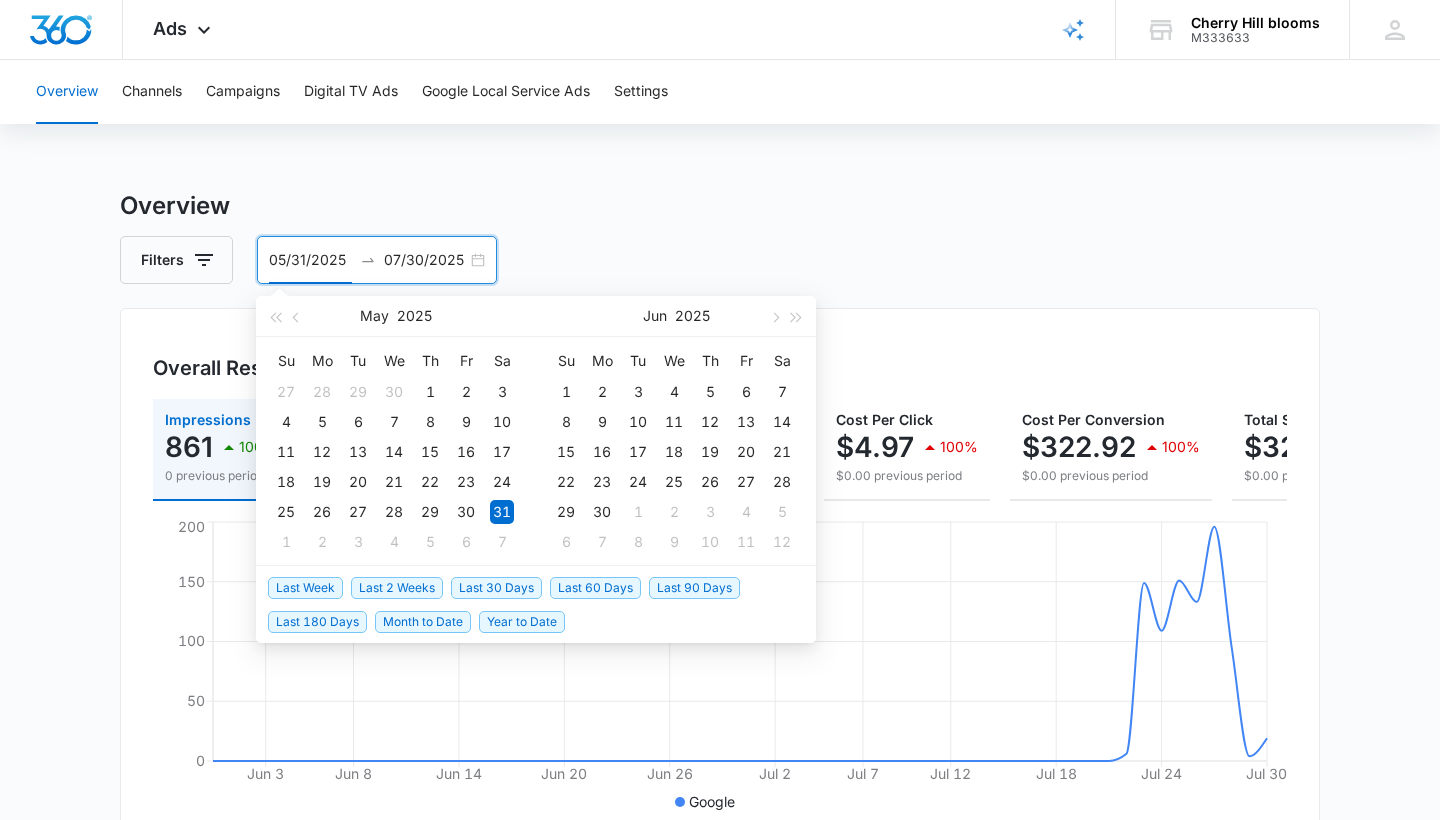 click on "Last 30 Days" at bounding box center [496, 588] 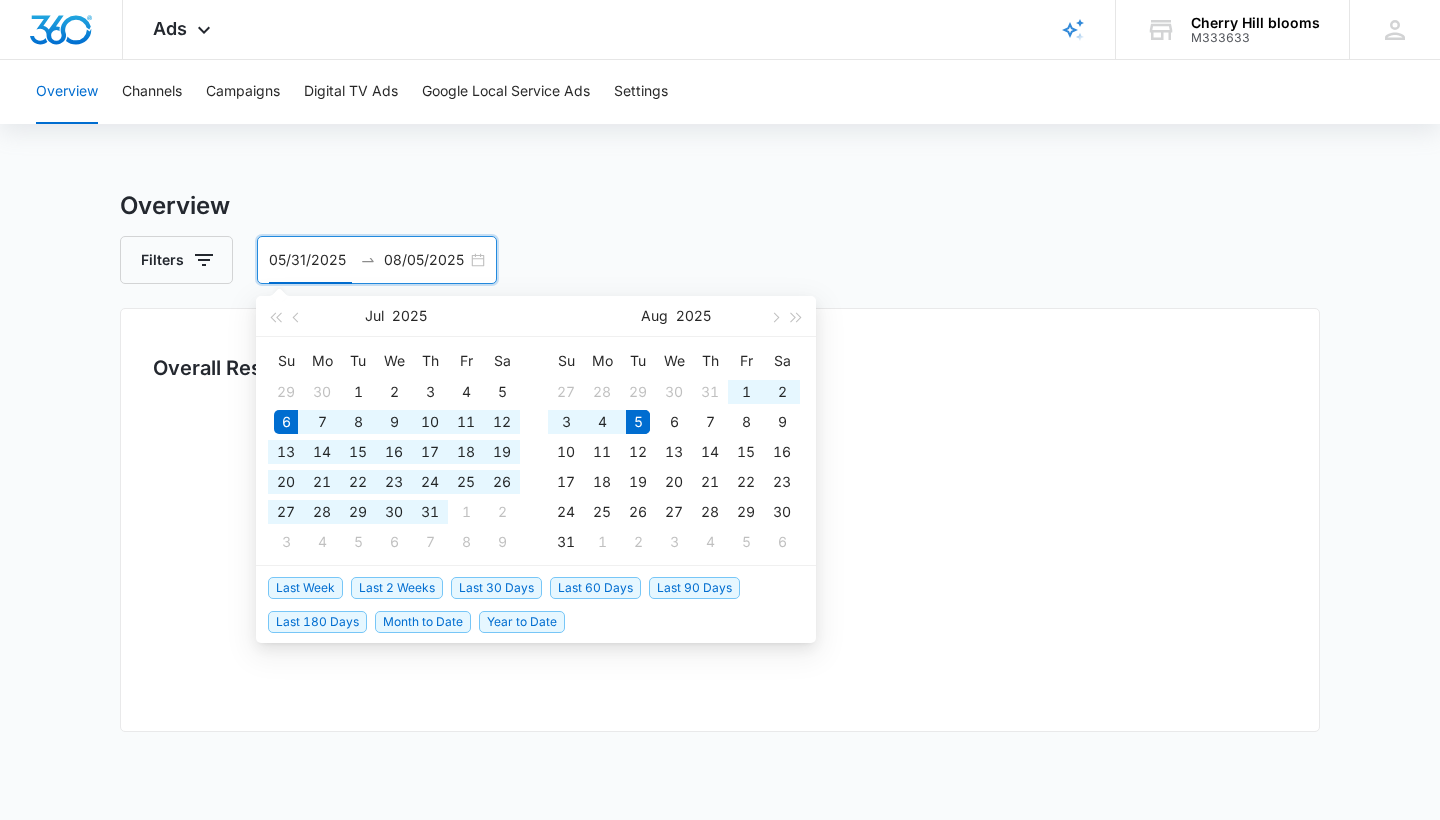 type on "07/06/2025" 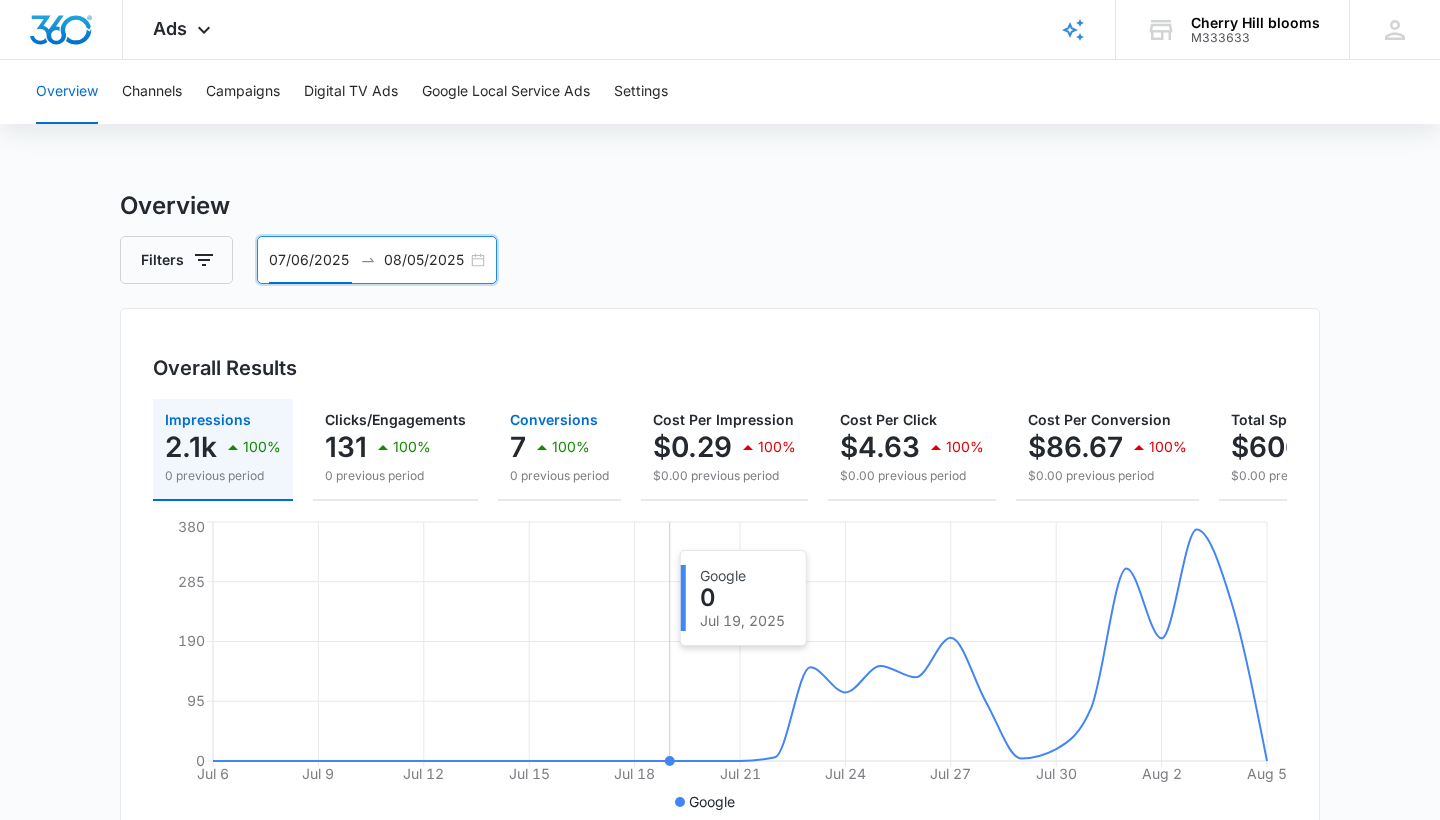 scroll, scrollTop: 0, scrollLeft: 0, axis: both 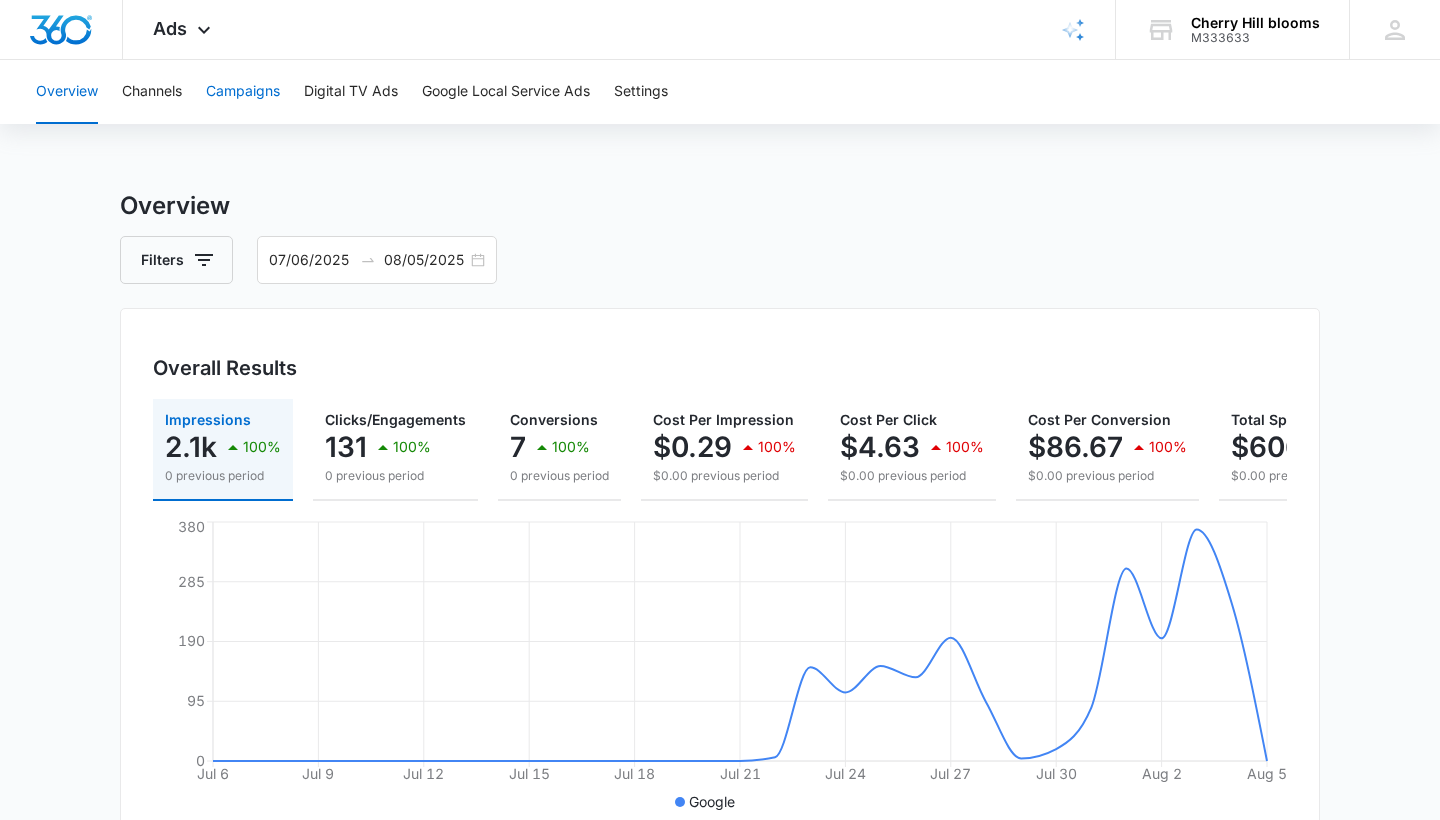 click on "Campaigns" at bounding box center [243, 92] 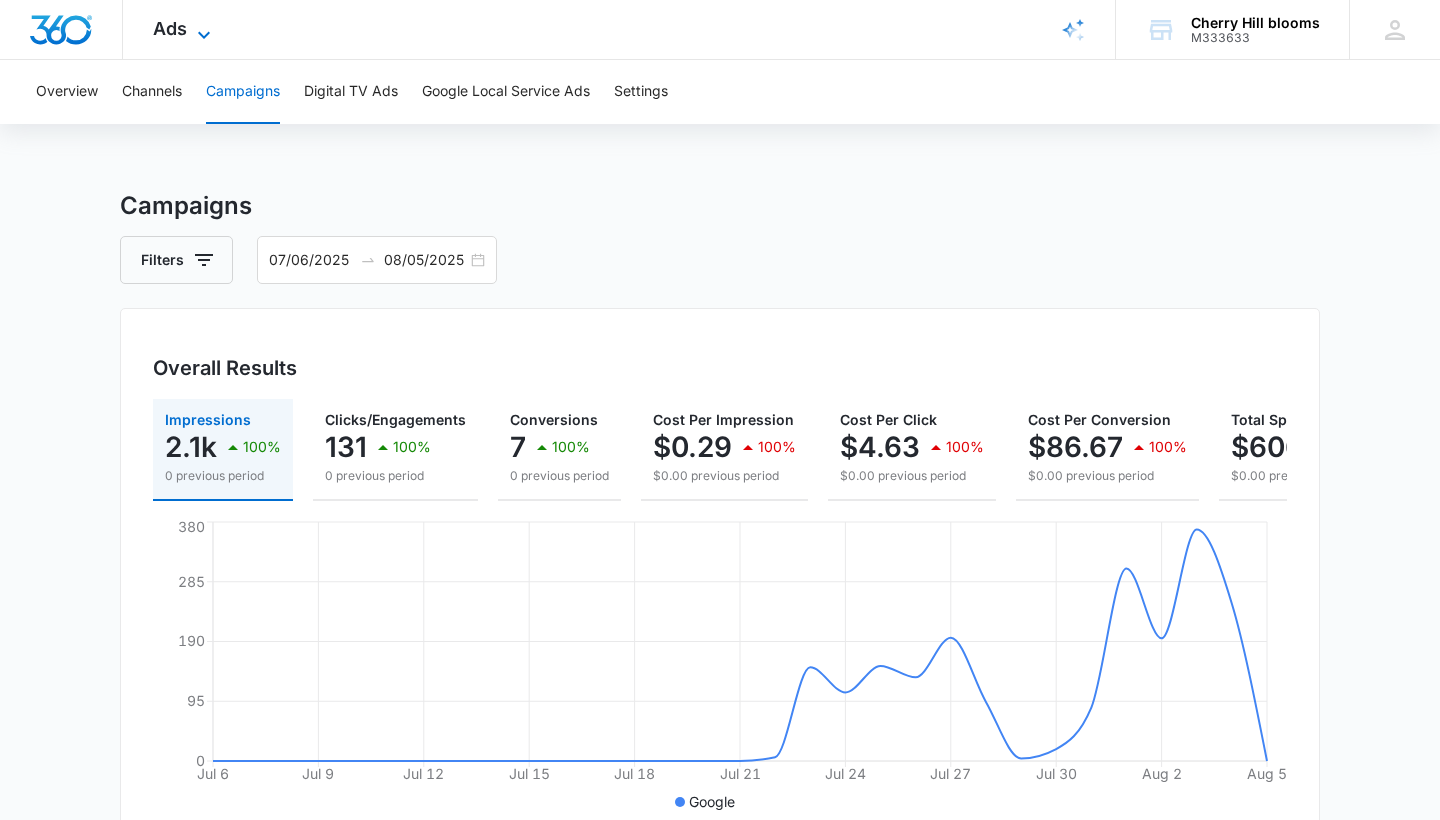 click on "Ads" at bounding box center (170, 28) 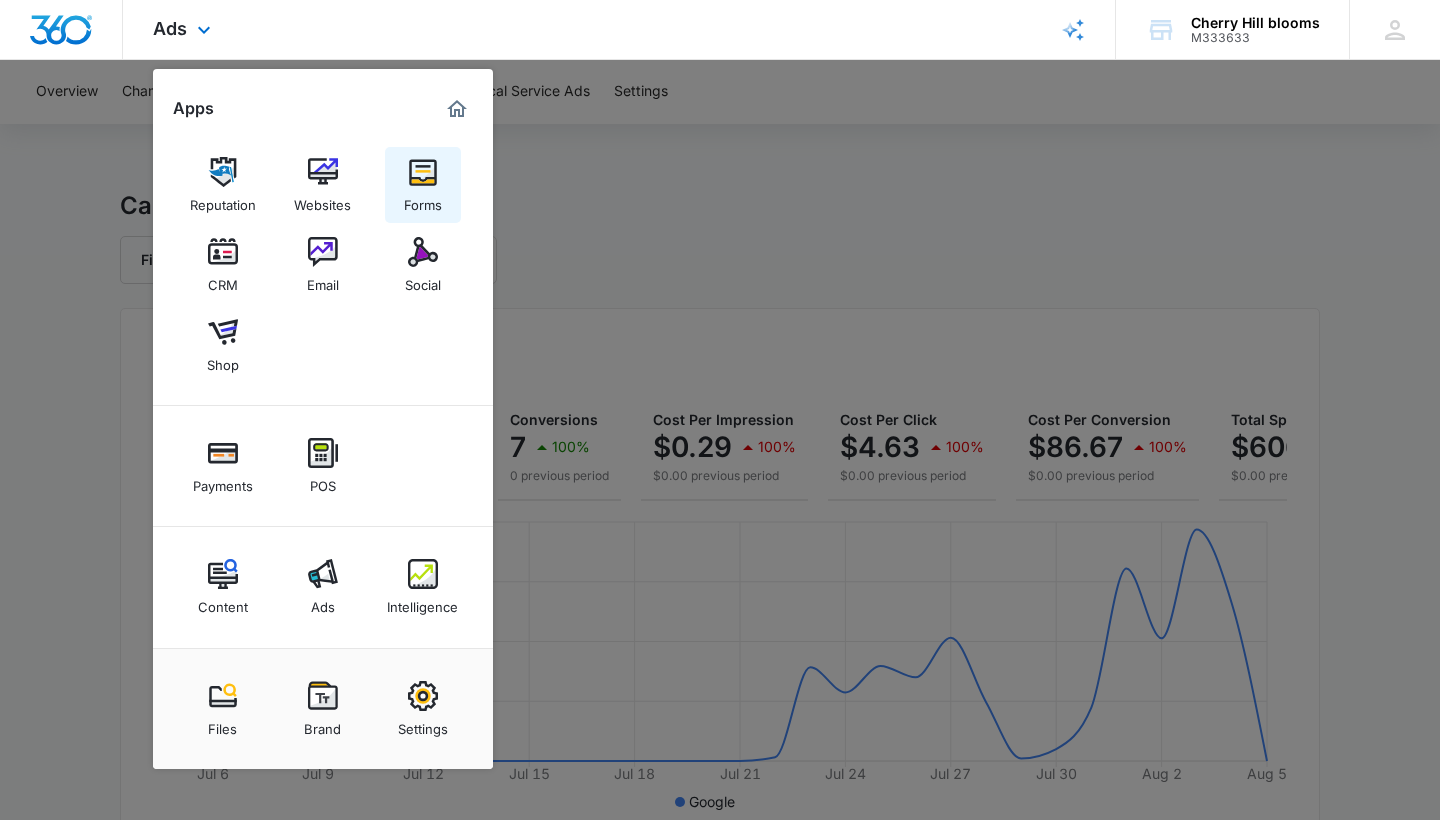 click on "Forms" at bounding box center (423, 200) 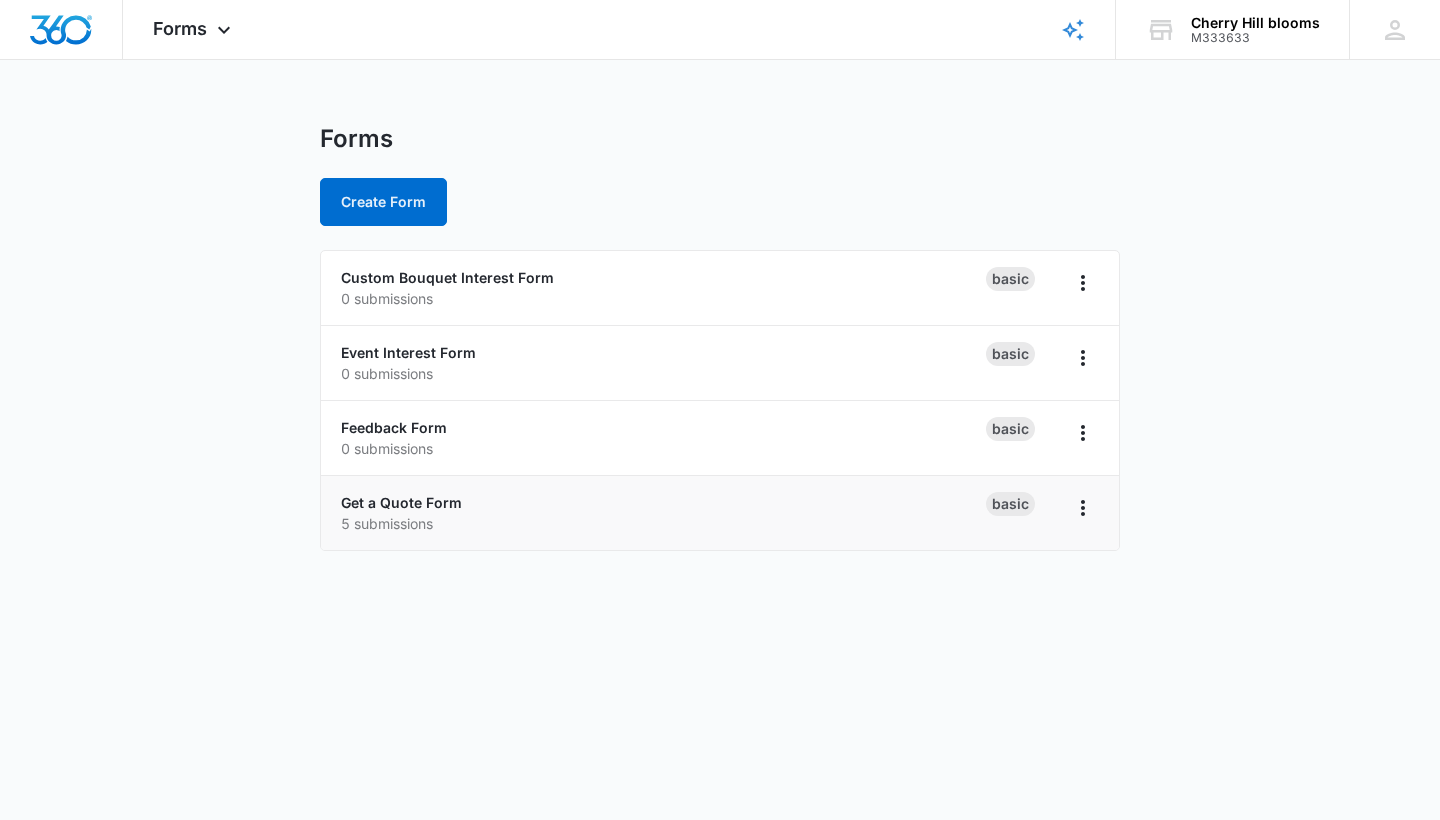 click on "Get a Quote Form 5 submissions" at bounding box center [663, 513] 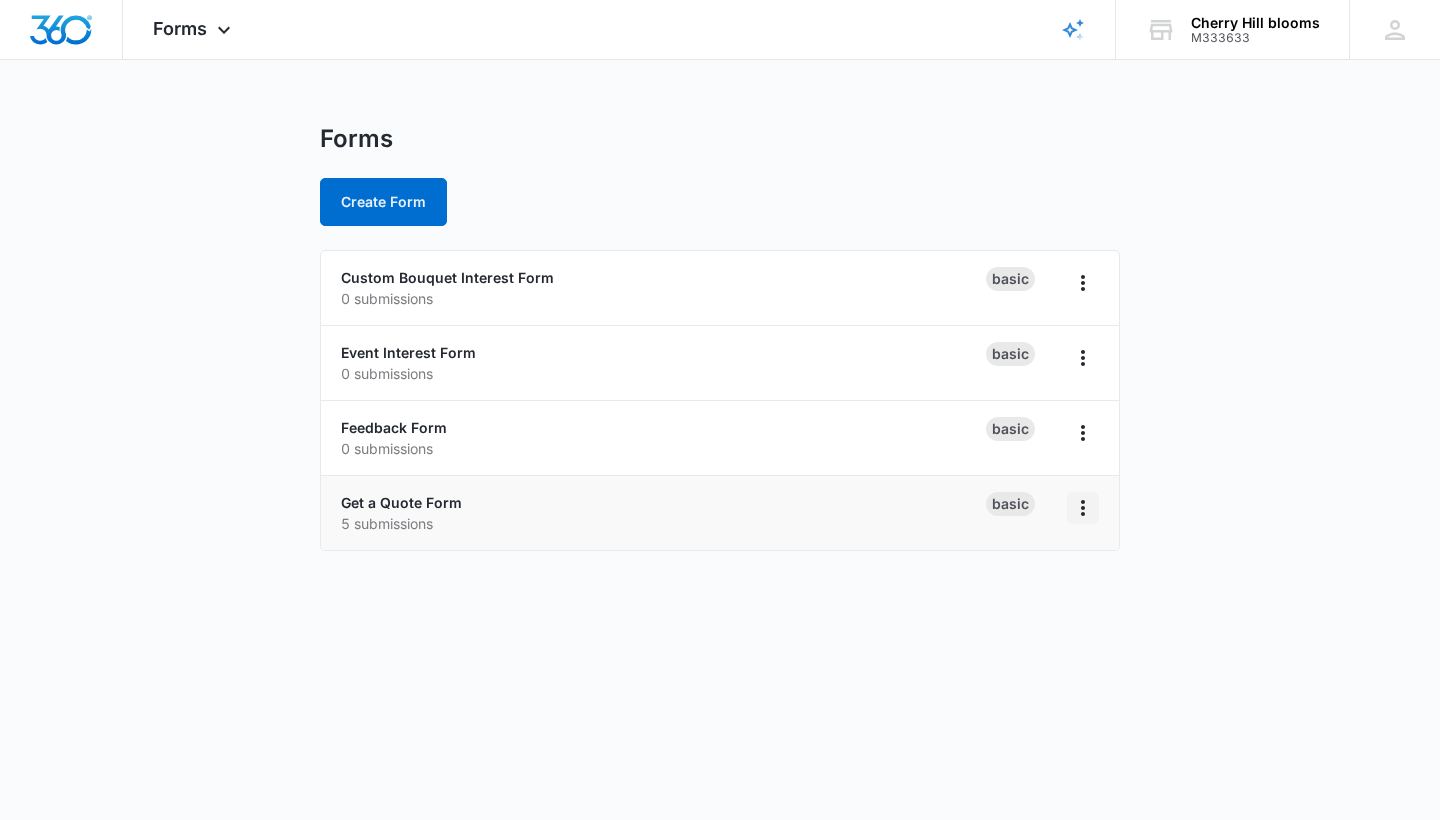 click 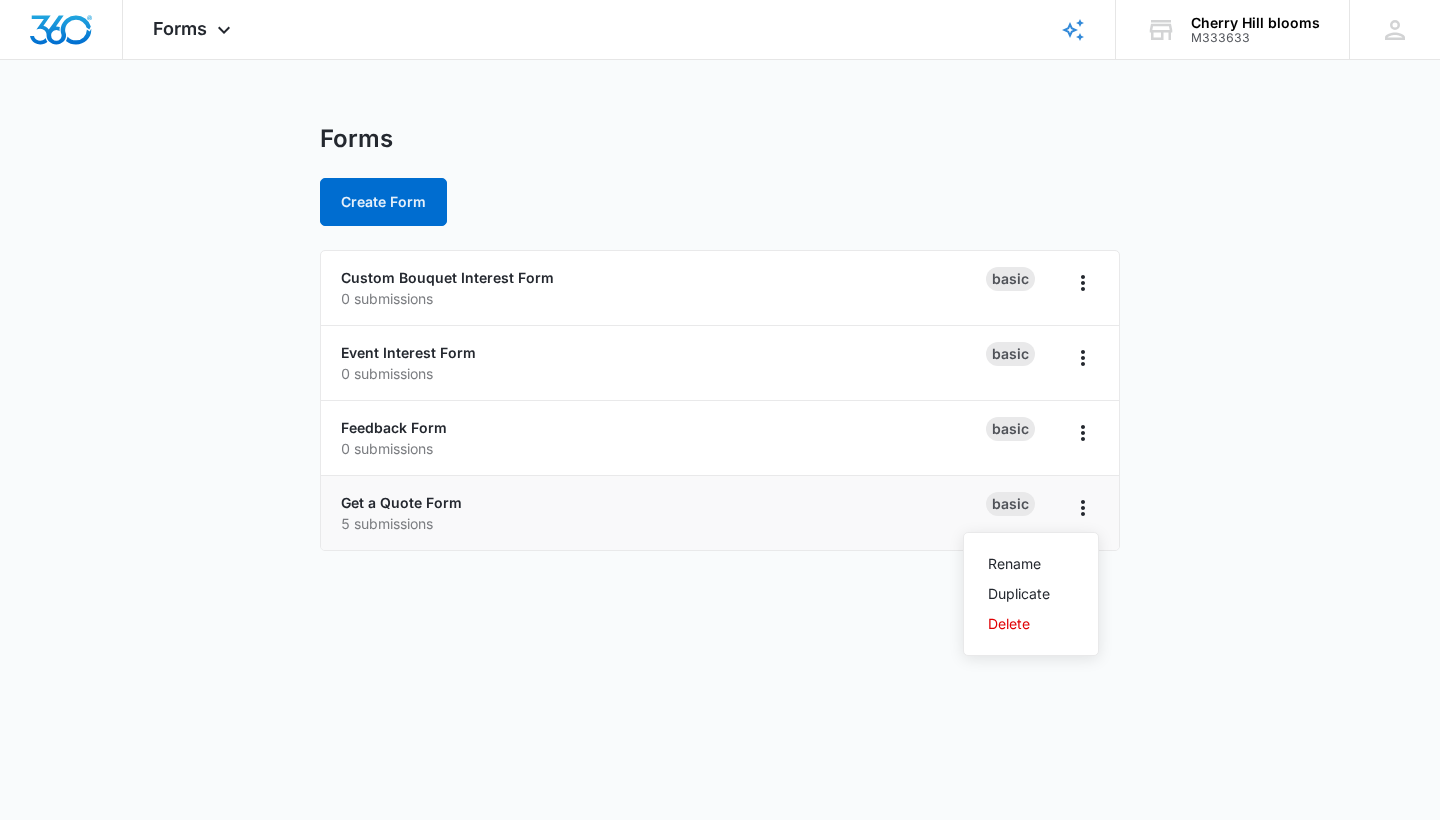click on "Get a Quote Form 5 submissions Basic Rename Duplicate Delete" at bounding box center [720, 513] 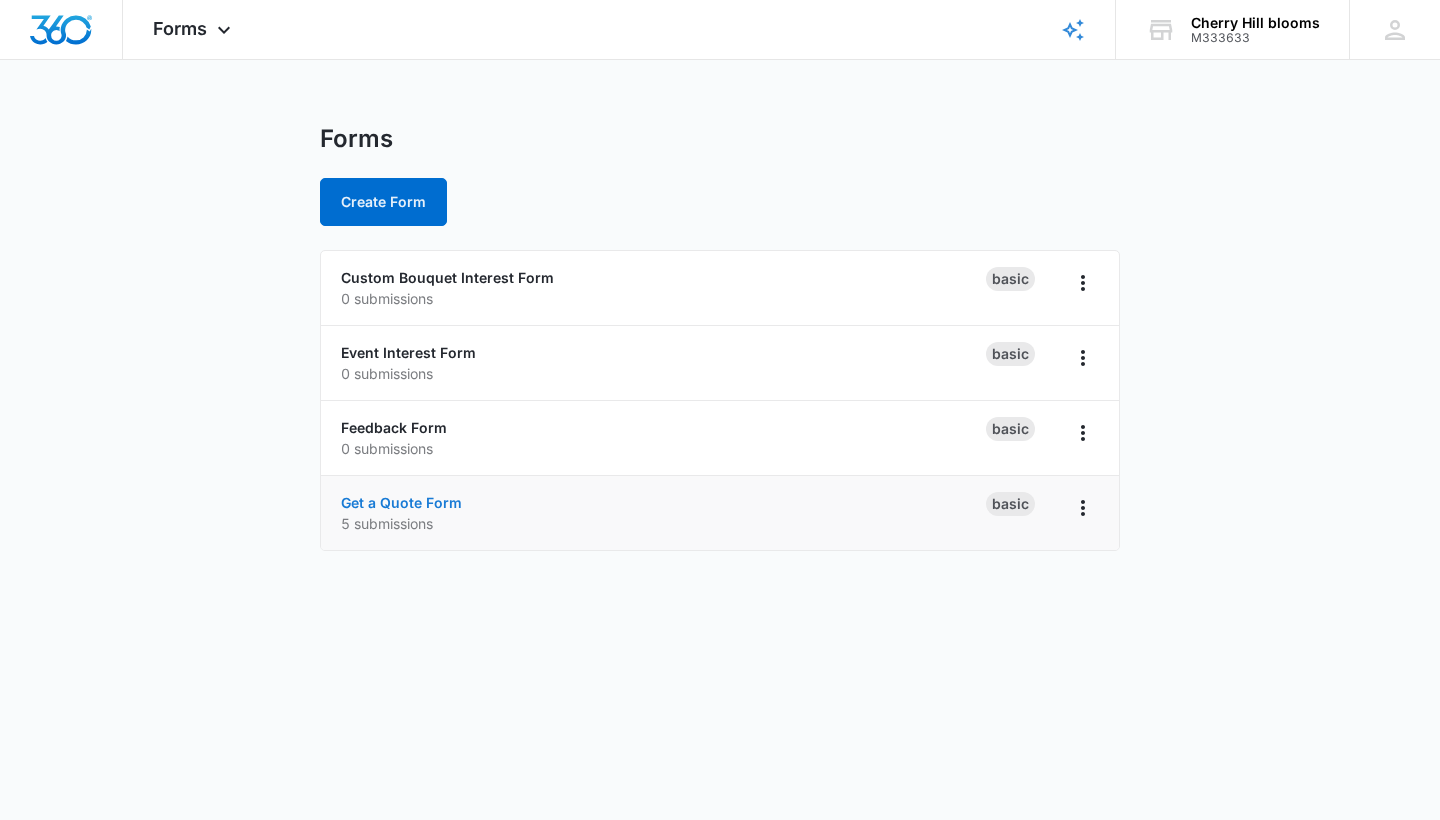 click on "Get a Quote Form" at bounding box center (401, 502) 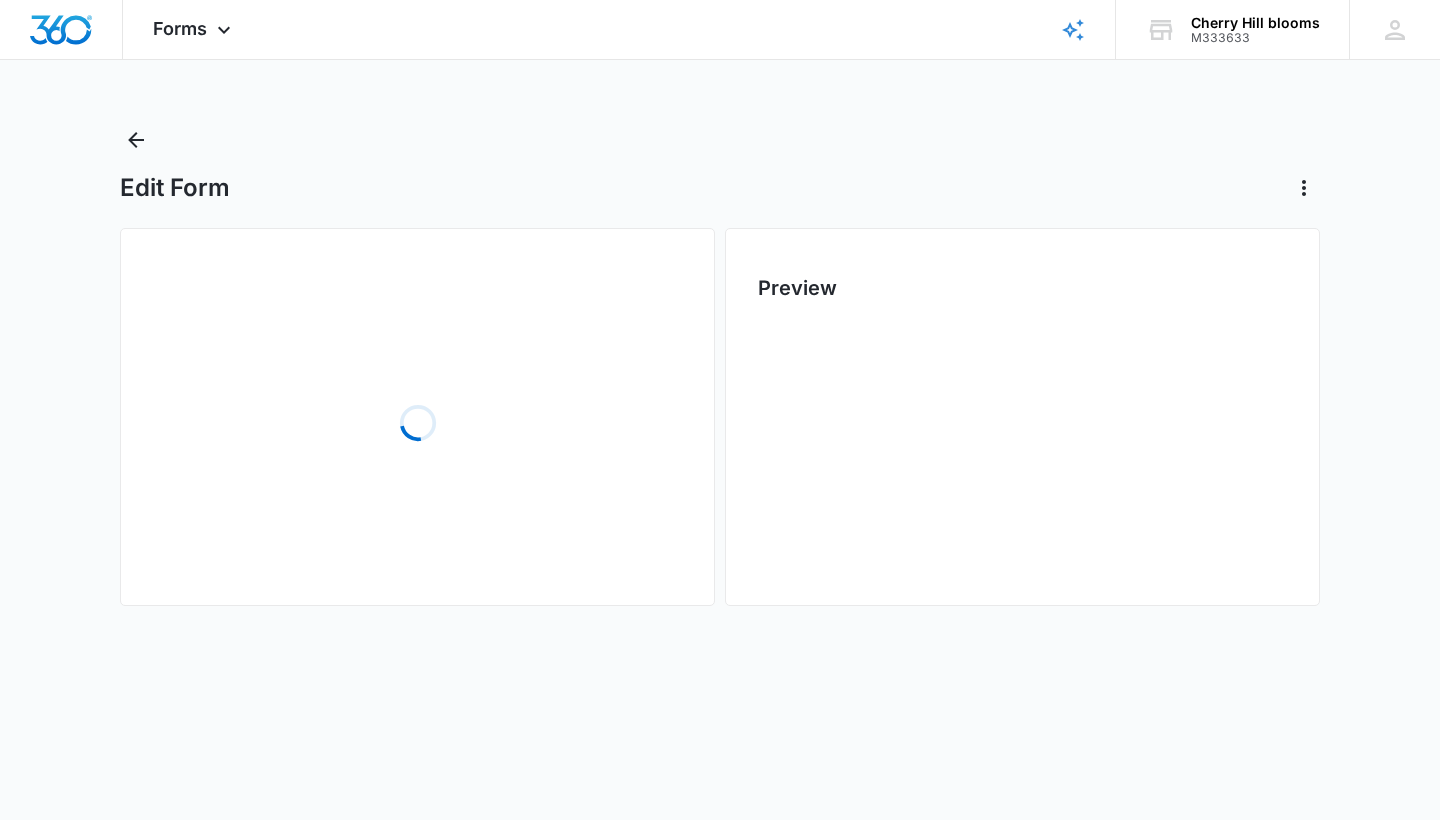 scroll, scrollTop: 0, scrollLeft: 0, axis: both 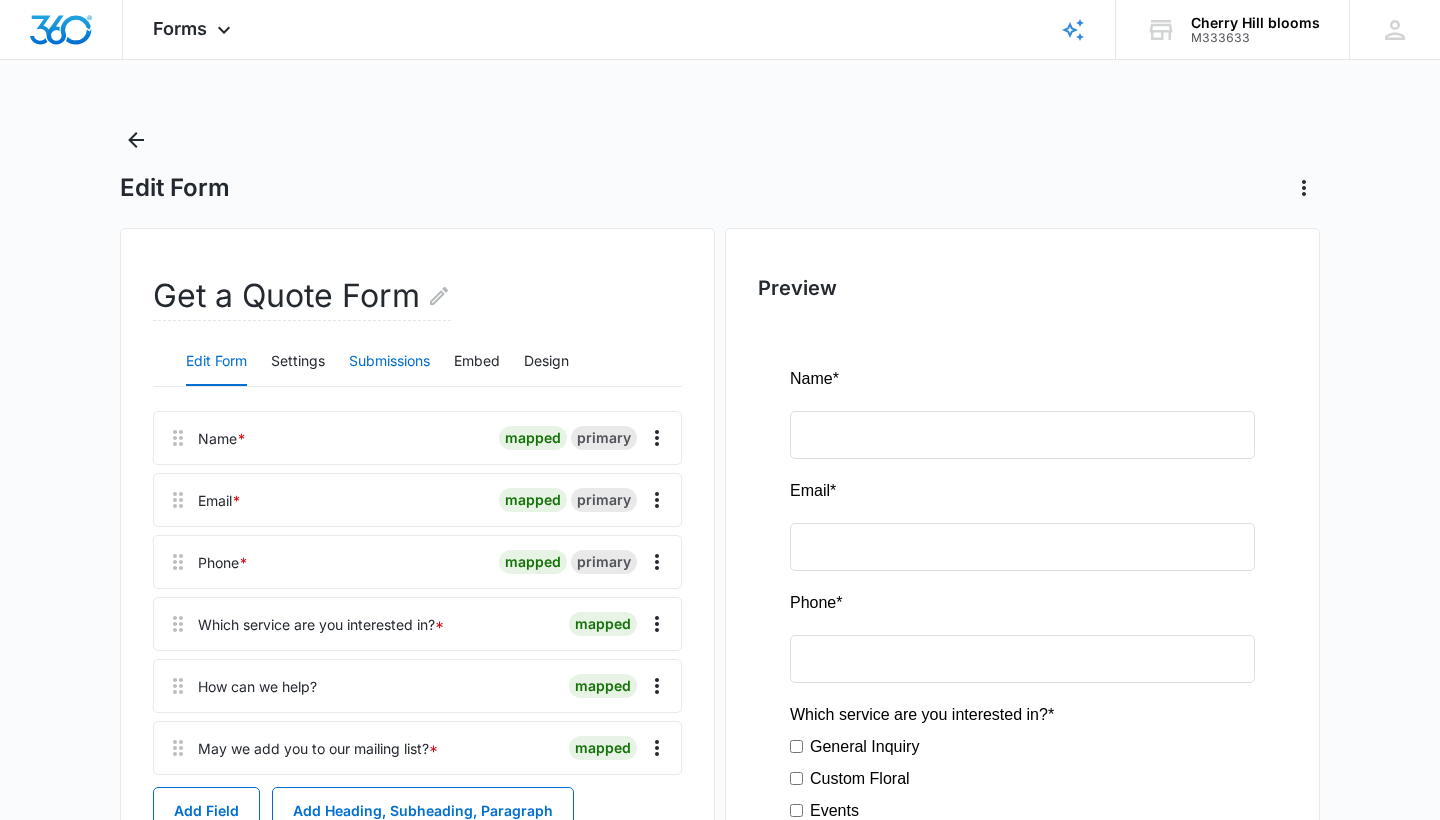 click on "Submissions" at bounding box center (389, 362) 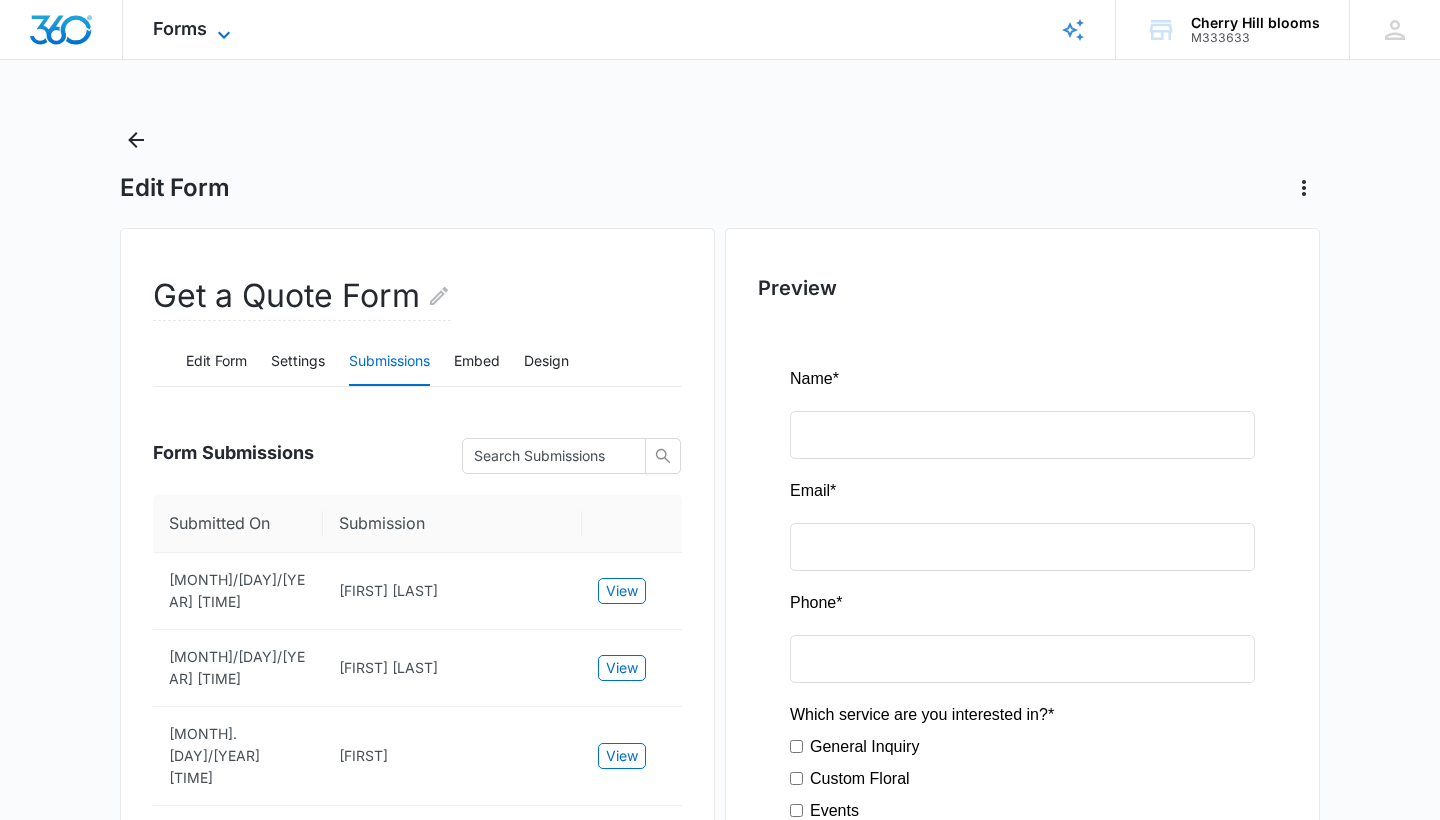 scroll, scrollTop: 0, scrollLeft: 0, axis: both 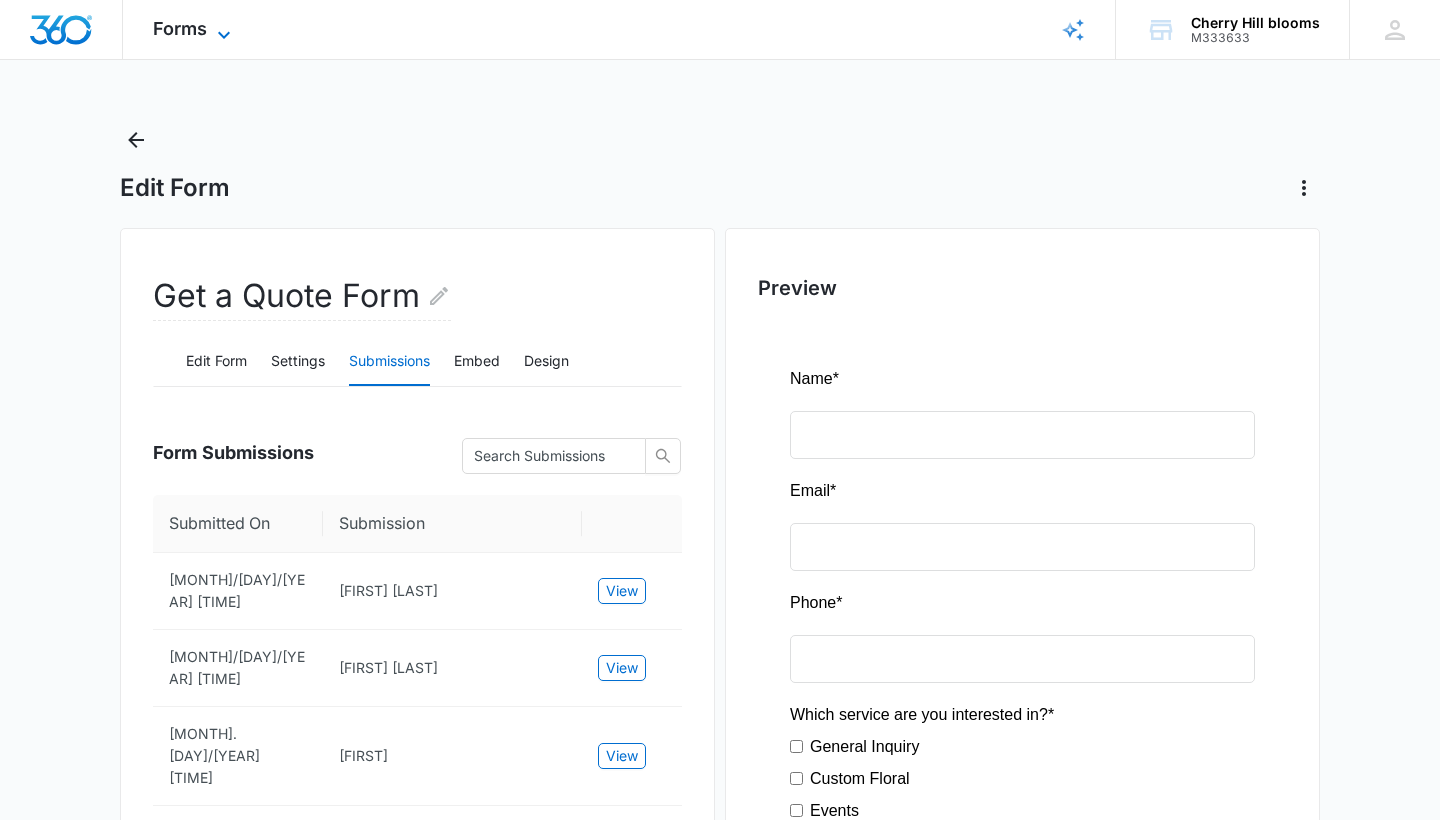 click on "Forms" at bounding box center [180, 28] 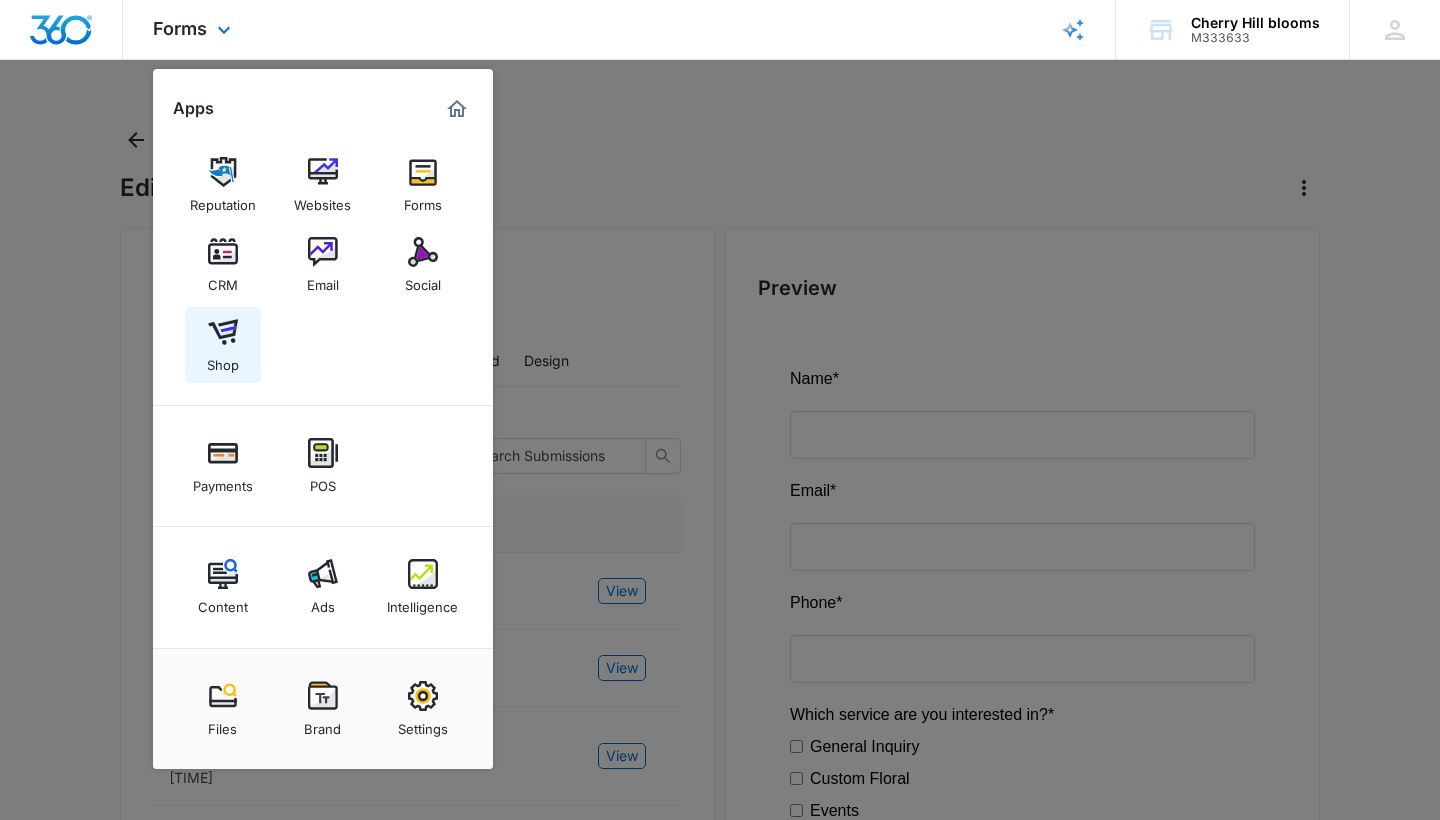 click on "Shop" at bounding box center [223, 345] 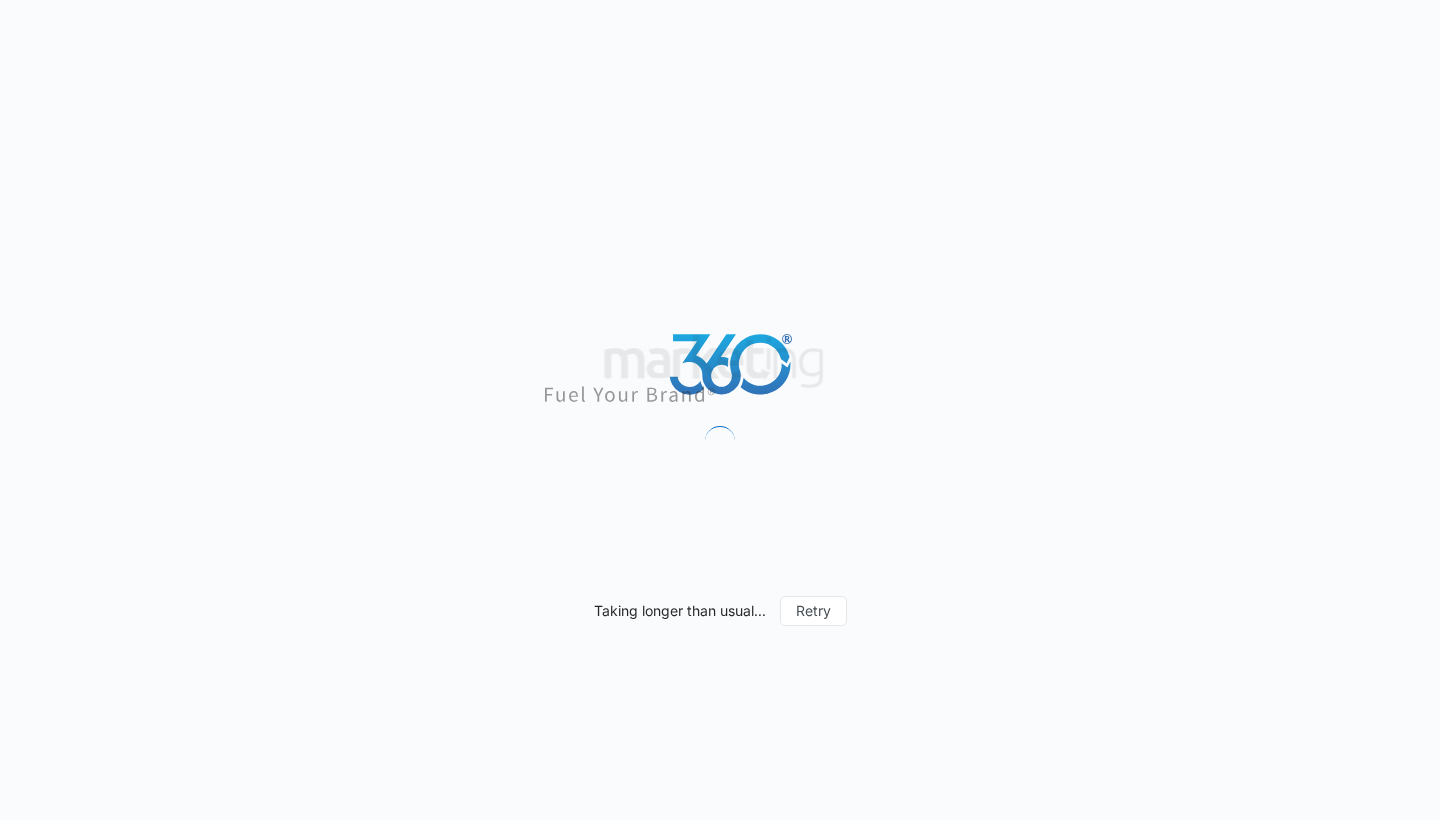 scroll, scrollTop: 0, scrollLeft: 0, axis: both 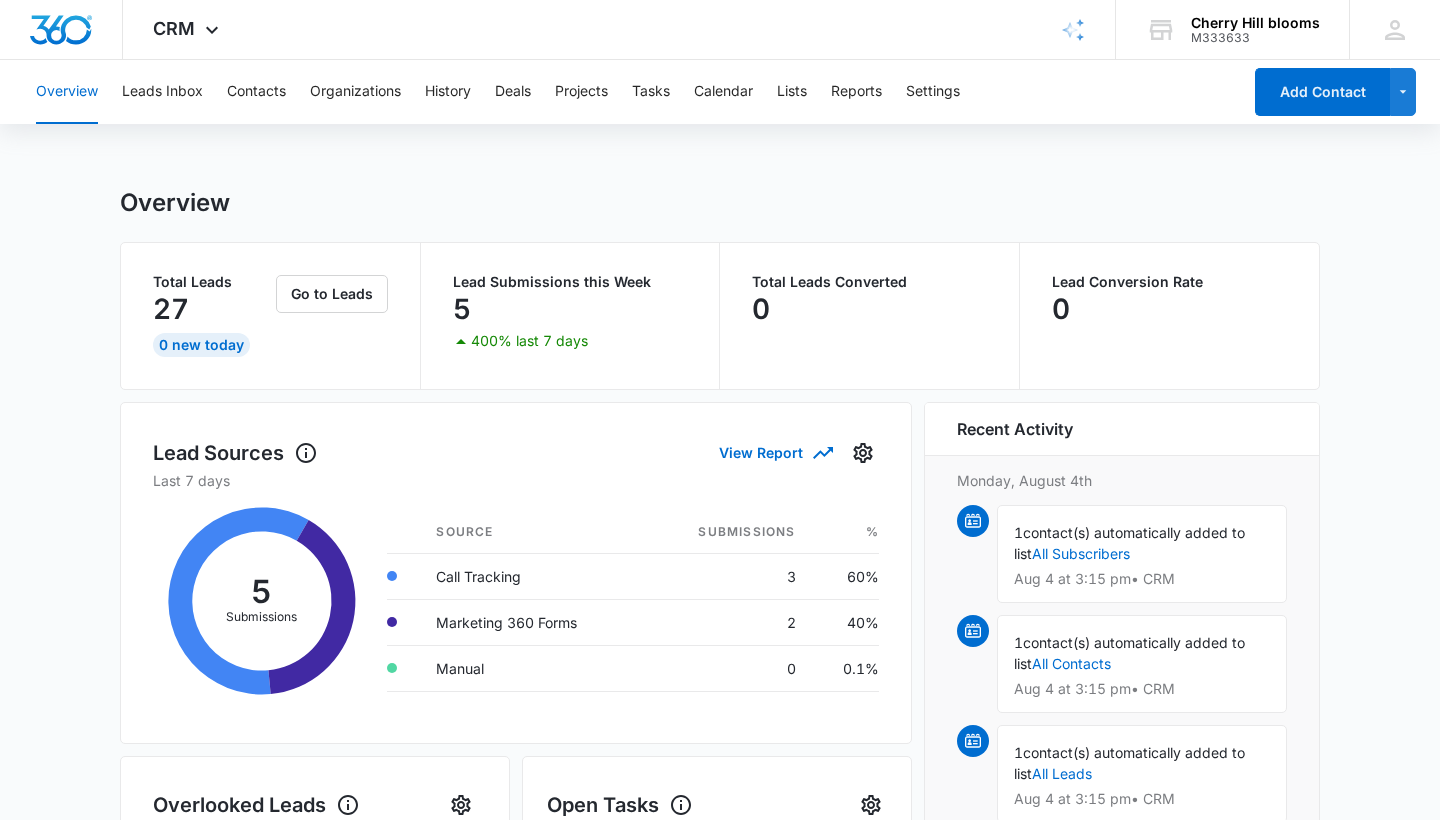 click on "Overview Leads Inbox Contacts Organizations History Deals Projects Tasks Calendar Lists Reports Settings" at bounding box center (632, 92) 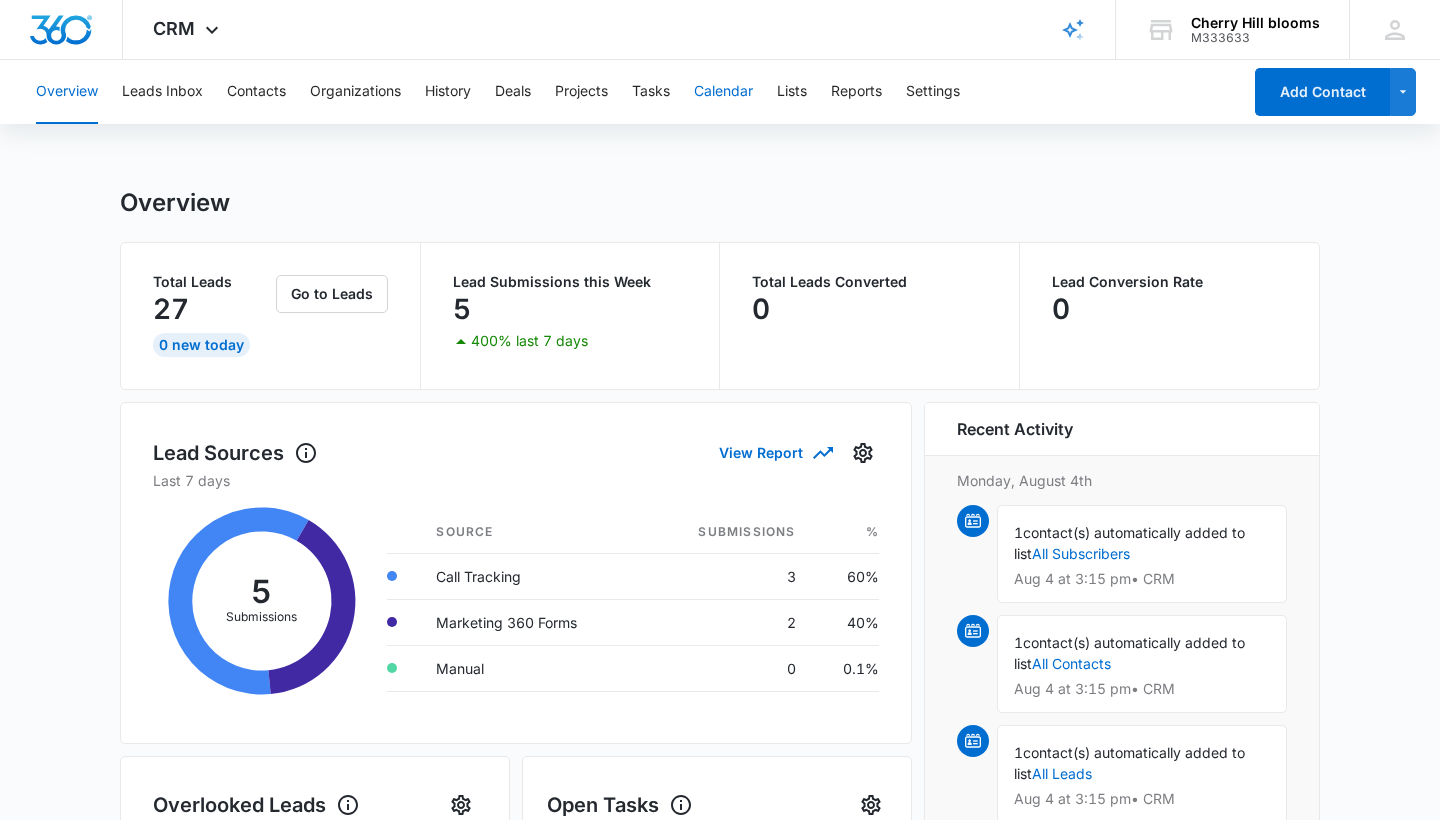 click on "Calendar" at bounding box center (723, 92) 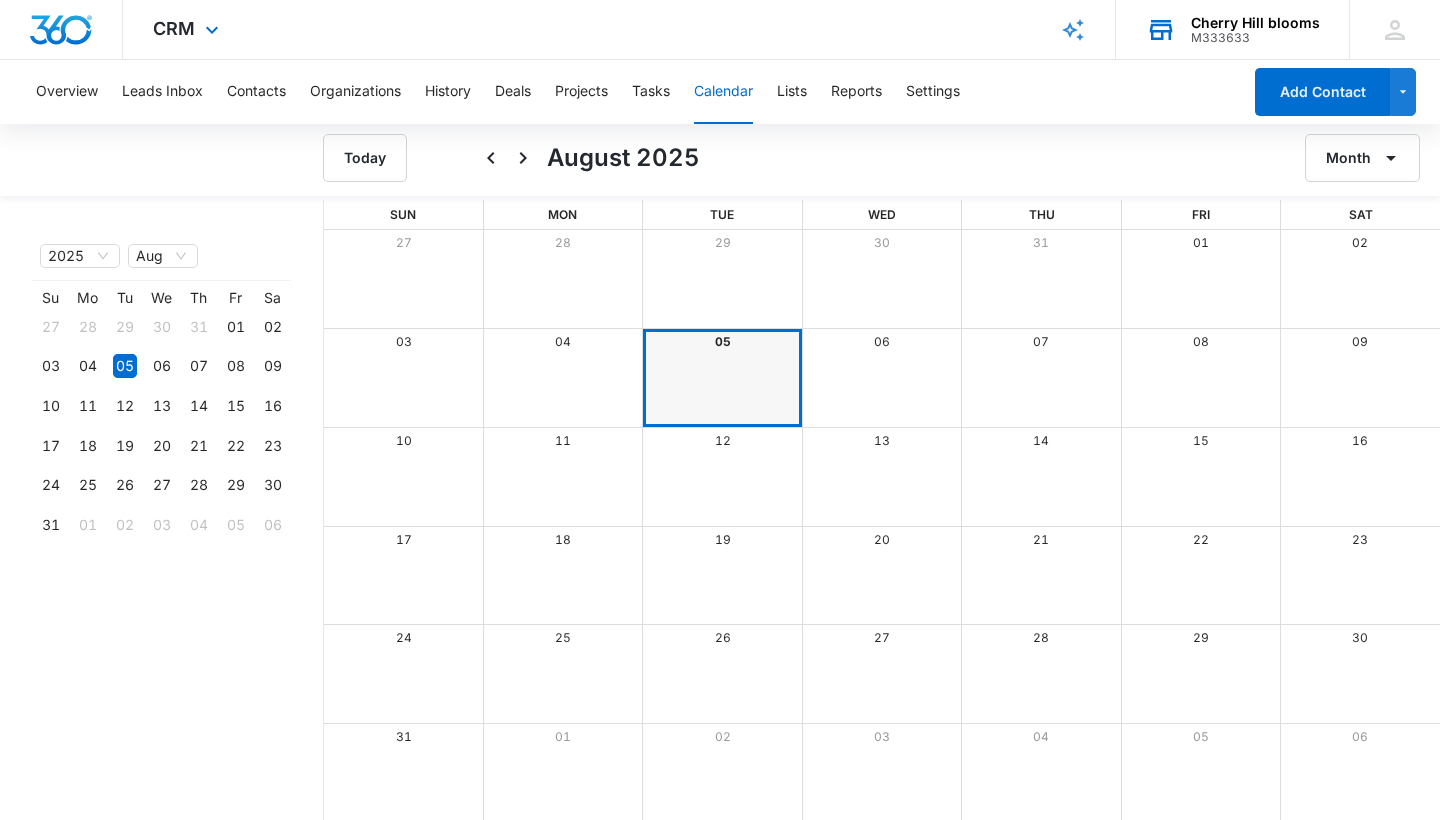 scroll, scrollTop: 0, scrollLeft: 0, axis: both 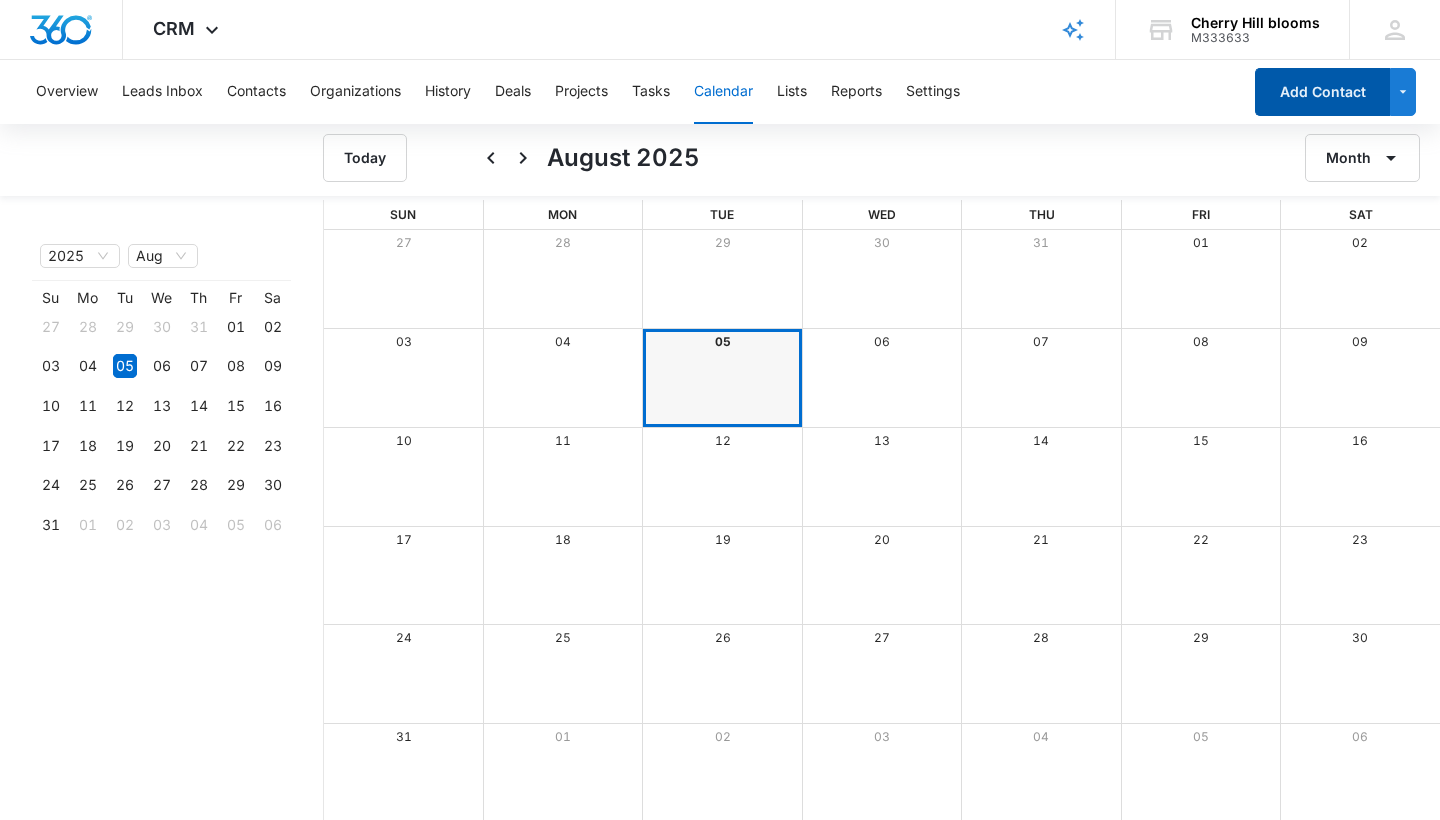 click on "Add Contact" at bounding box center [1322, 92] 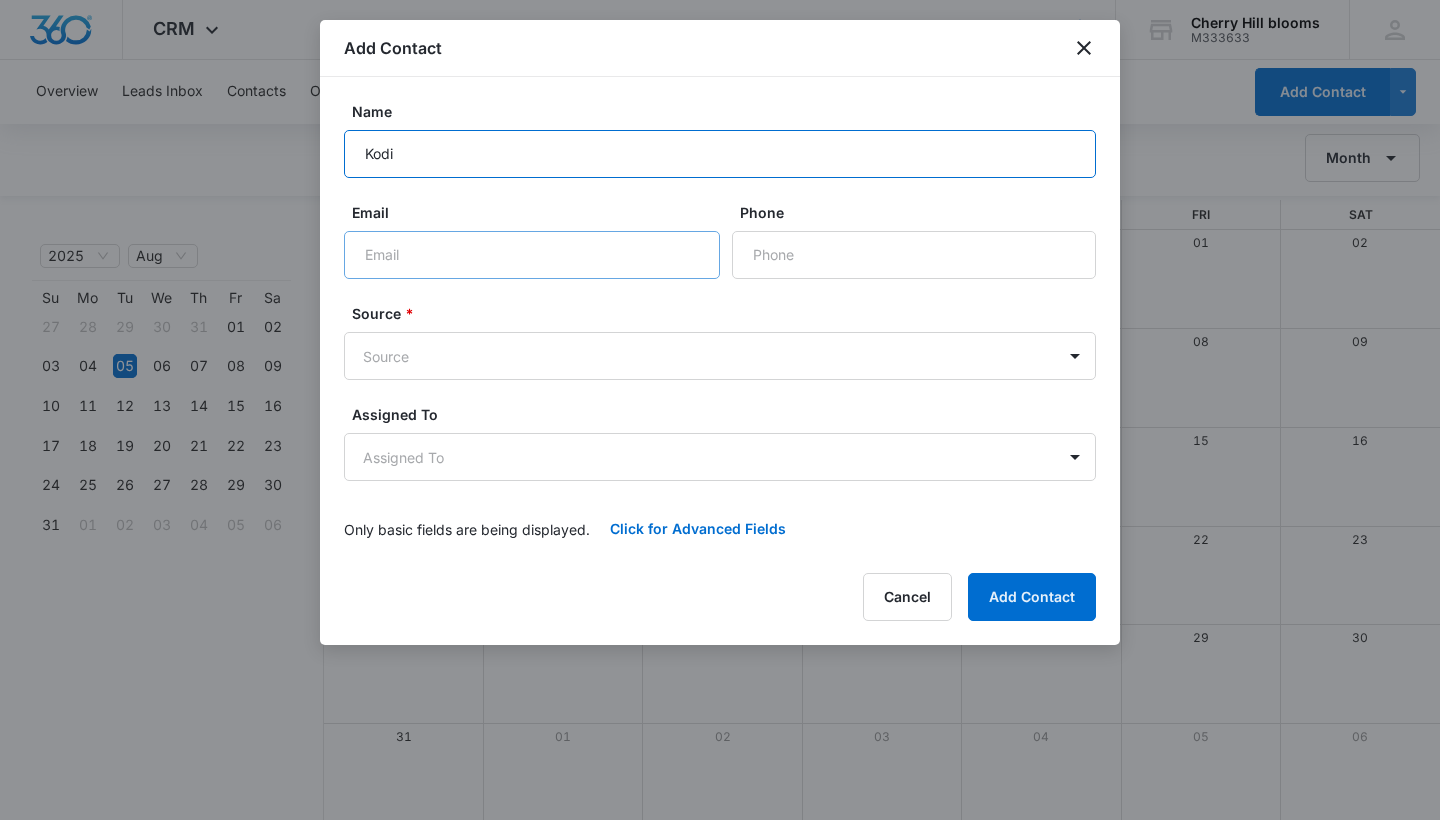 type on "Kodi" 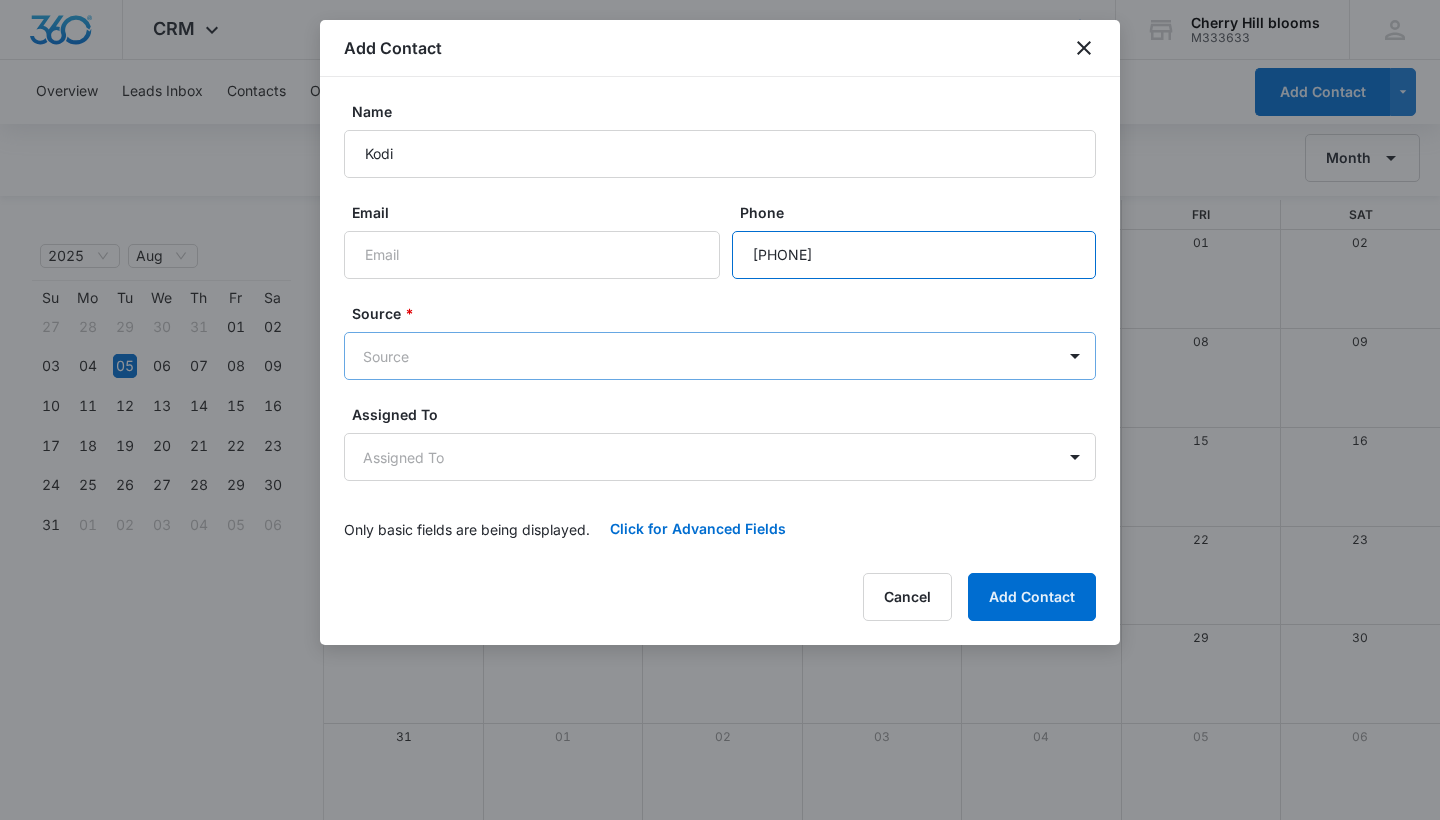 type on "[PHONE]" 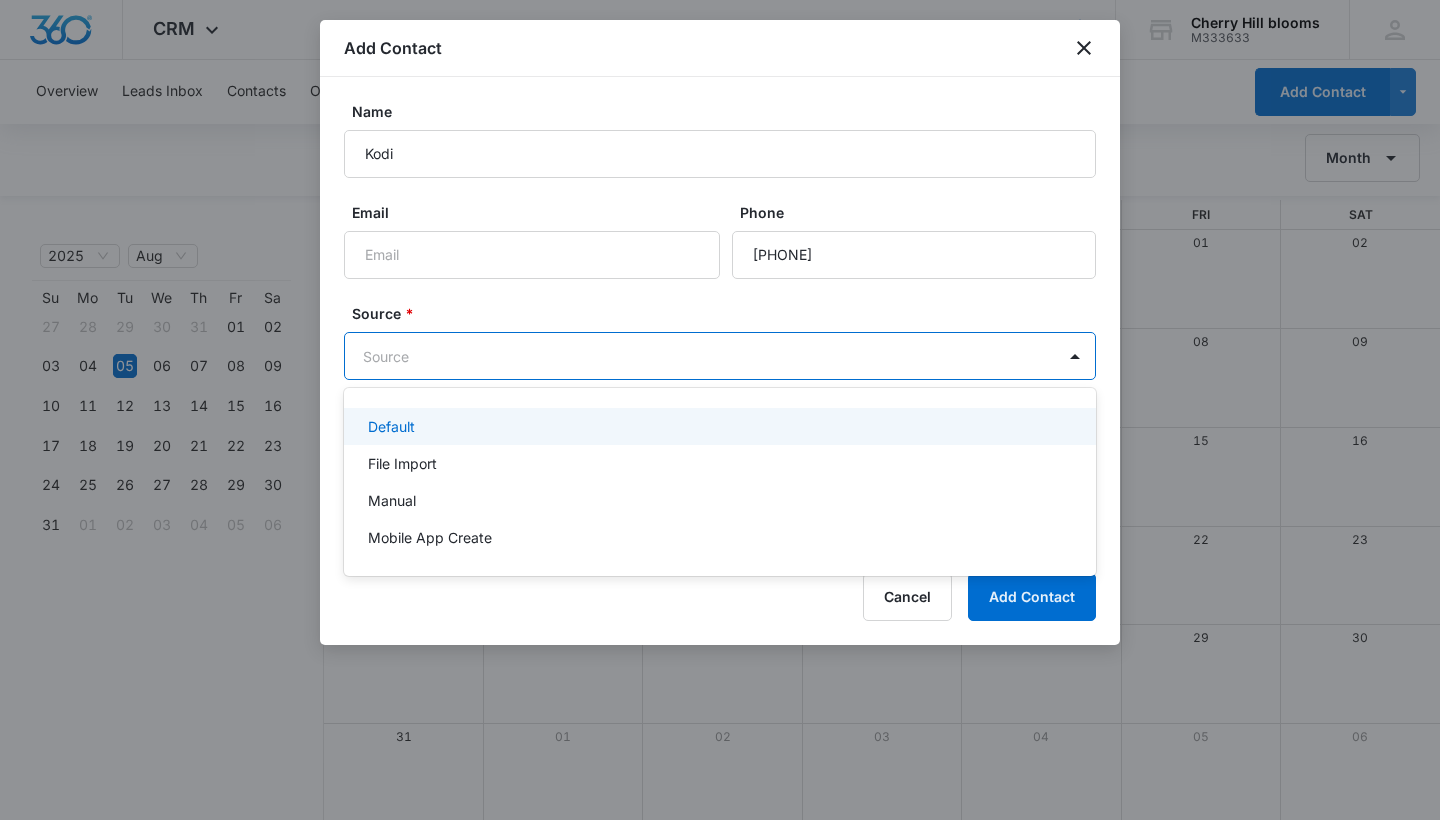 click on "CRM Apps Reputation Websites Forms CRM Email Social Shop Payments POS Content Ads Intelligence Files Brand Settings [CITY] Blooms M333633 Your Accounts View All CB [CITY] Blooms [CITY]bloomss@example.com My Profile Notifications Support Logout Terms & Conditions   •   Privacy Policy Overview Leads Inbox Contacts Organizations History Deals Projects Tasks Calendar Lists Reports Settings Add Contact 2025 Aug Month Year Su Mo Tu We Th Fr Sa 27 28 29 30 31 01 02 03 04 05 06 07 08 09 10 11 12 13 14 15 16 17 18 19 20 21 22 23 24 25 26 27 28 29 30 31 01 02 03 04 05 06 Today August 2025 Month Sun Mon Tue Wed Thu Fri Sat 27 28 29 30 31 01 02 03 04 05 06 07 08 09 10 11 12 13 14 15 16 17 18 19 20 21 22 23 24 25 26 27 28 29 30 31 01 02 03 04 05 06 [CITY] Blooms - CRM Calendar - Marketing 360®
Add Contact Name Kodi Email Phone Source * Default, 1 of 4. 4 results available. Source Assigned To Assigned To Only basic fields are being displayed. Click for Advanced Fields Contact Type Contact Type" at bounding box center [720, 410] 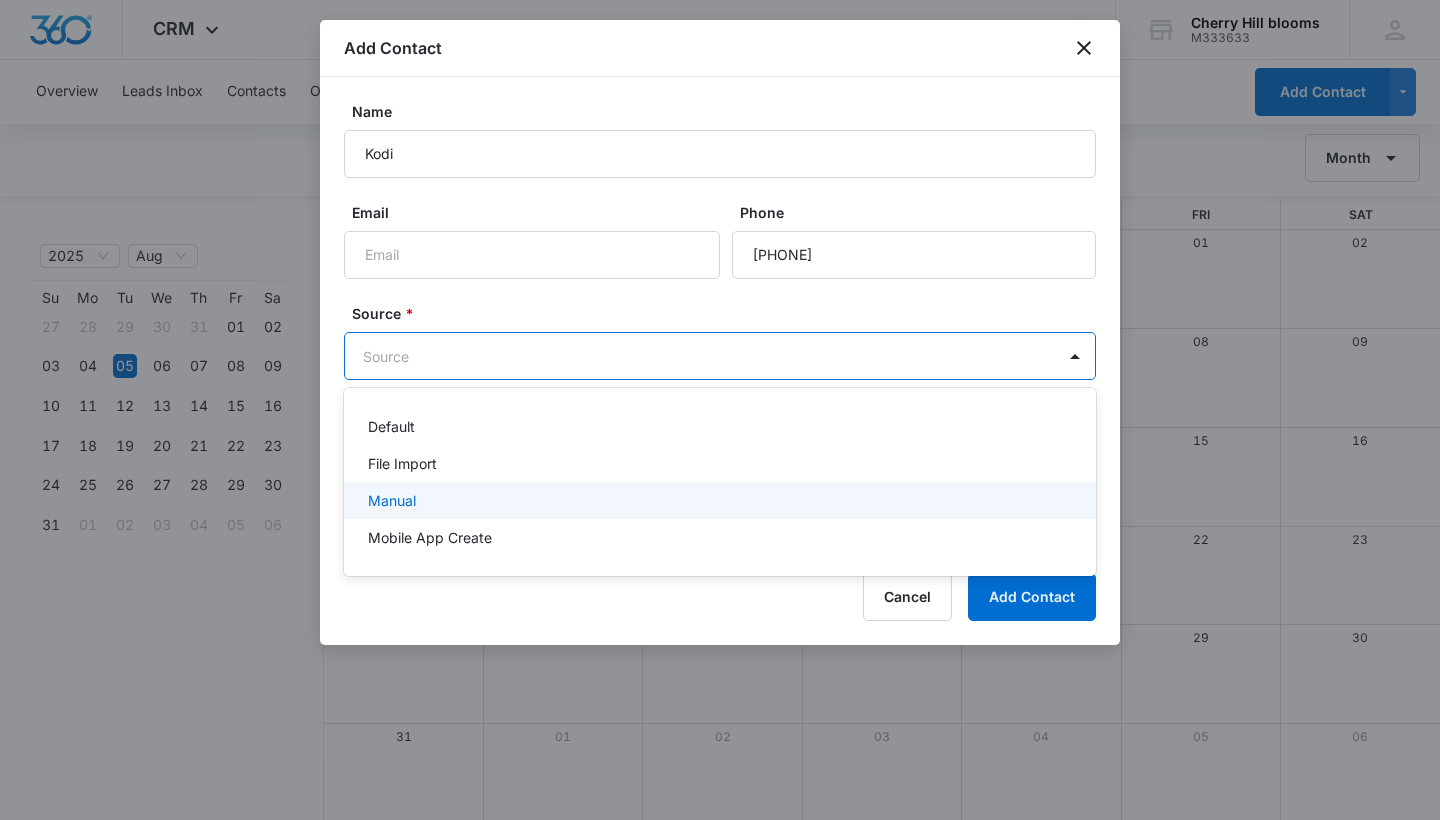 click on "Manual" at bounding box center [720, 500] 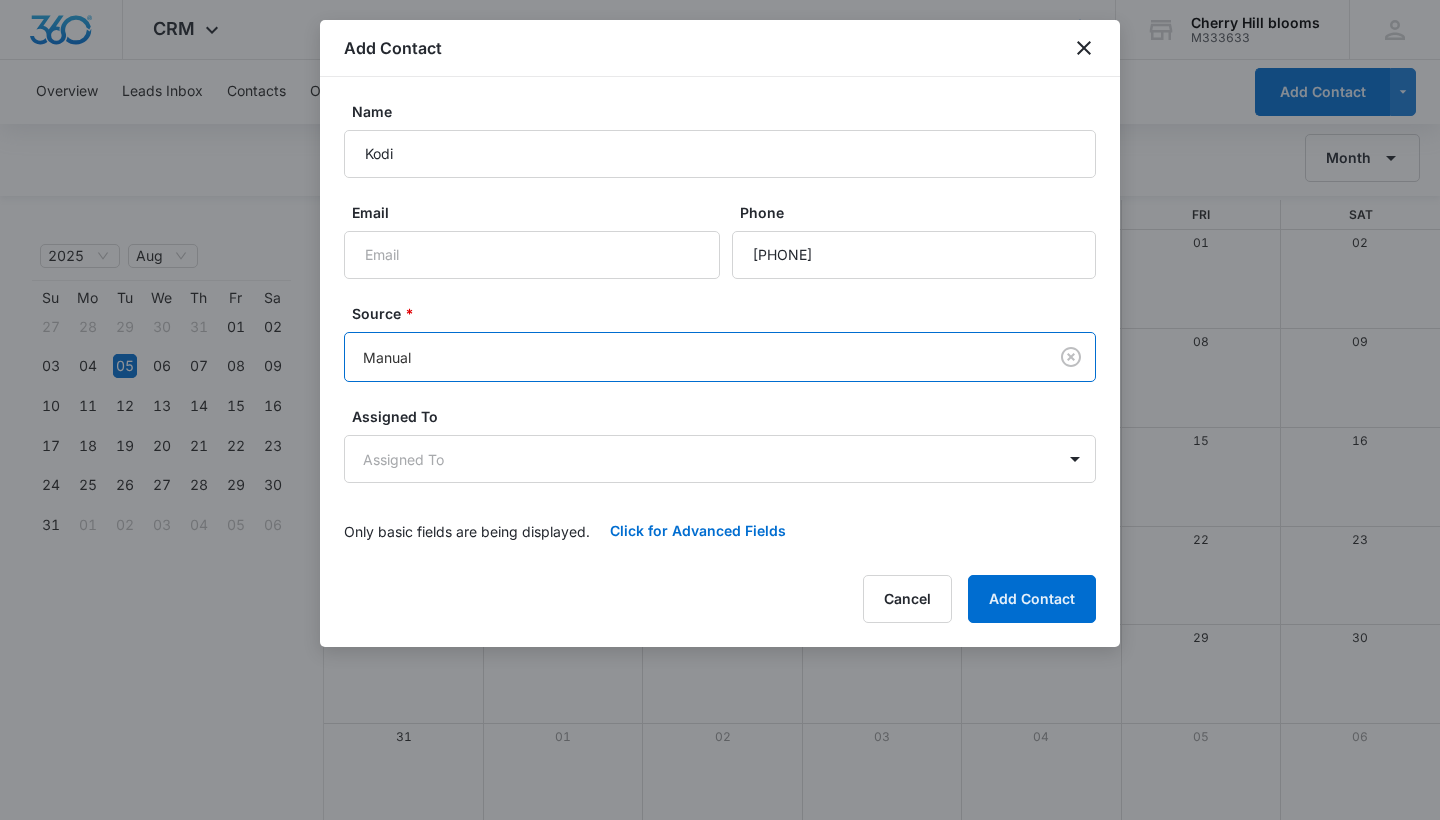 click on "Source * option Manual, selected. Manual" at bounding box center (720, 342) 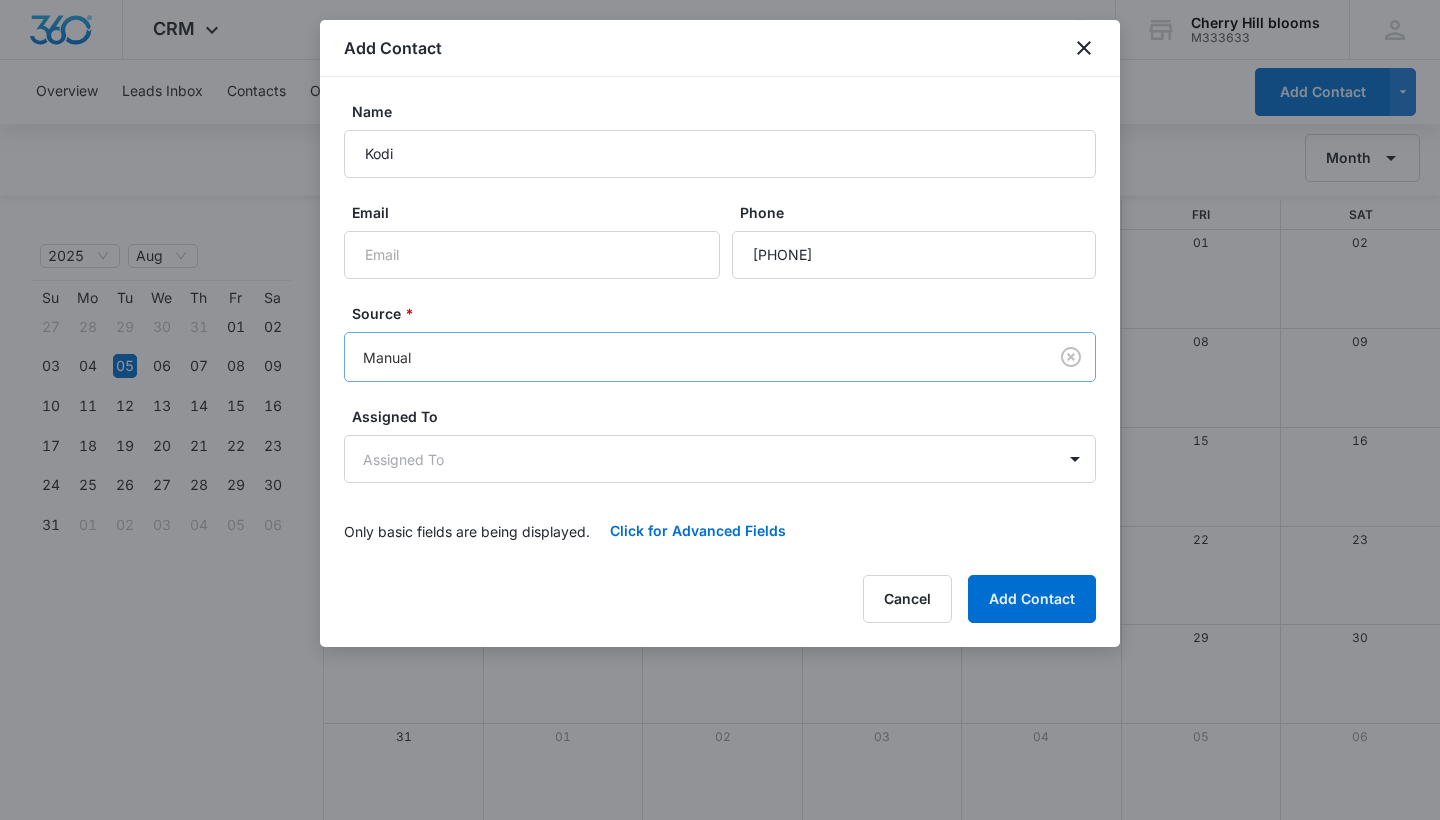 click on "CRM Apps Reputation Websites Forms CRM Email Social Shop Payments POS Content Ads Intelligence Files Brand Settings [CITY] Blooms M333633 Your Accounts View All CB [CITY] Blooms [CITY]bloomss@example.com My Profile Notifications Support Logout Terms & Conditions   •   Privacy Policy Overview Leads Inbox Contacts Organizations History Deals Projects Tasks Calendar Lists Reports Settings Add Contact 2025 Aug Month Year Su Mo Tu We Th Fr Sa 27 28 29 30 31 01 02 03 04 05 06 07 08 09 10 11 12 13 14 15 16 17 18 19 20 21 22 23 24 25 26 27 28 29 30 31 01 02 03 04 05 06 Today August 2025 Month Sun Mon Tue Wed Thu Fri Sat 27 28 29 30 31 01 02 03 04 05 06 07 08 09 10 11 12 13 14 15 16 17 18 19 20 21 22 23 24 25 26 27 28 29 30 31 01 02 03 04 05 06 [CITY] Blooms - CRM Calendar - Marketing 360®
Add Contact Name Kodi Email Phone Source * Manual Assigned To Assigned To Only basic fields are being displayed. Click for Advanced Fields Contact Type Contact Type Contact Status Contact Status Cancel" at bounding box center (720, 411) 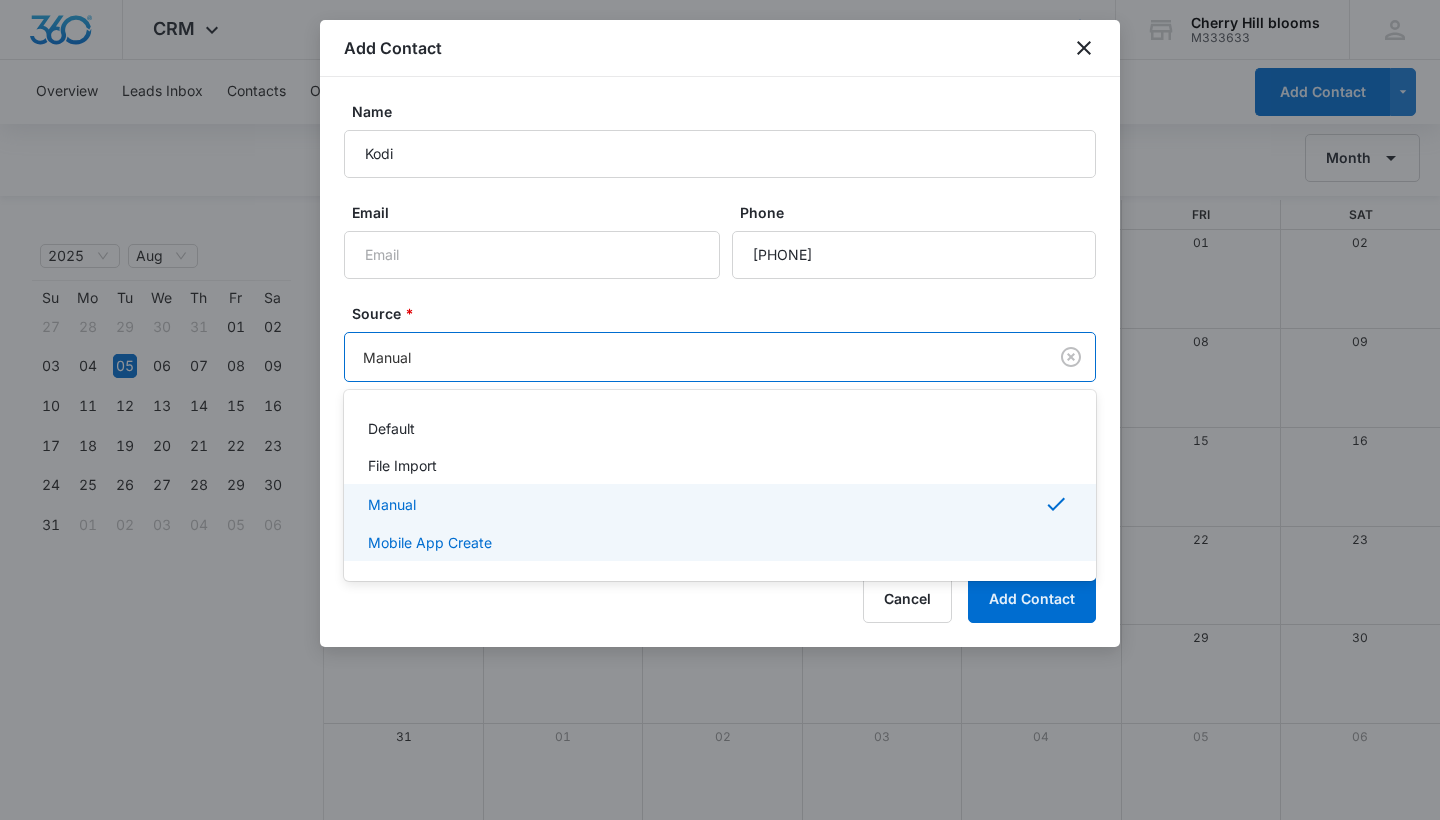 click on "Mobile App Create" at bounding box center (720, 542) 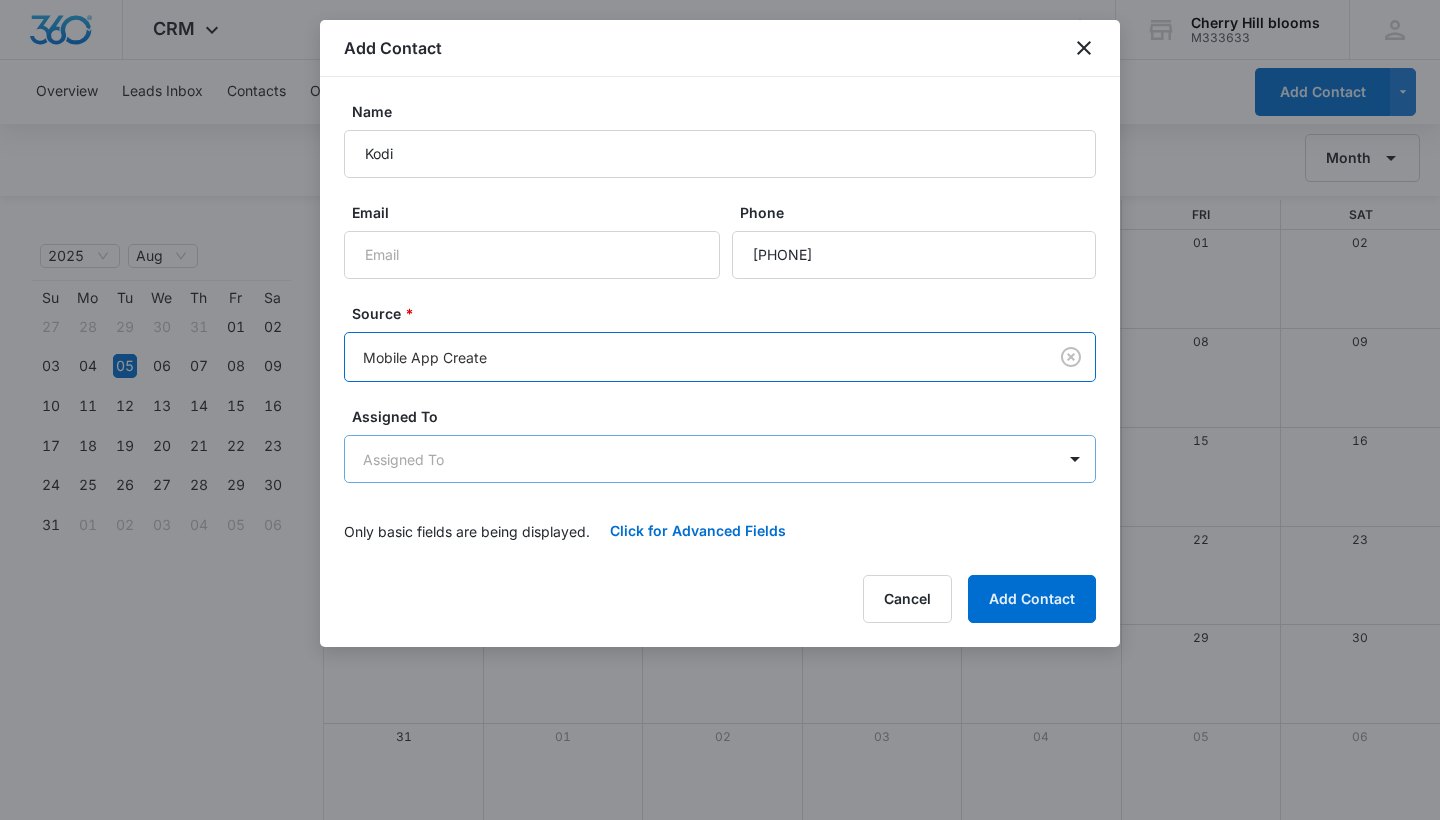 click on "CRM Apps Reputation Websites Forms CRM Email Social Shop Payments POS Content Ads Intelligence Files Brand Settings [CITY] Blooms M333633 Your Accounts View All CB [CITY] Blooms [CITY]bloomss@example.com My Profile Notifications Support Logout Terms & Conditions   •   Privacy Policy Overview Leads Inbox Contacts Organizations History Deals Projects Tasks Calendar Lists Reports Settings Add Contact 2025 Aug Month Year Su Mo Tu We Th Fr Sa 27 28 29 30 31 01 02 03 04 05 06 07 08 09 10 11 12 13 14 15 16 17 18 19 20 21 22 23 24 25 26 27 28 29 30 31 01 02 03 04 05 06 Today August 2025 Month Sun Mon Tue Wed Thu Fri Sat 27 28 29 30 31 01 02 03 04 05 06 07 08 09 10 11 12 13 14 15 16 17 18 19 20 21 22 23 24 25 26 27 28 29 30 31 01 02 03 04 05 06 [CITY] Blooms - CRM Calendar - Marketing 360®
Add Contact Name Kodi Email Phone Source * option Mobile App Create, selected. Mobile App Create Assigned To Assigned To Only basic fields are being displayed. Click for Advanced Fields Contact Type" at bounding box center [720, 411] 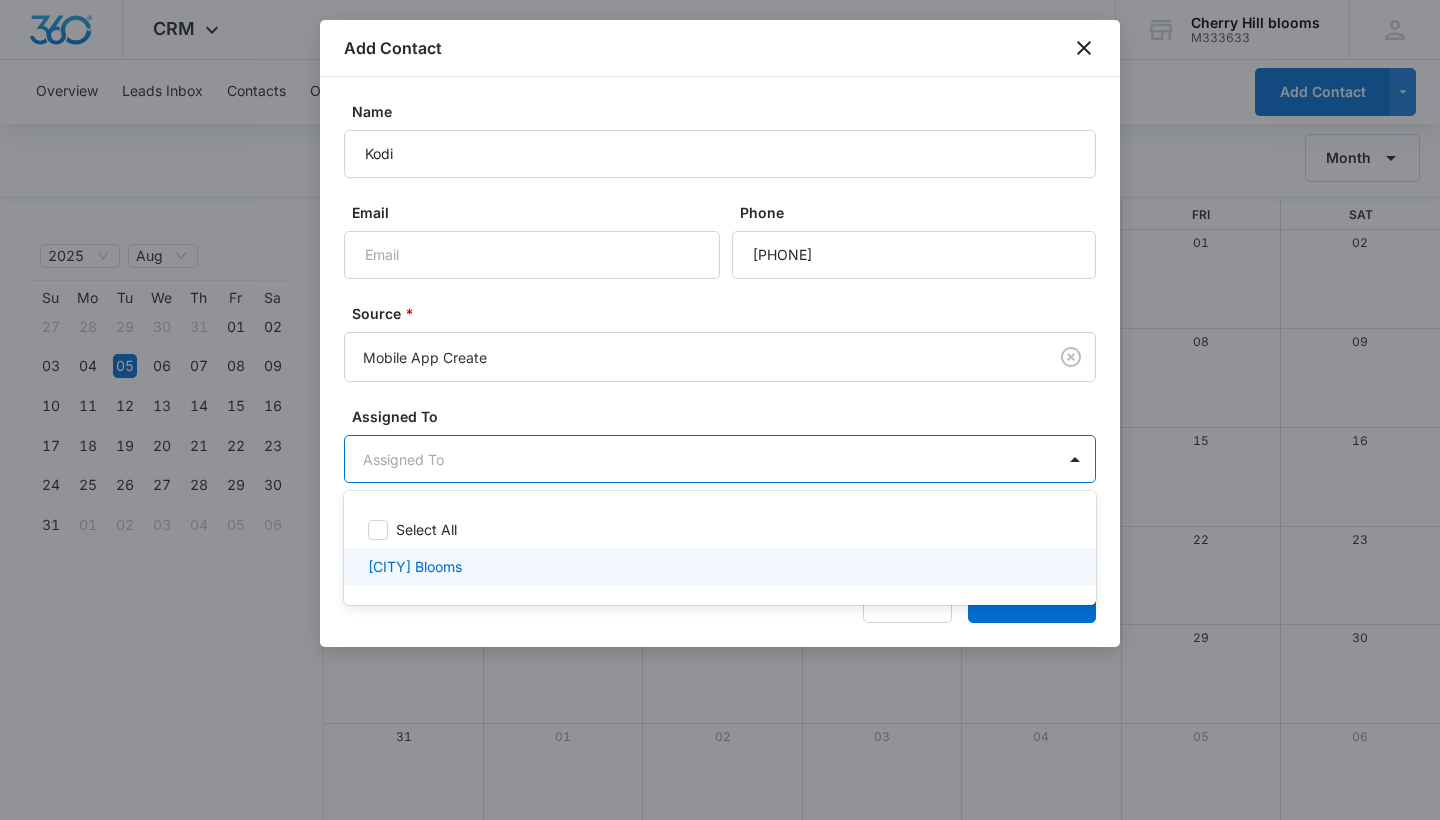 click on "[CITY] Blooms" at bounding box center [720, 566] 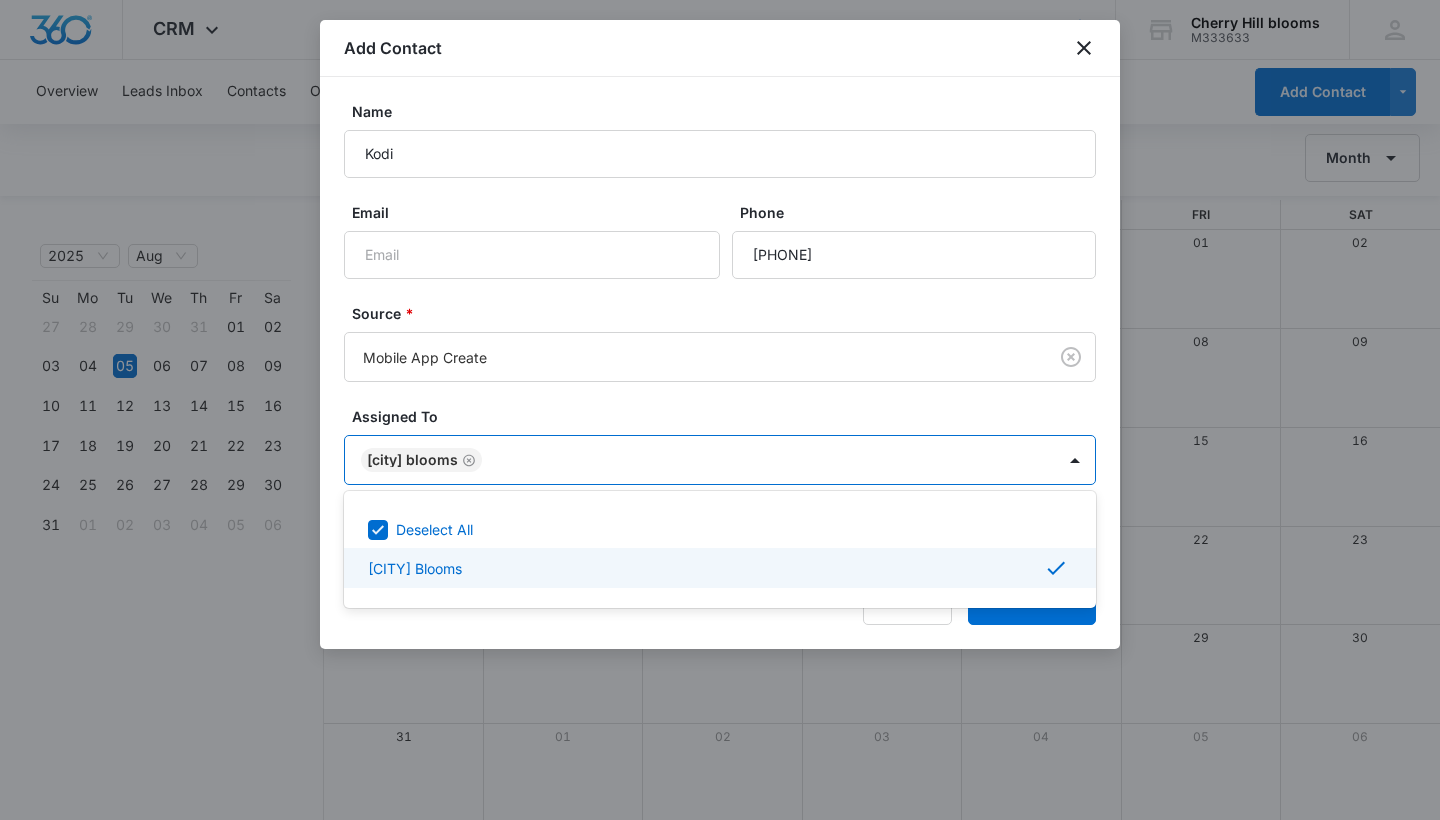 checkbox on "true" 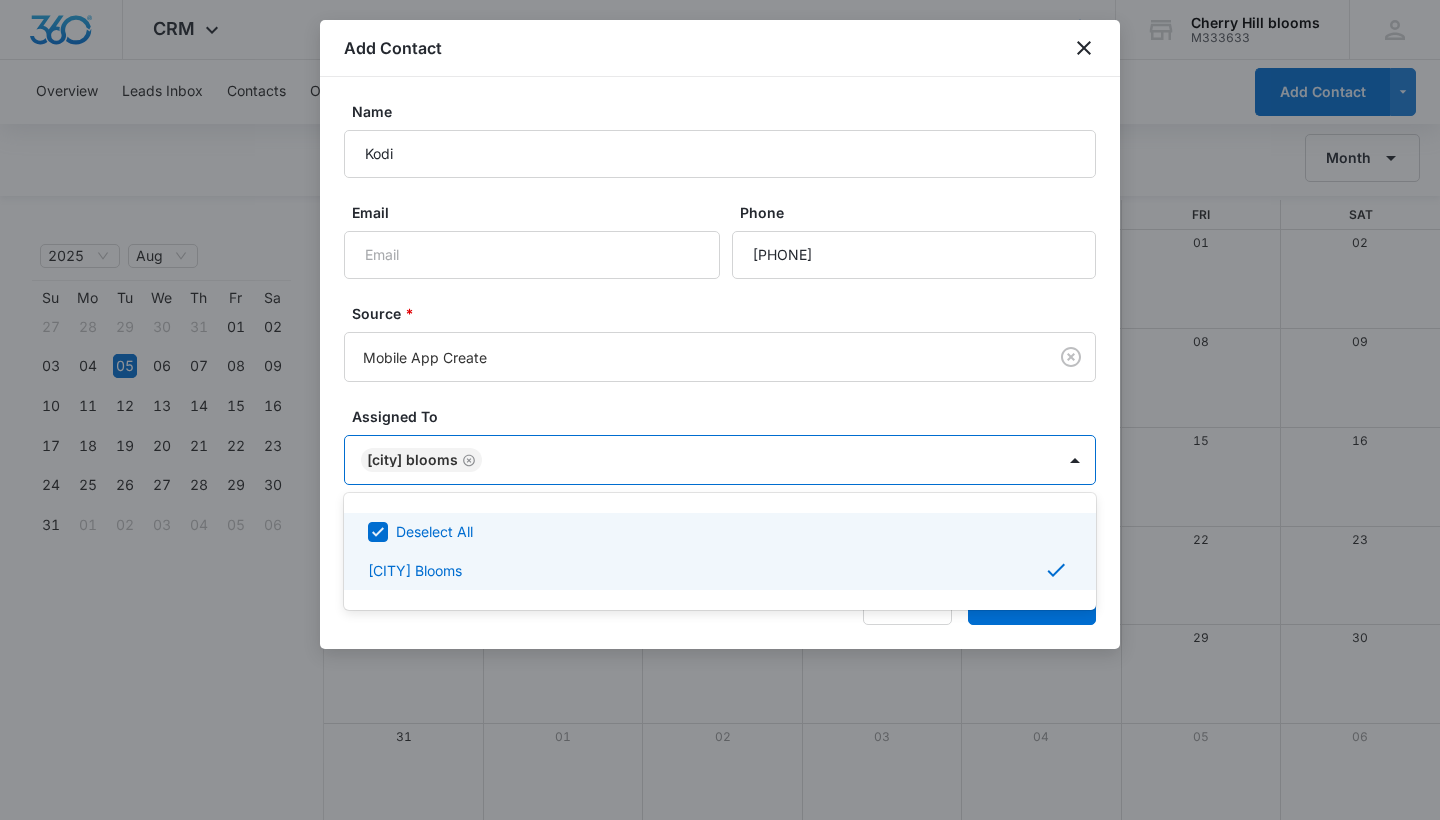 click at bounding box center [720, 410] 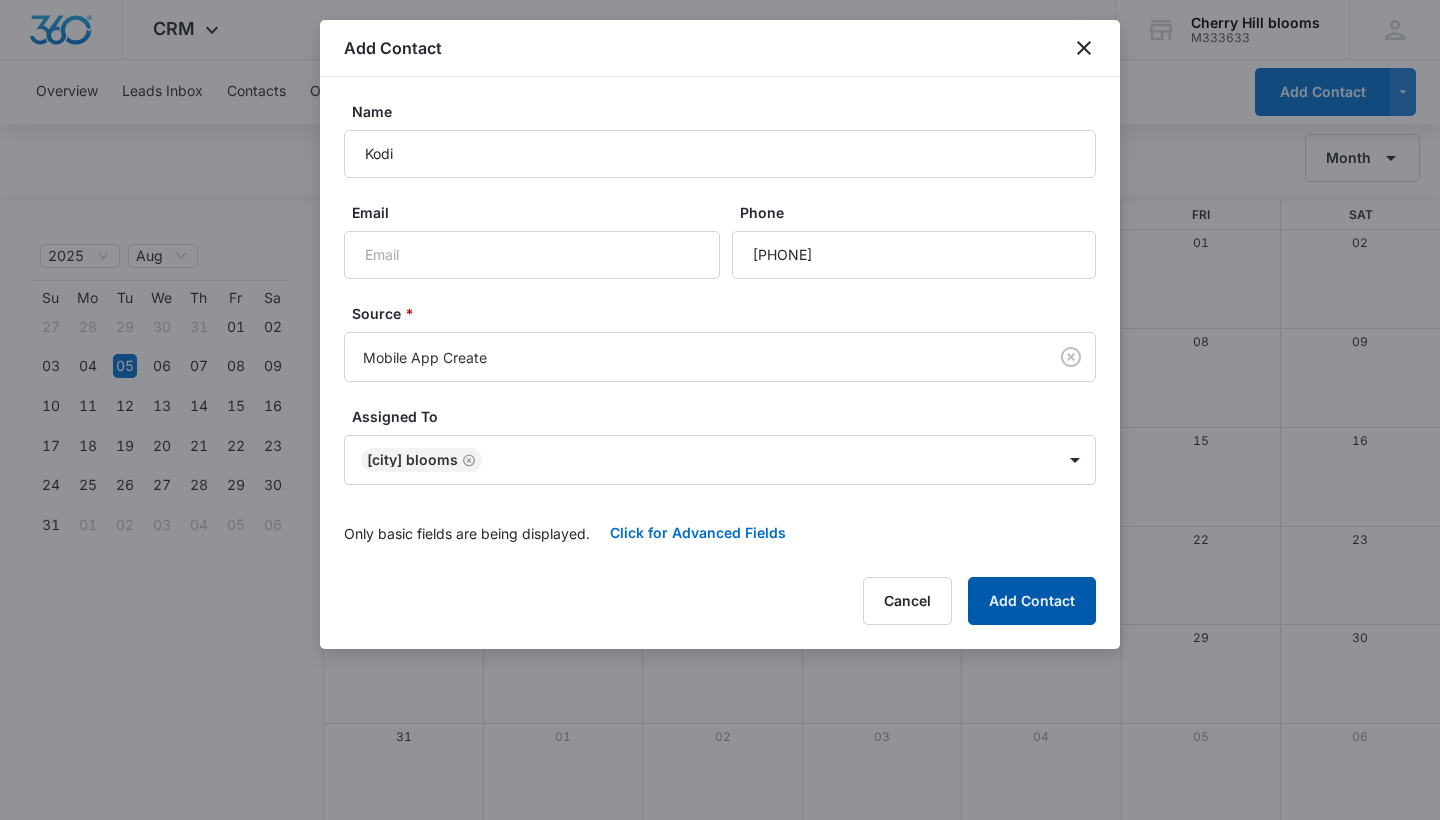 click on "Add Contact" at bounding box center (1032, 601) 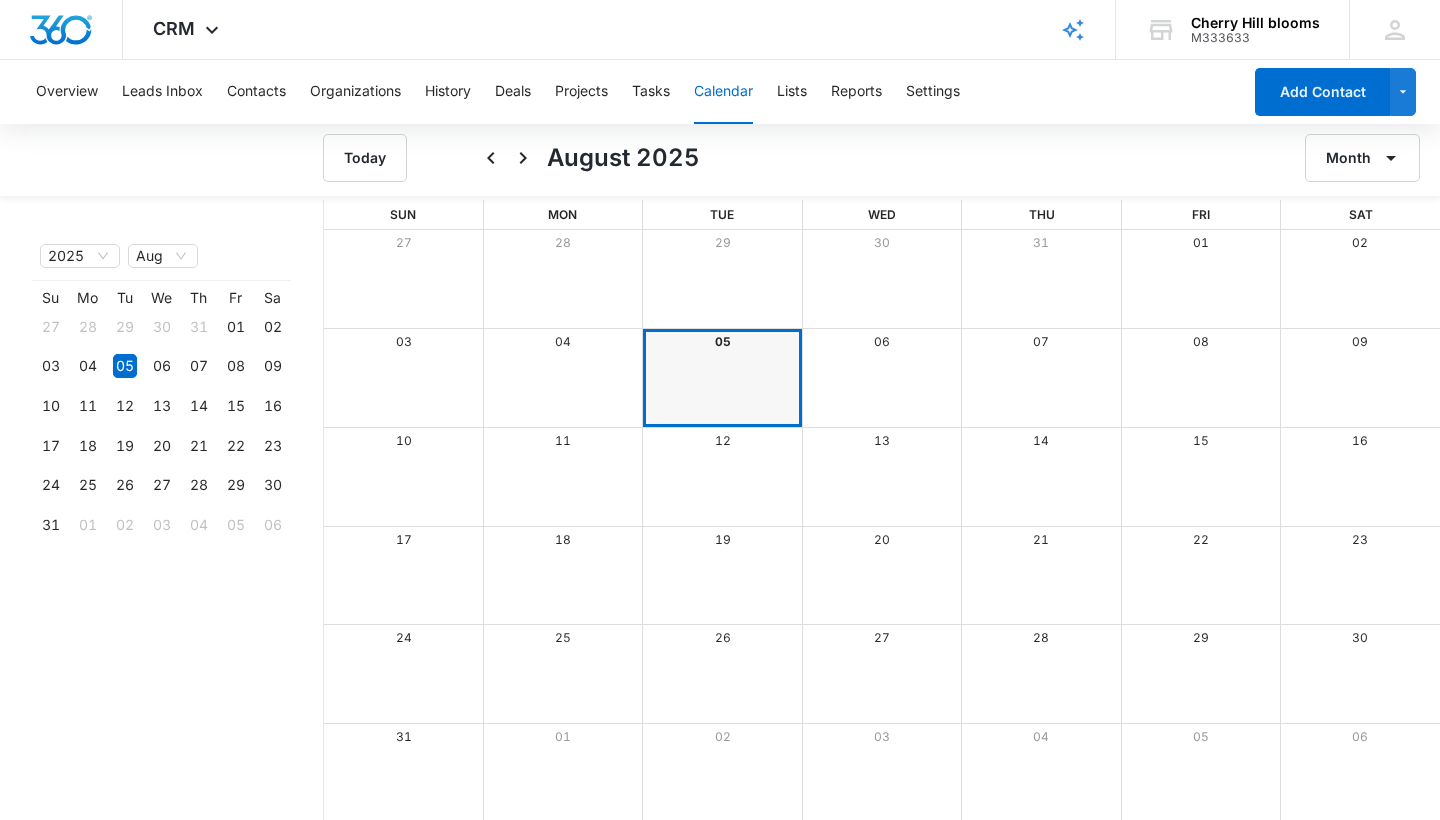 scroll, scrollTop: 0, scrollLeft: 0, axis: both 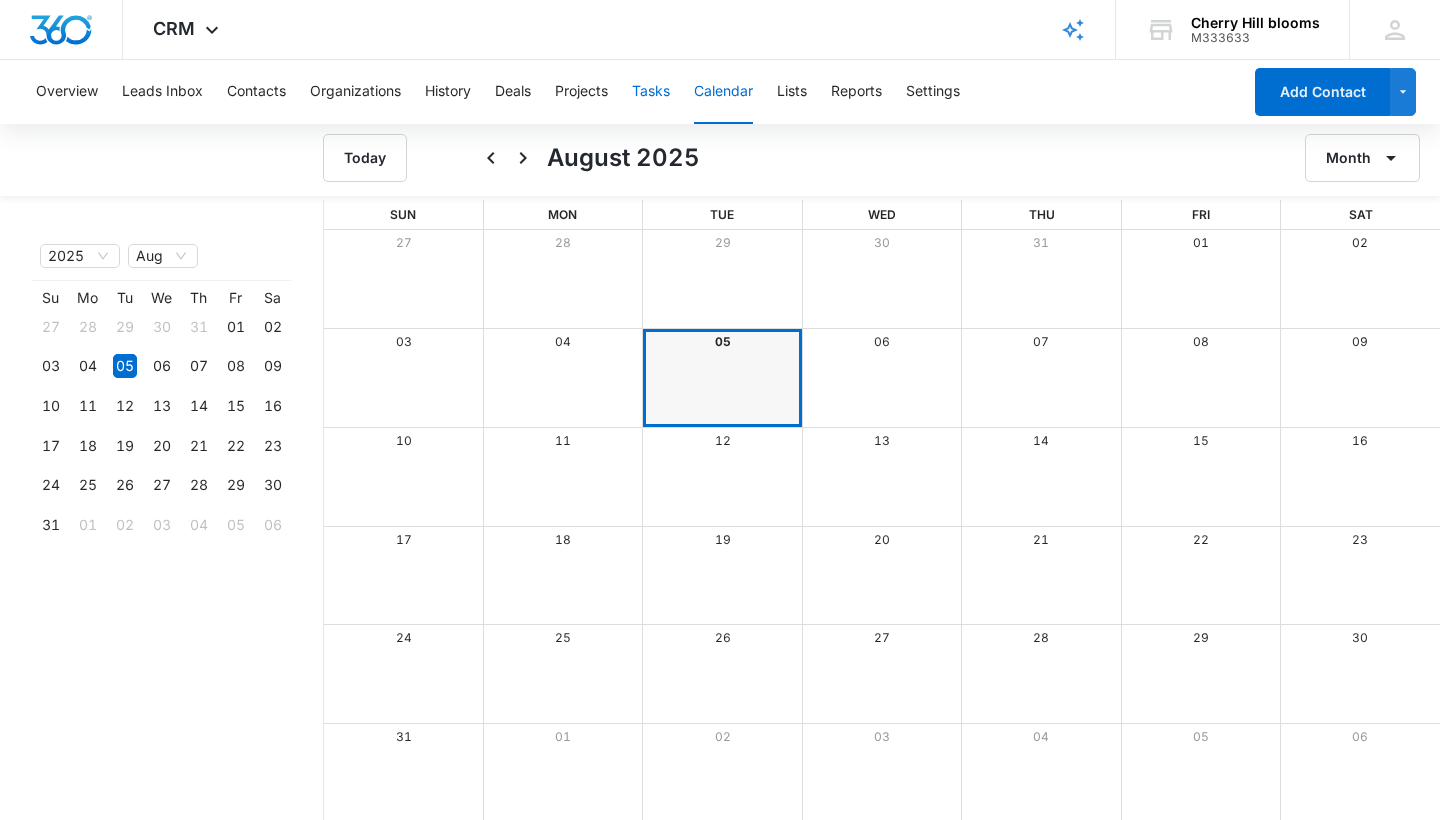 click on "Tasks" at bounding box center [651, 92] 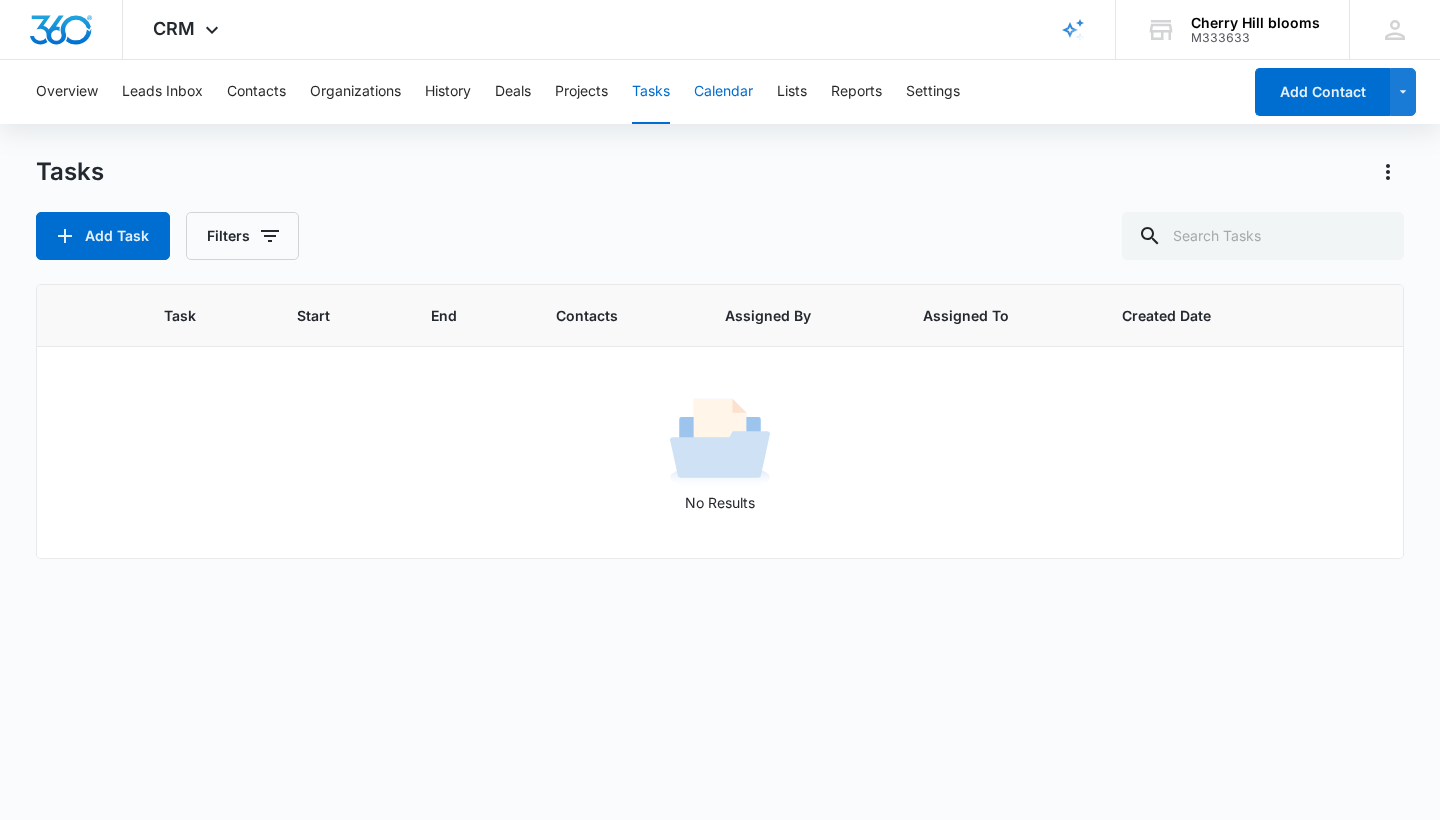 click on "Calendar" at bounding box center (723, 92) 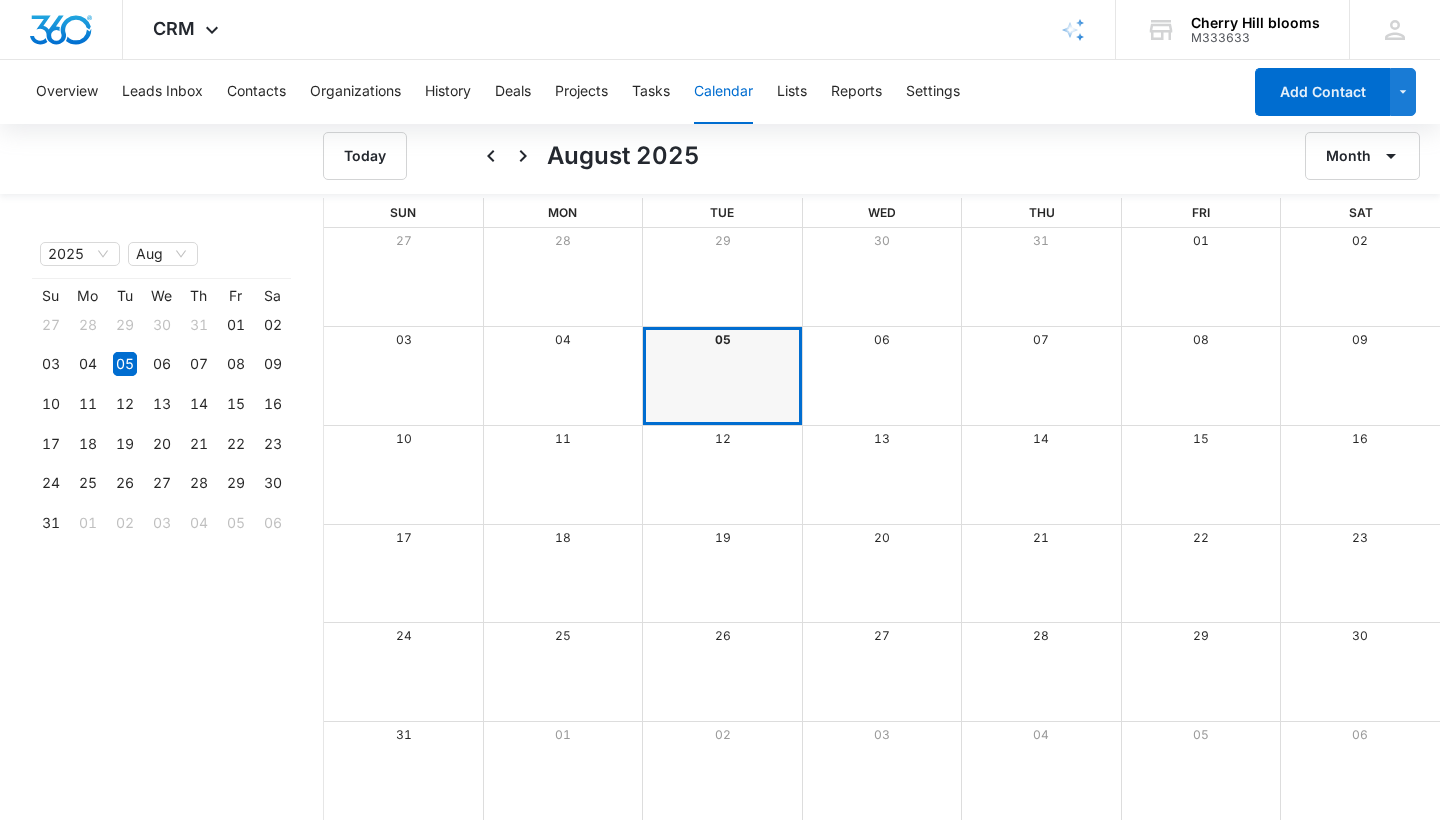 scroll, scrollTop: 2, scrollLeft: 0, axis: vertical 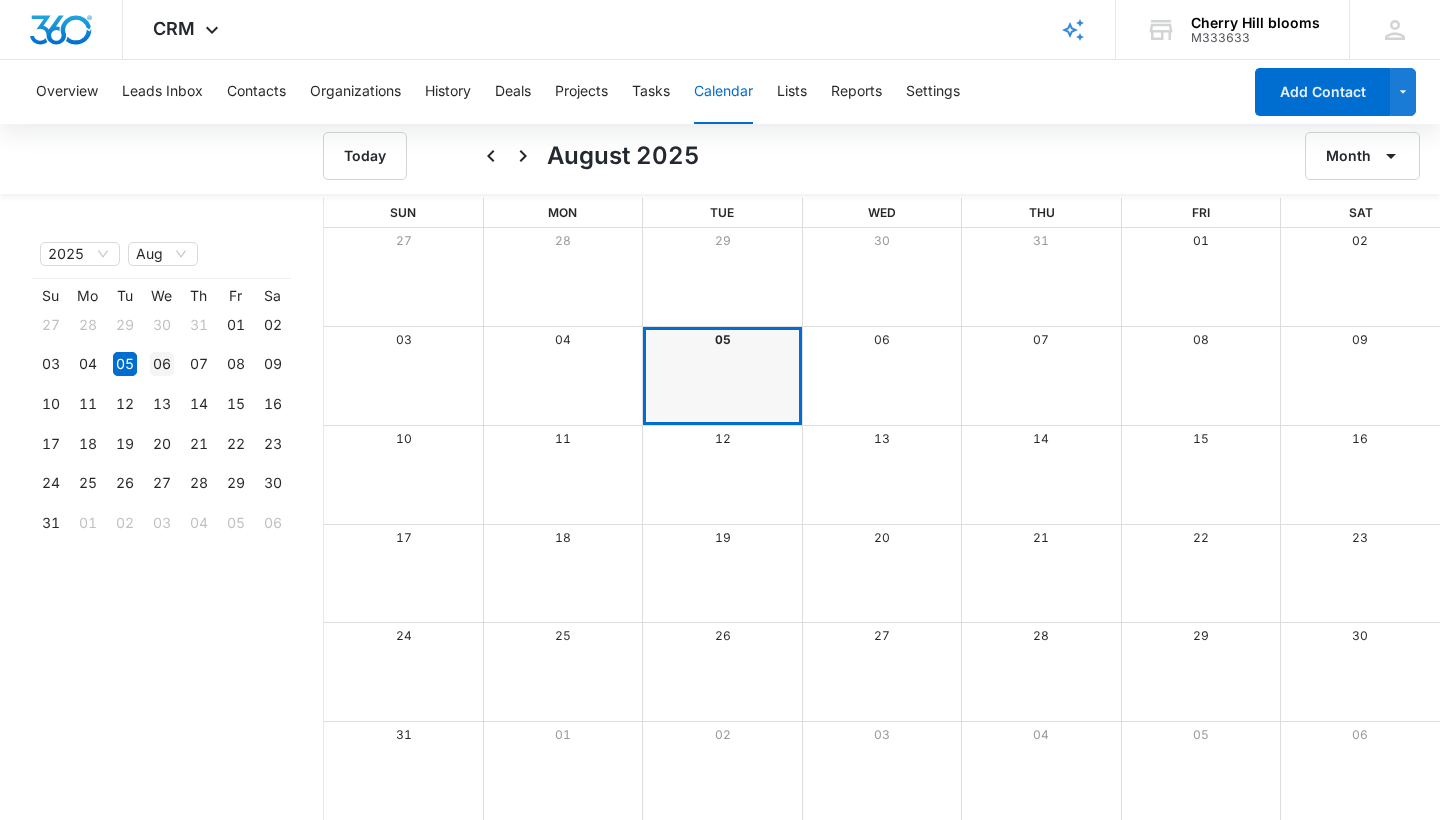 click on "06" at bounding box center [162, 364] 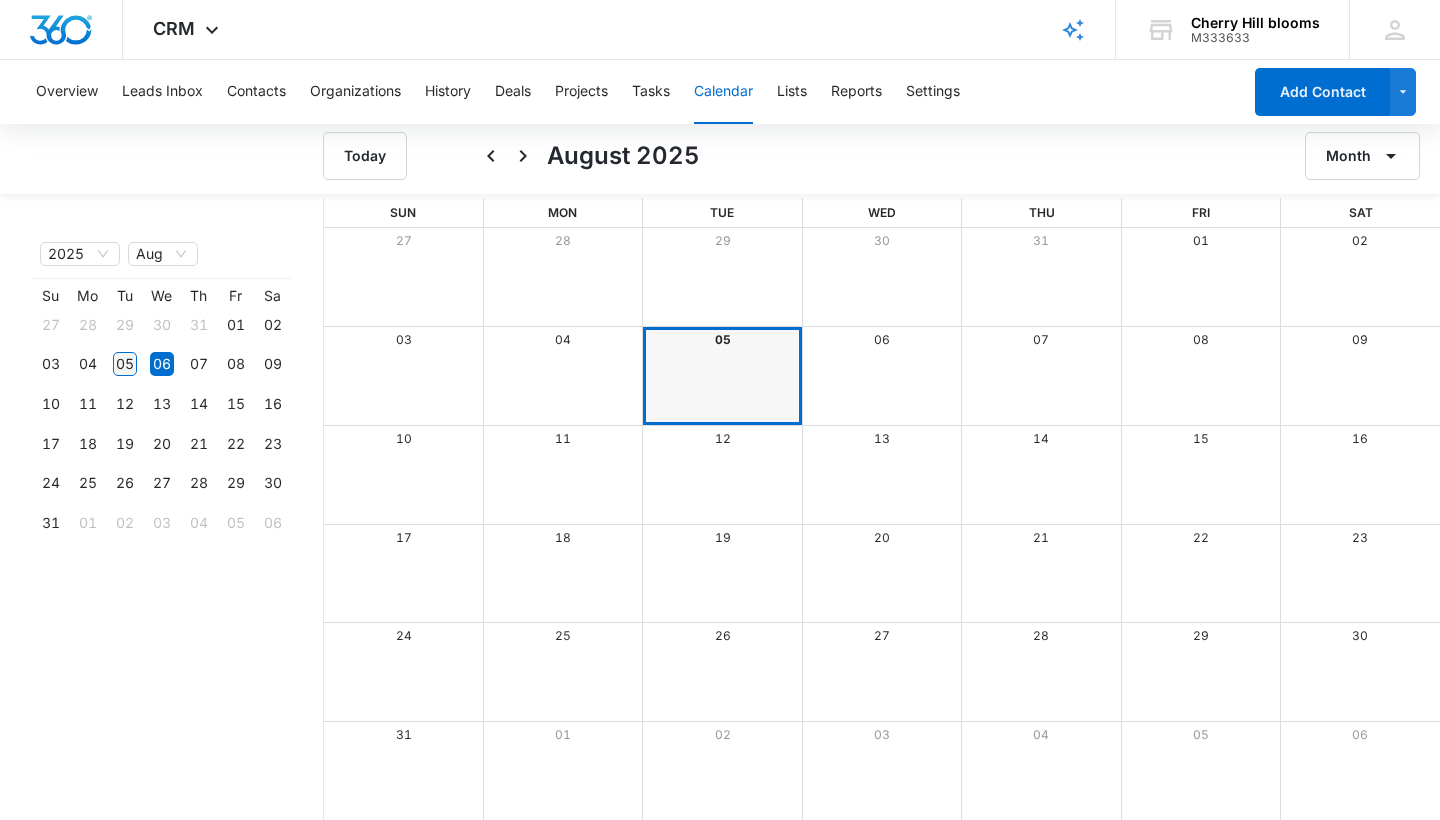 click on "05" at bounding box center (125, 364) 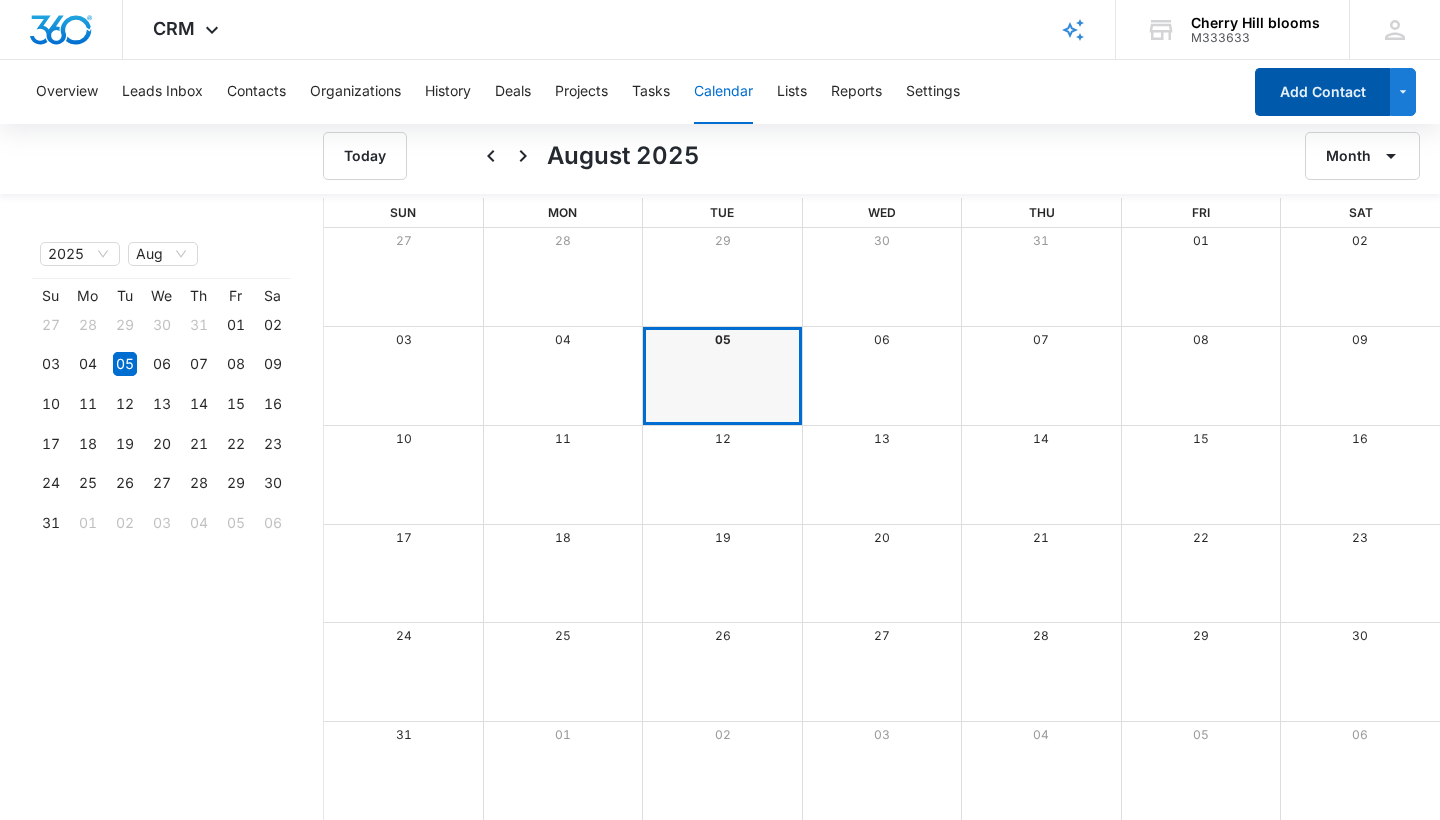 click on "Add Contact" at bounding box center (1322, 92) 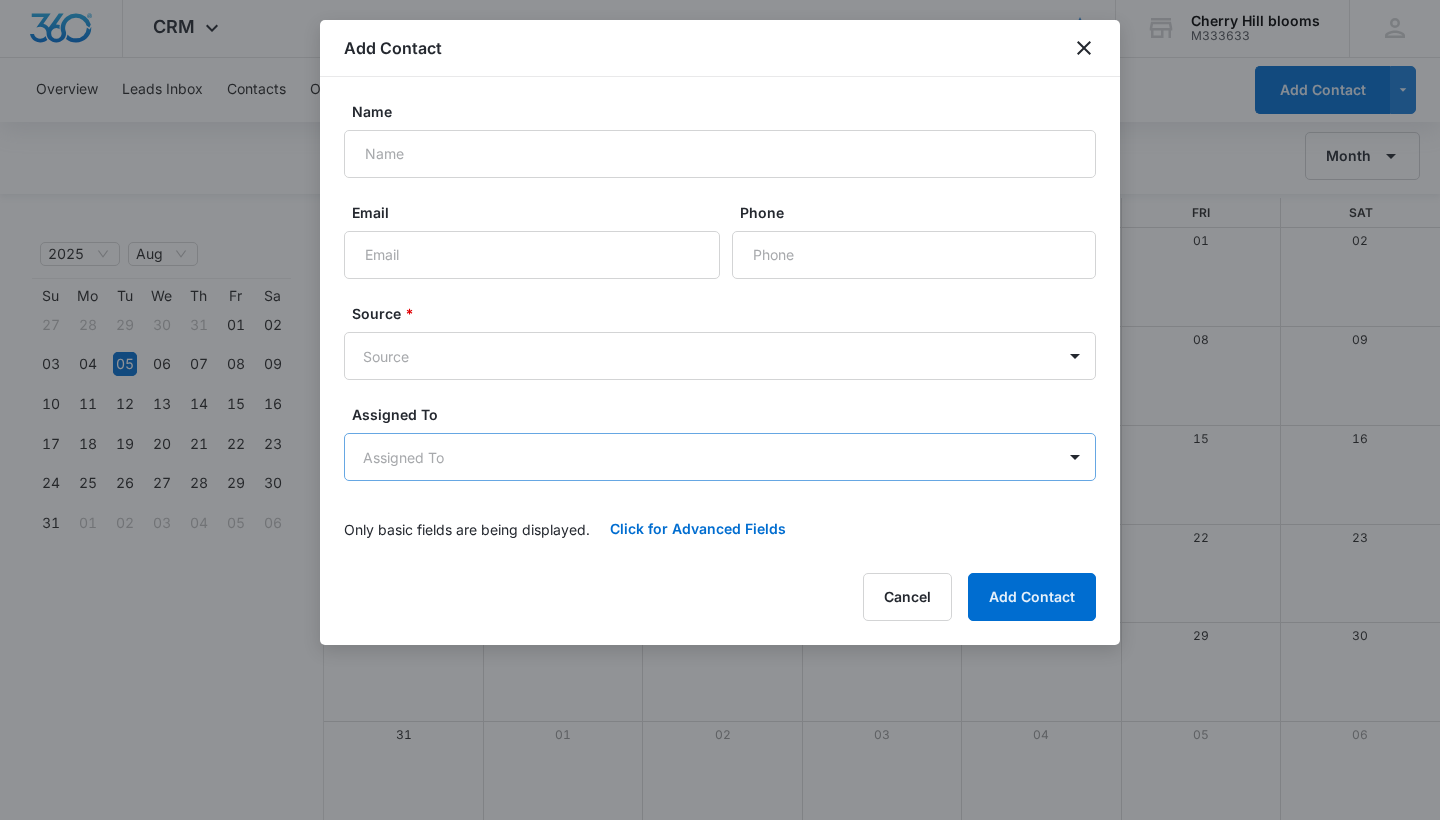 scroll, scrollTop: 2, scrollLeft: 0, axis: vertical 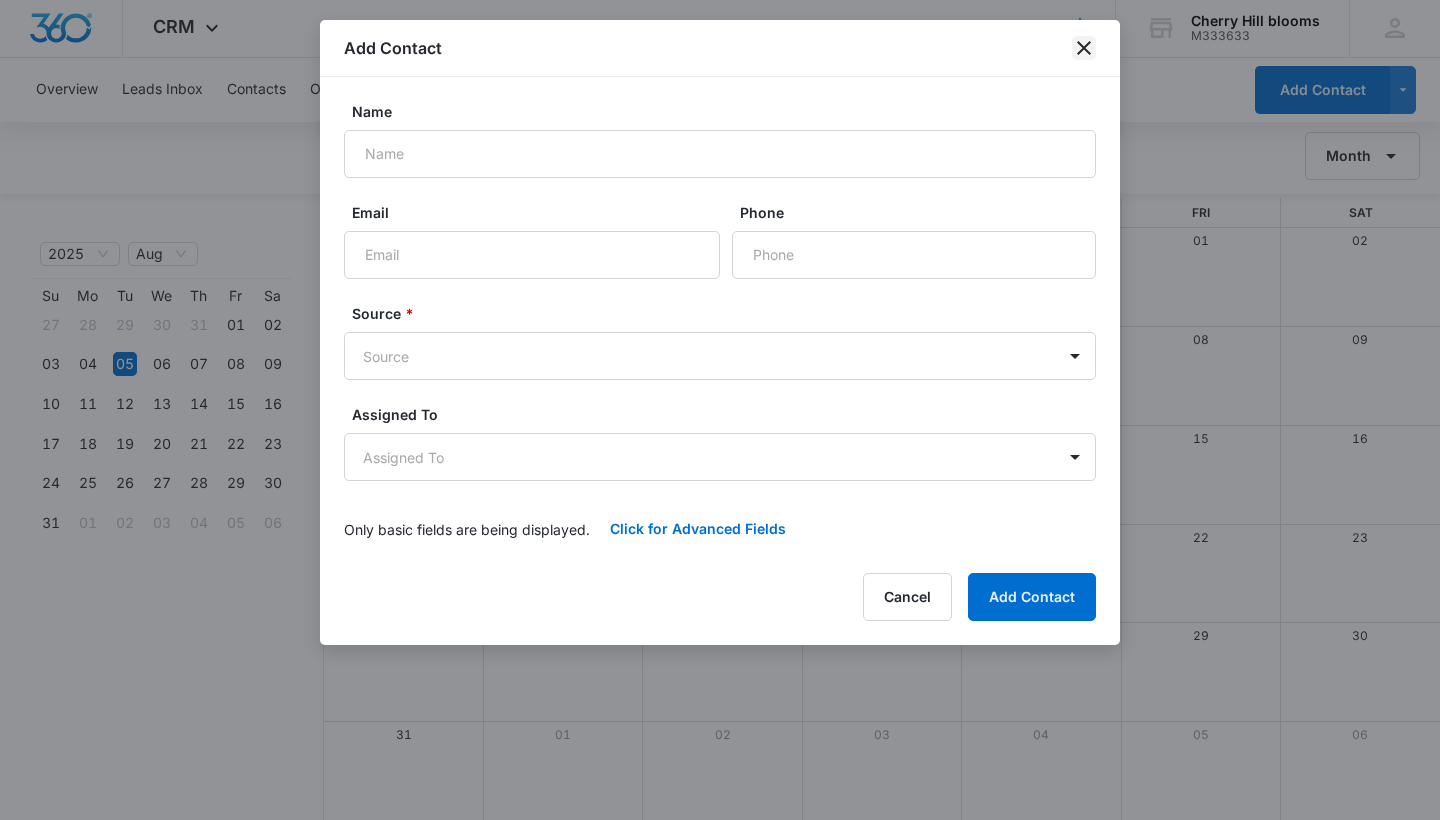 click 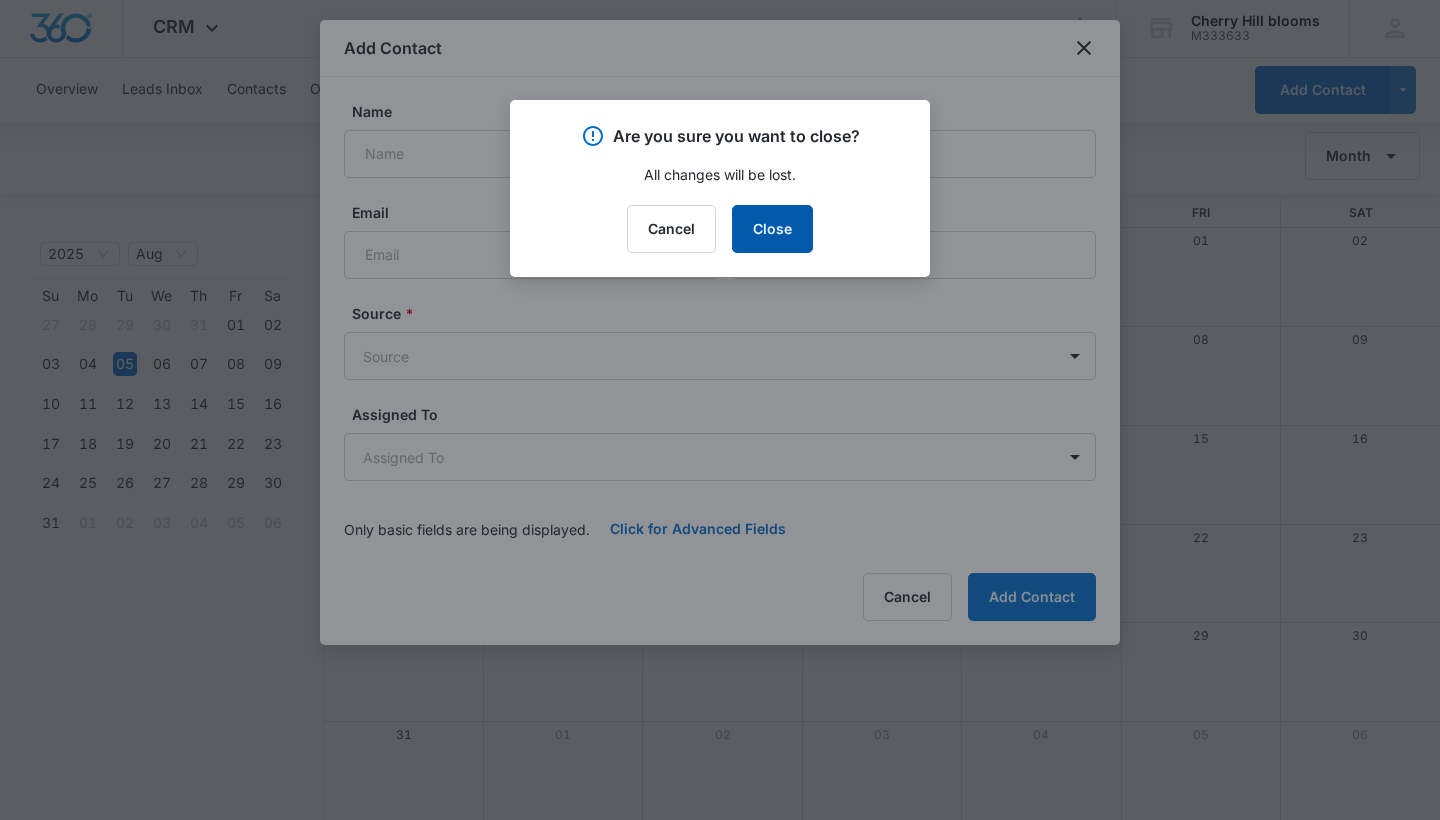 click on "Close" at bounding box center [772, 229] 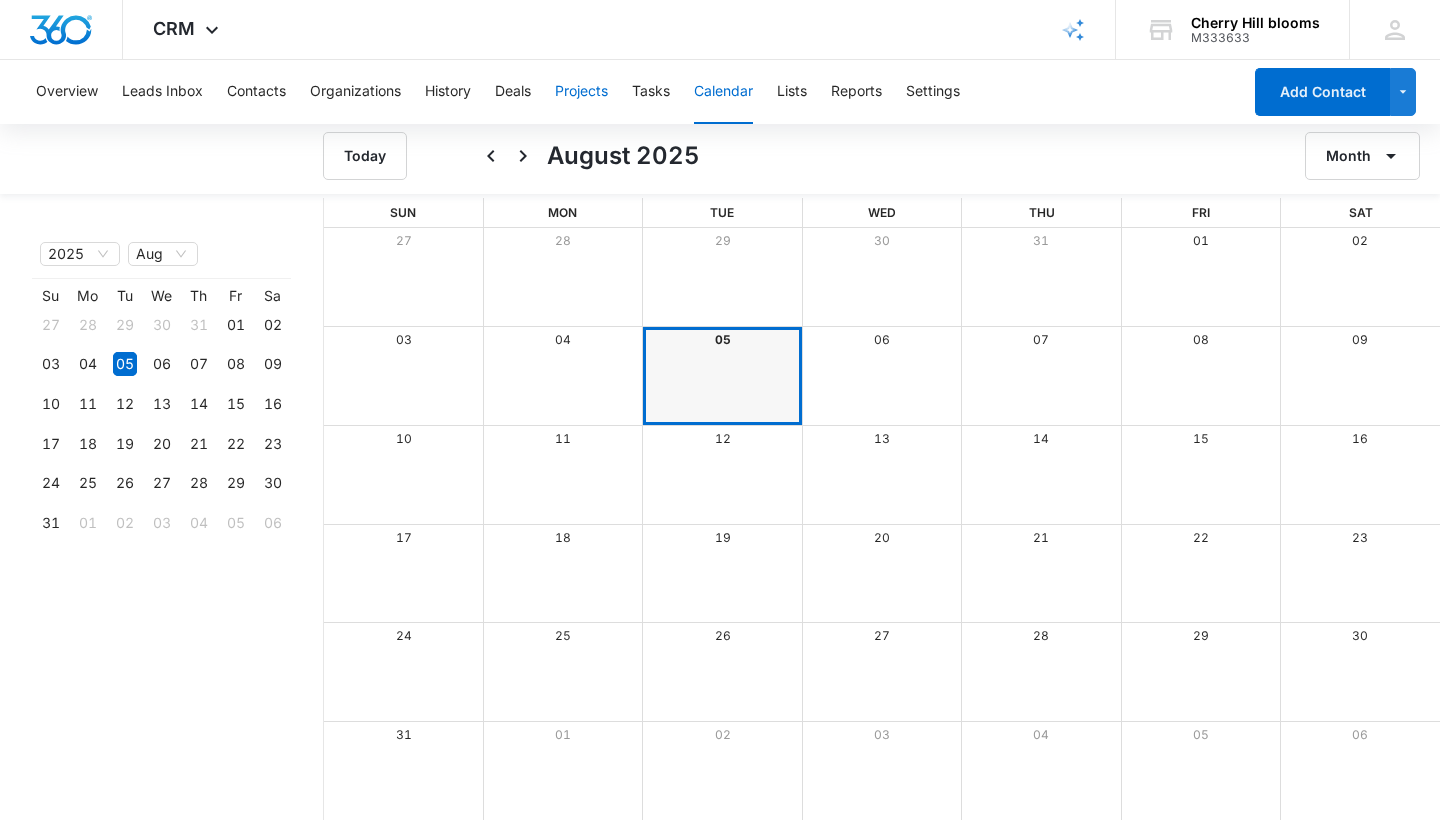 click on "Projects" at bounding box center (581, 92) 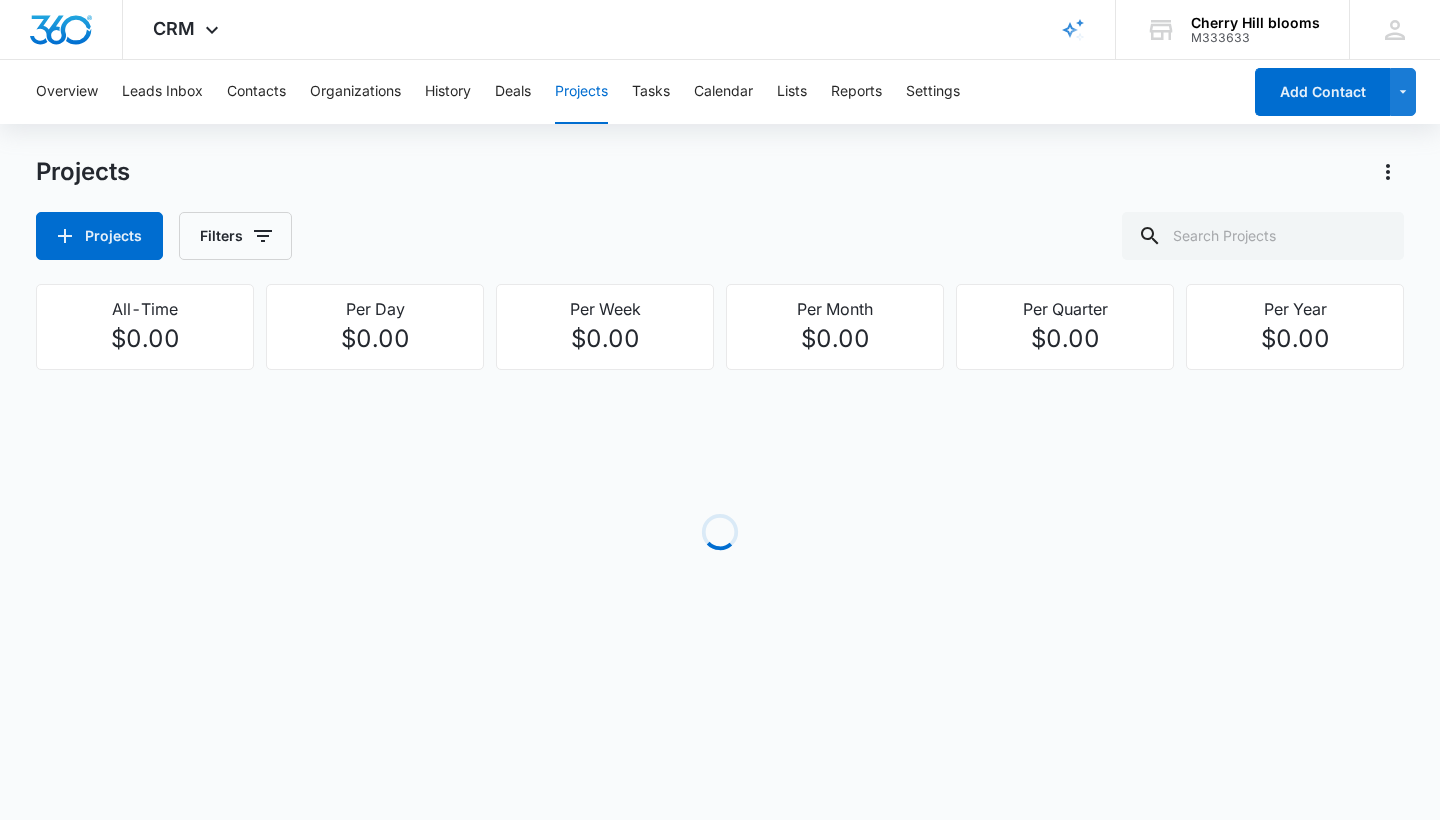 scroll, scrollTop: 0, scrollLeft: 0, axis: both 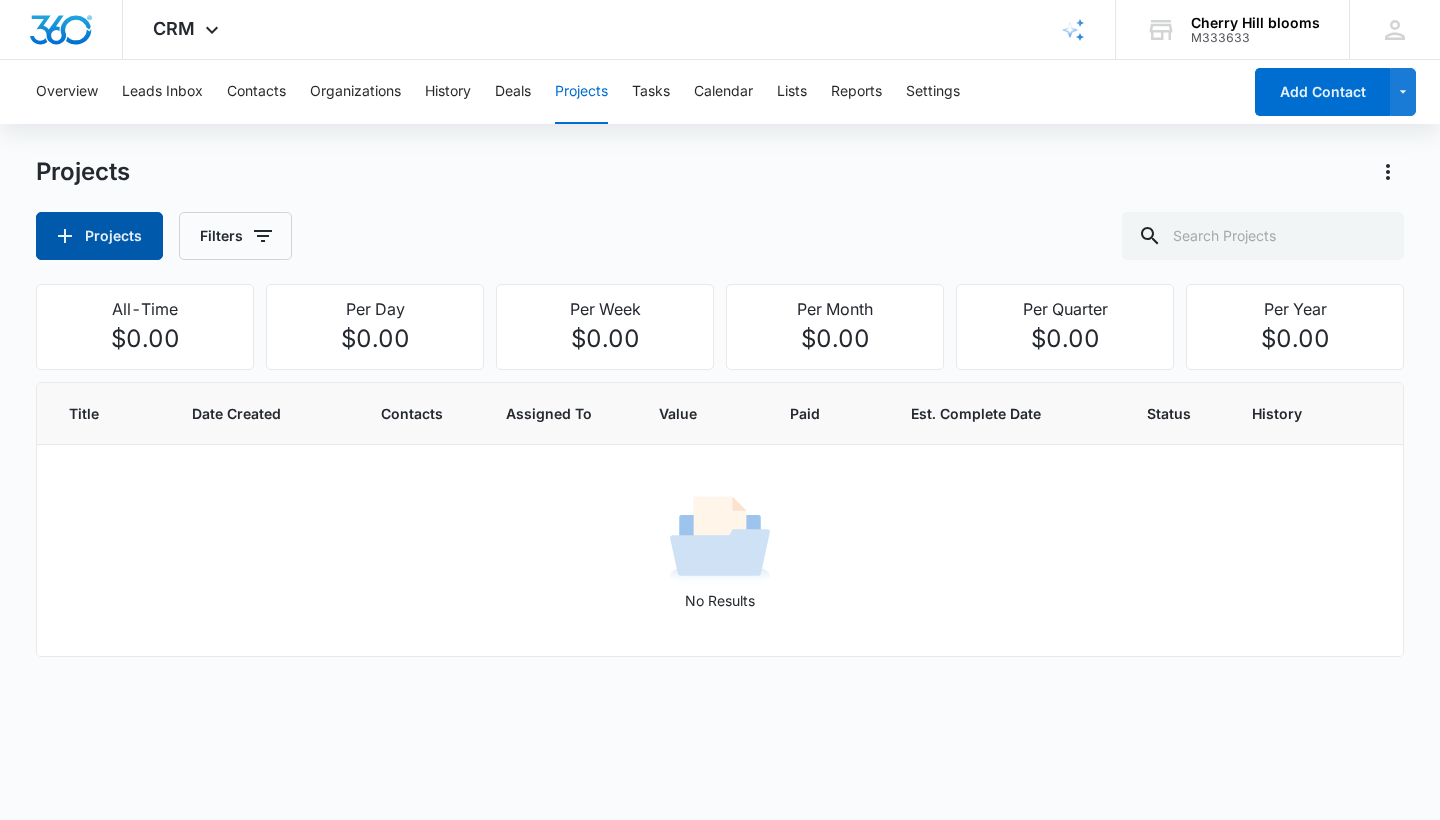 click on "Projects" at bounding box center [99, 236] 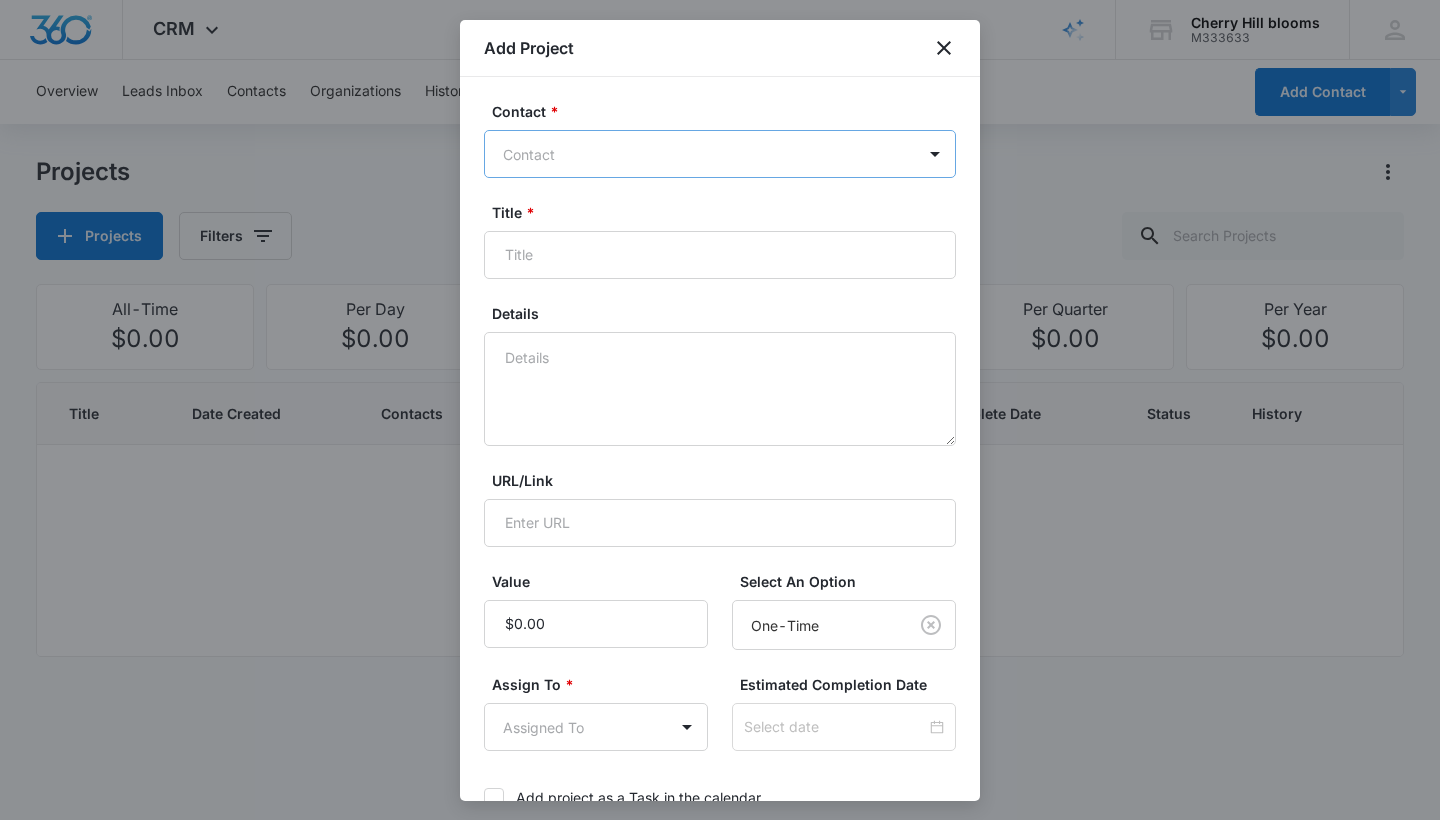 scroll, scrollTop: -1, scrollLeft: 0, axis: vertical 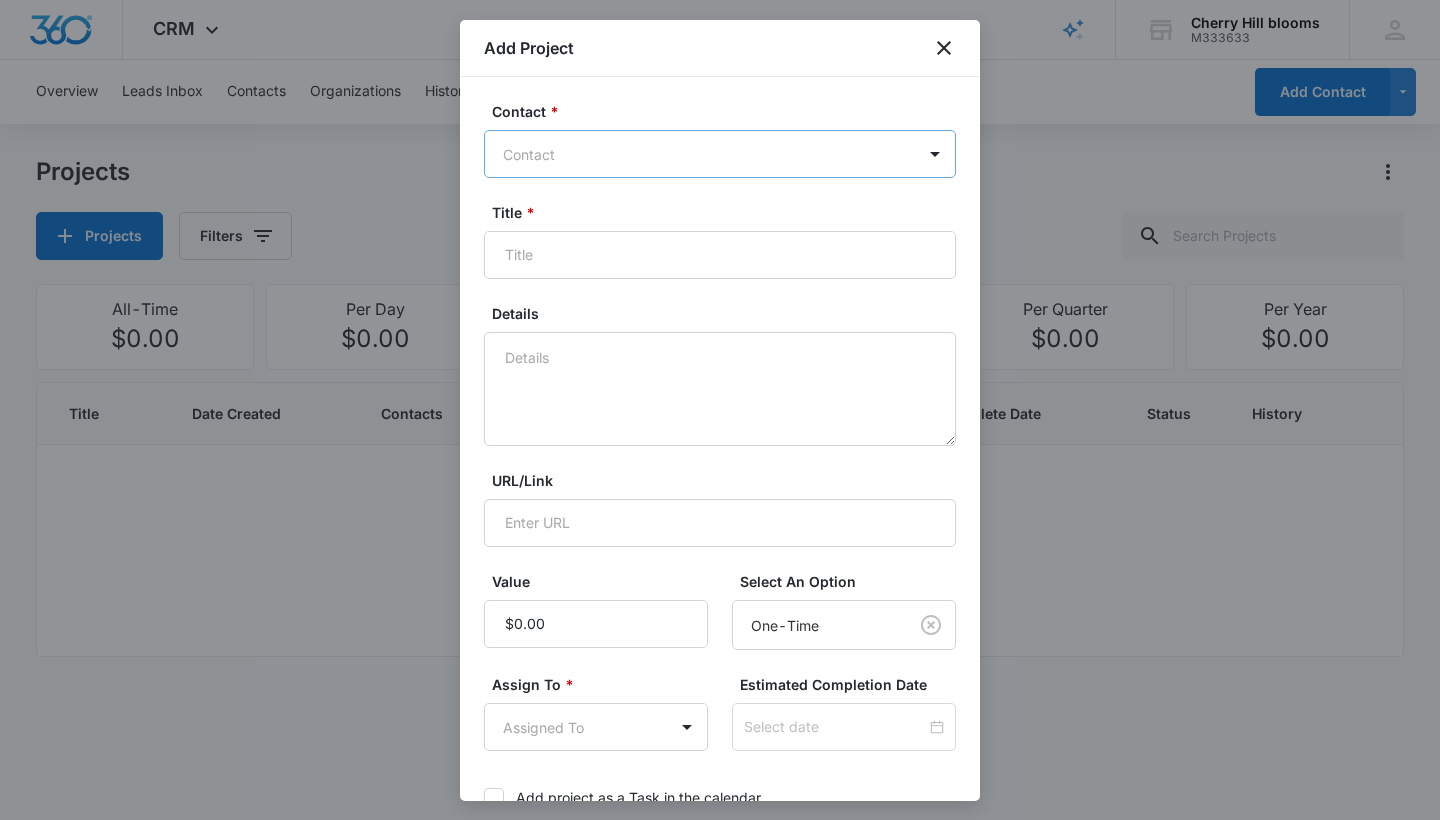 click on "Contact" at bounding box center (700, 154) 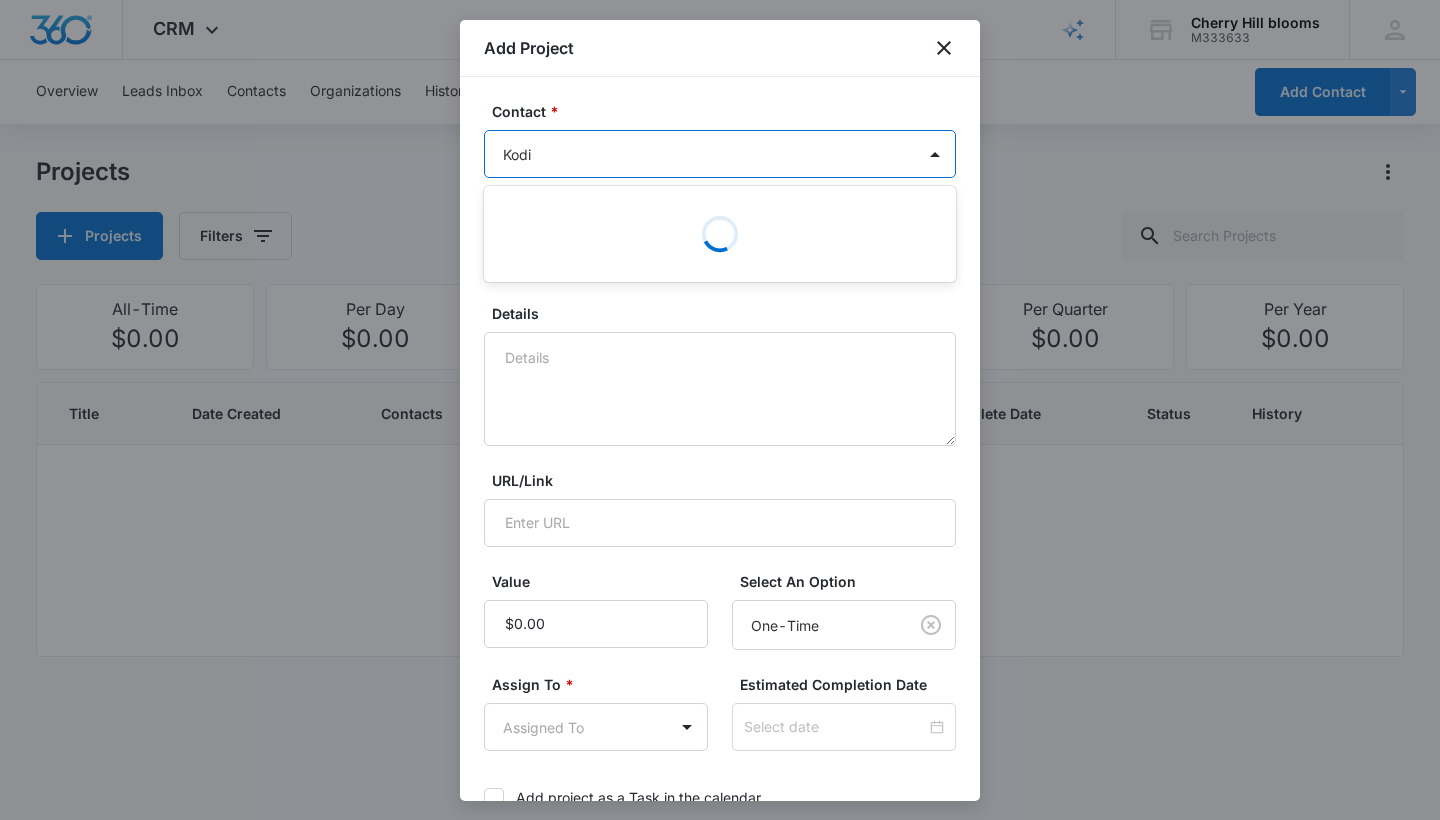 type on "Kodi" 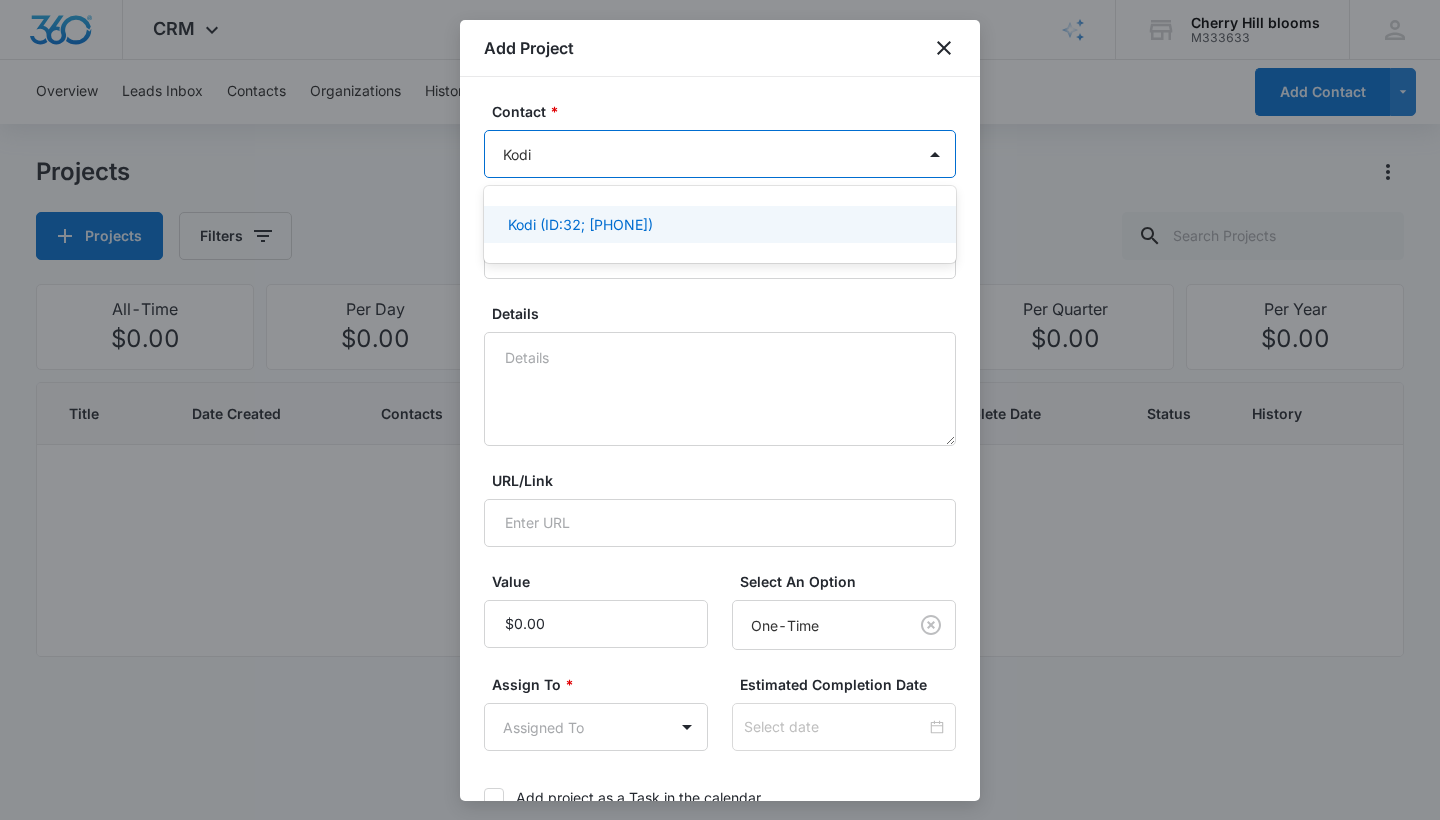 click on "Kodi  (ID:32; [PHONE])" at bounding box center [718, 224] 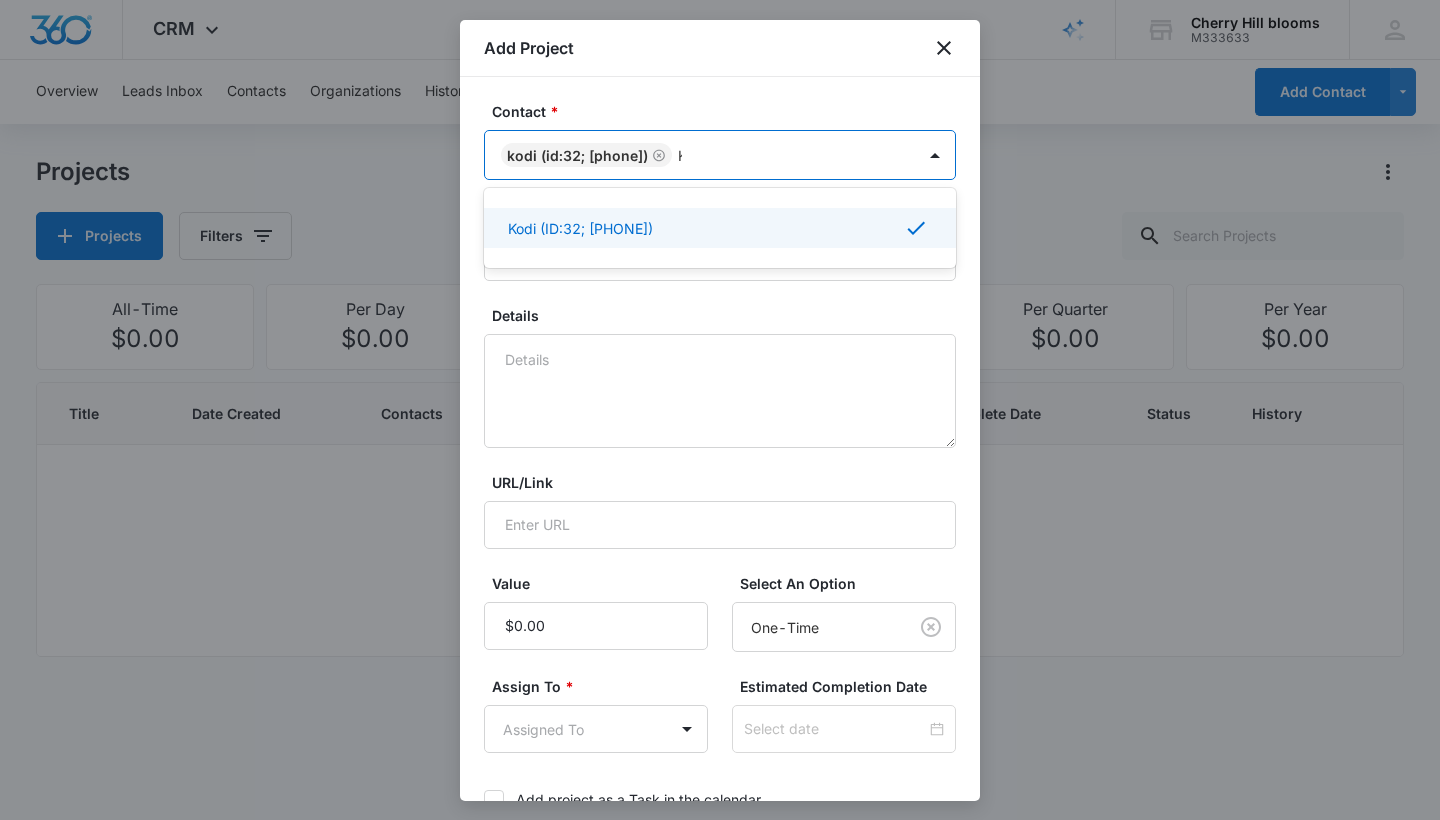 type 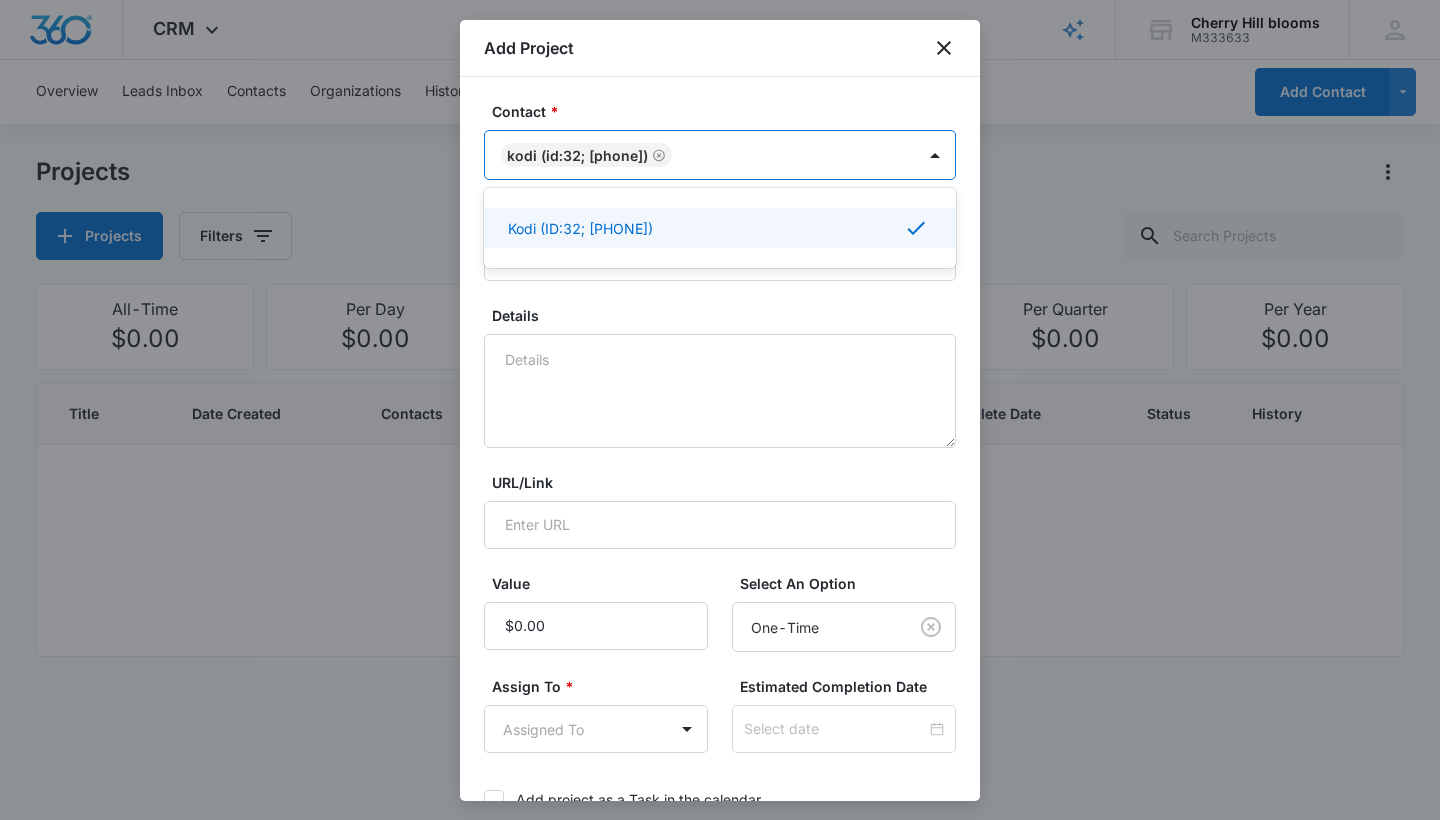 click on "Details" at bounding box center [720, 376] 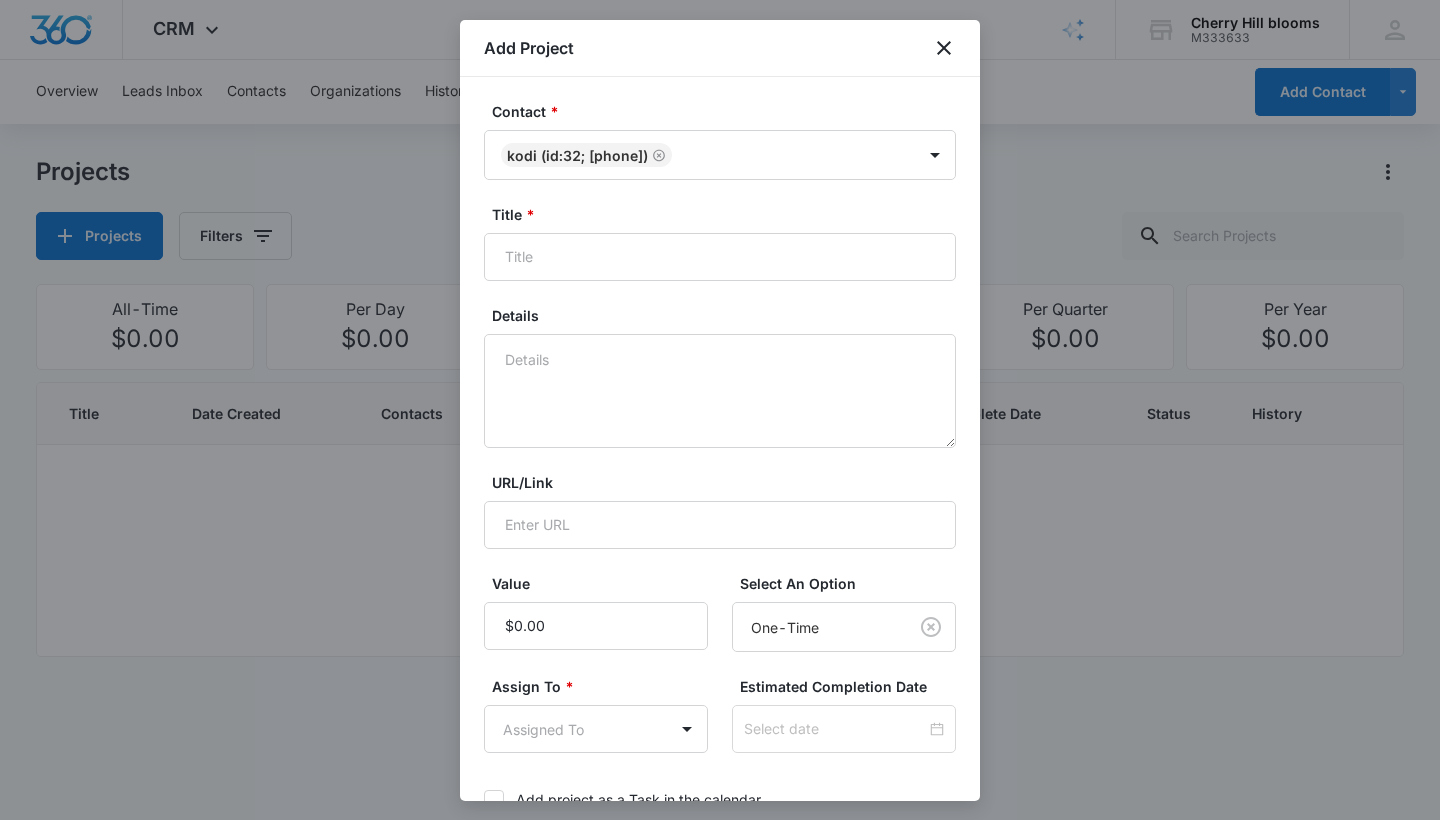 click on "Contact * Kodi  (ID:32; [PHONE]) Title * Details URL/Link Value Select An Option One-Time Assign To * Assigned To Estimated Completion Date Add project as a Task in the calendar Project Status Project Status Commission percentage 0.00 Cancel Add Project" at bounding box center (720, 608) 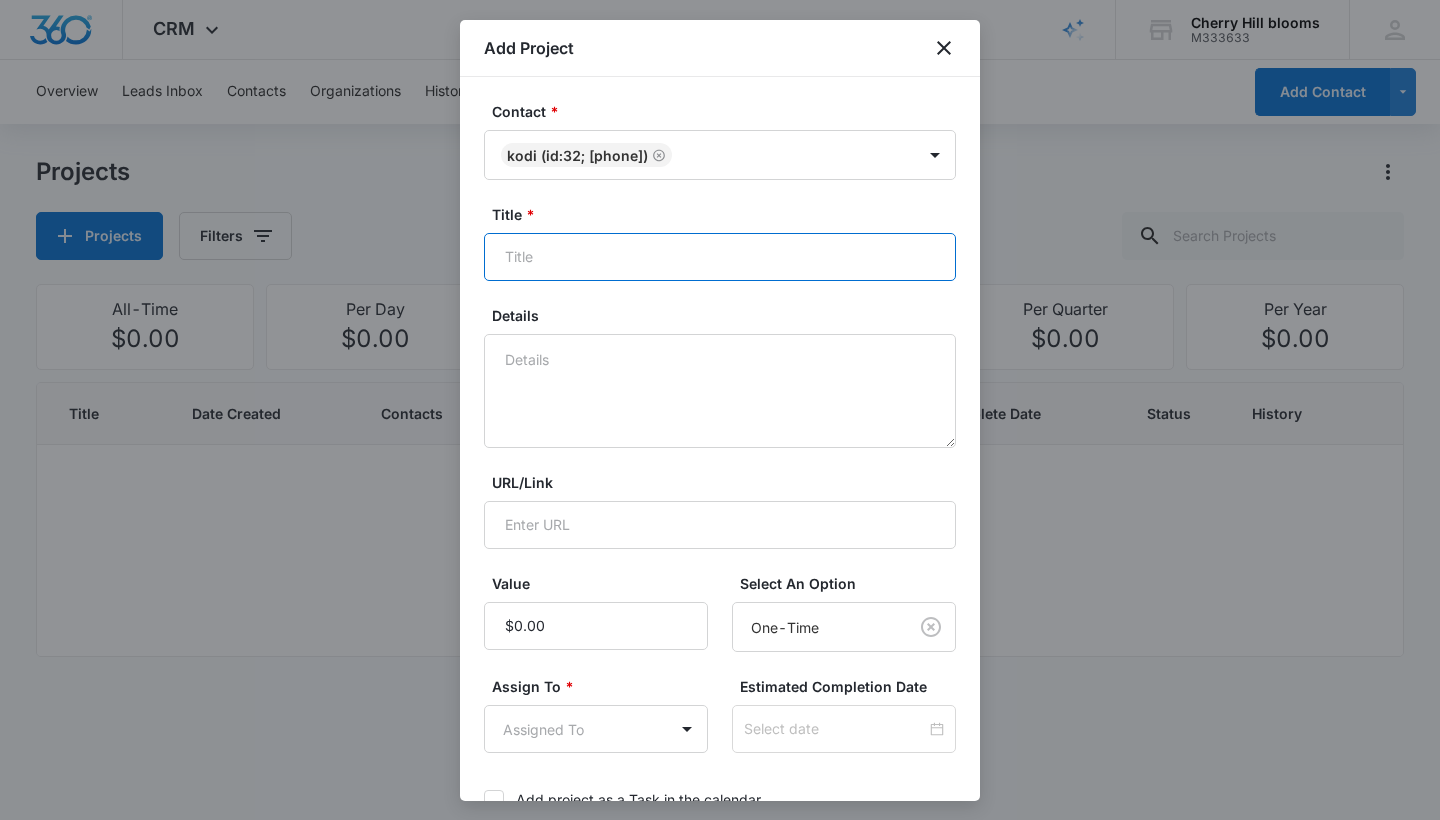 click on "Title *" at bounding box center [720, 257] 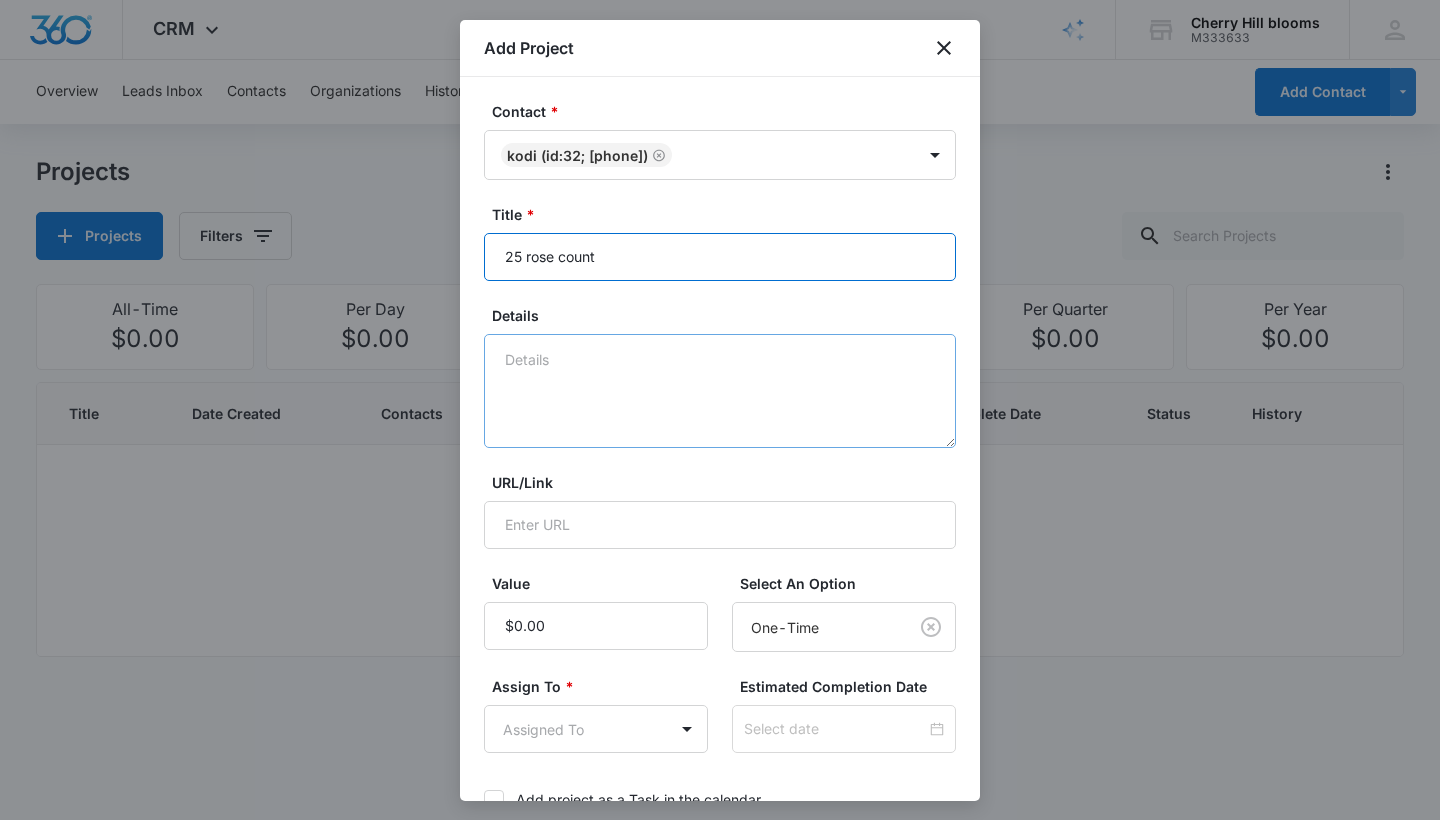 type on "25 rose count" 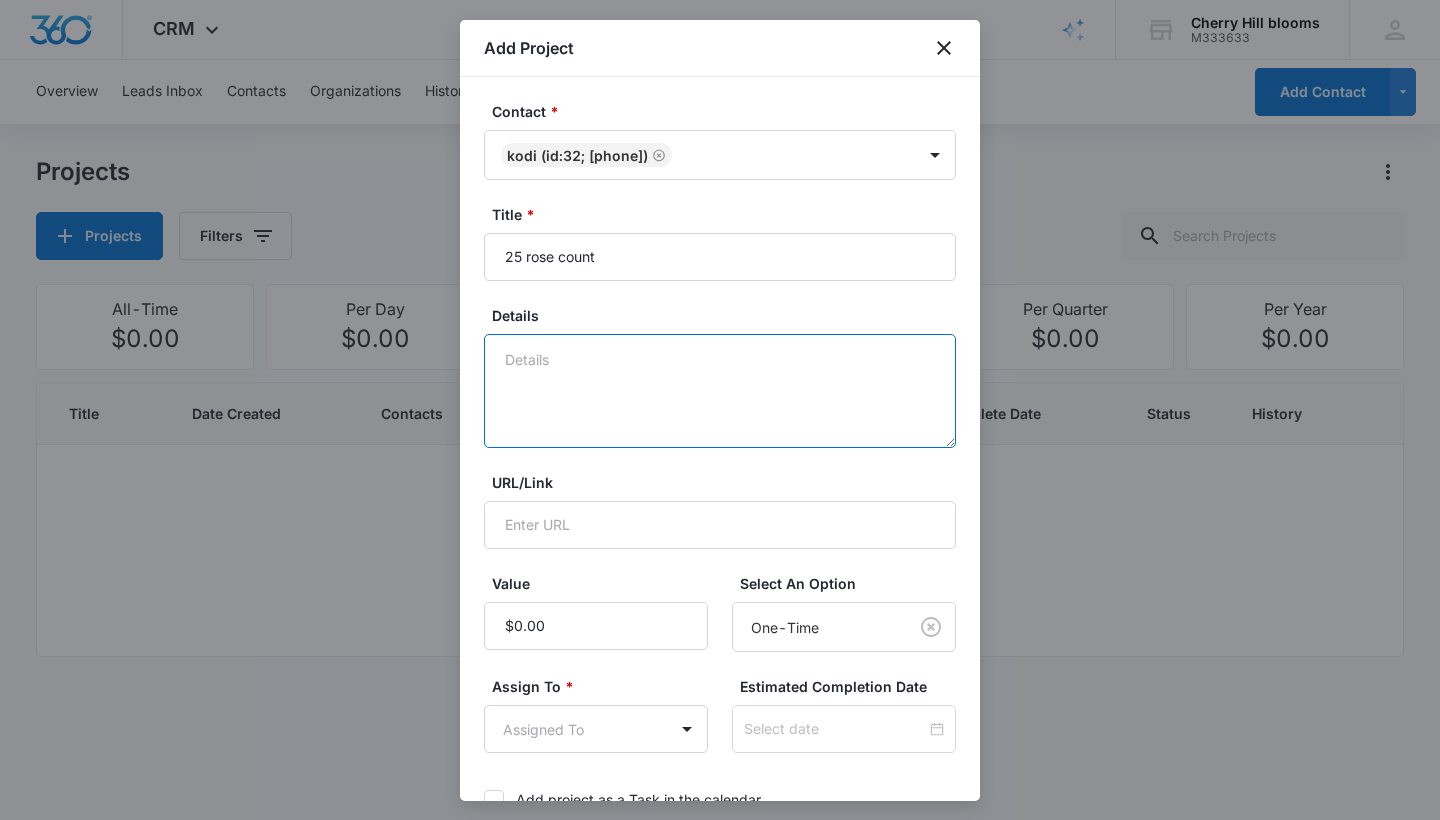 click on "Details" at bounding box center [720, 391] 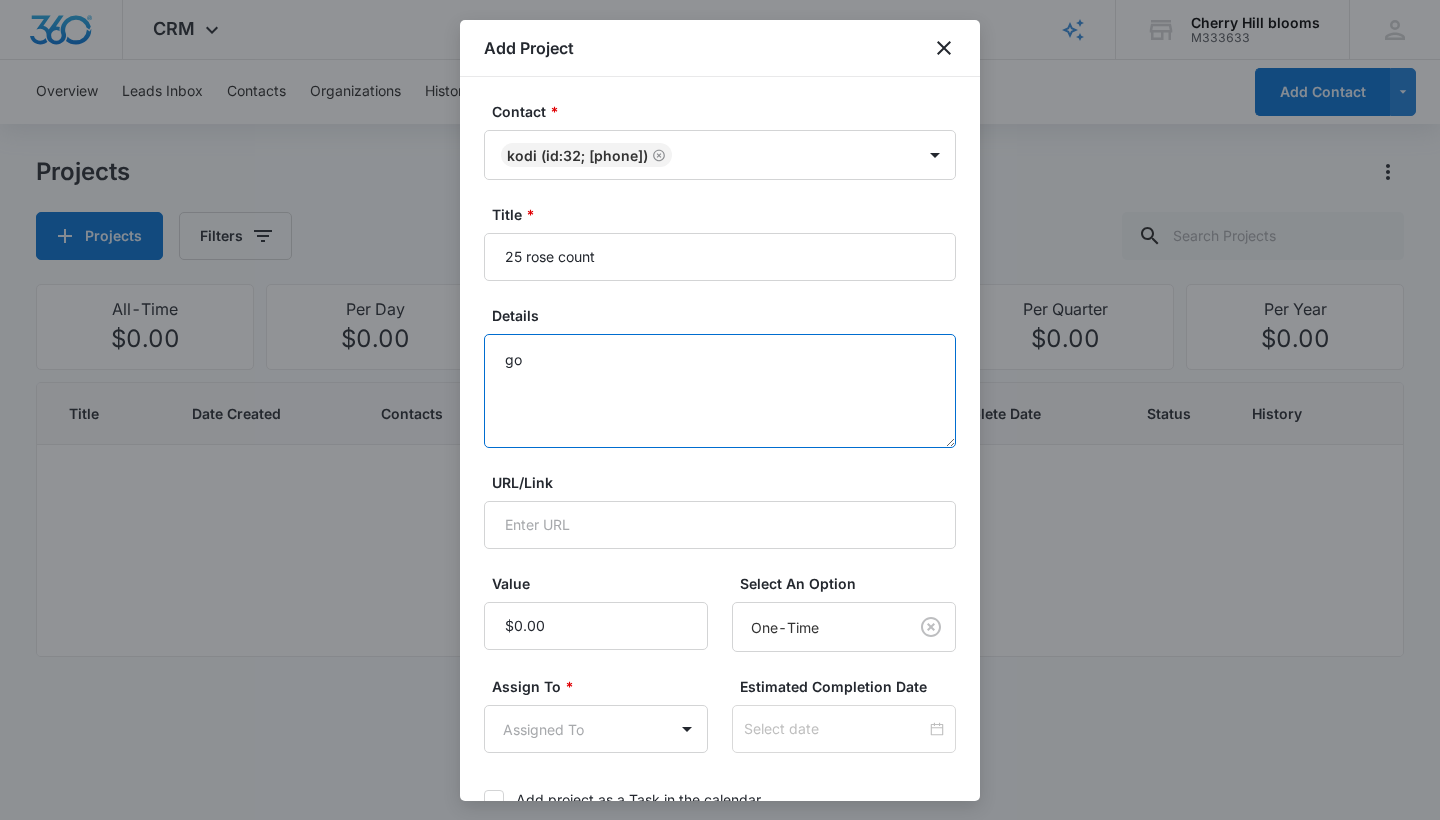 type on "g" 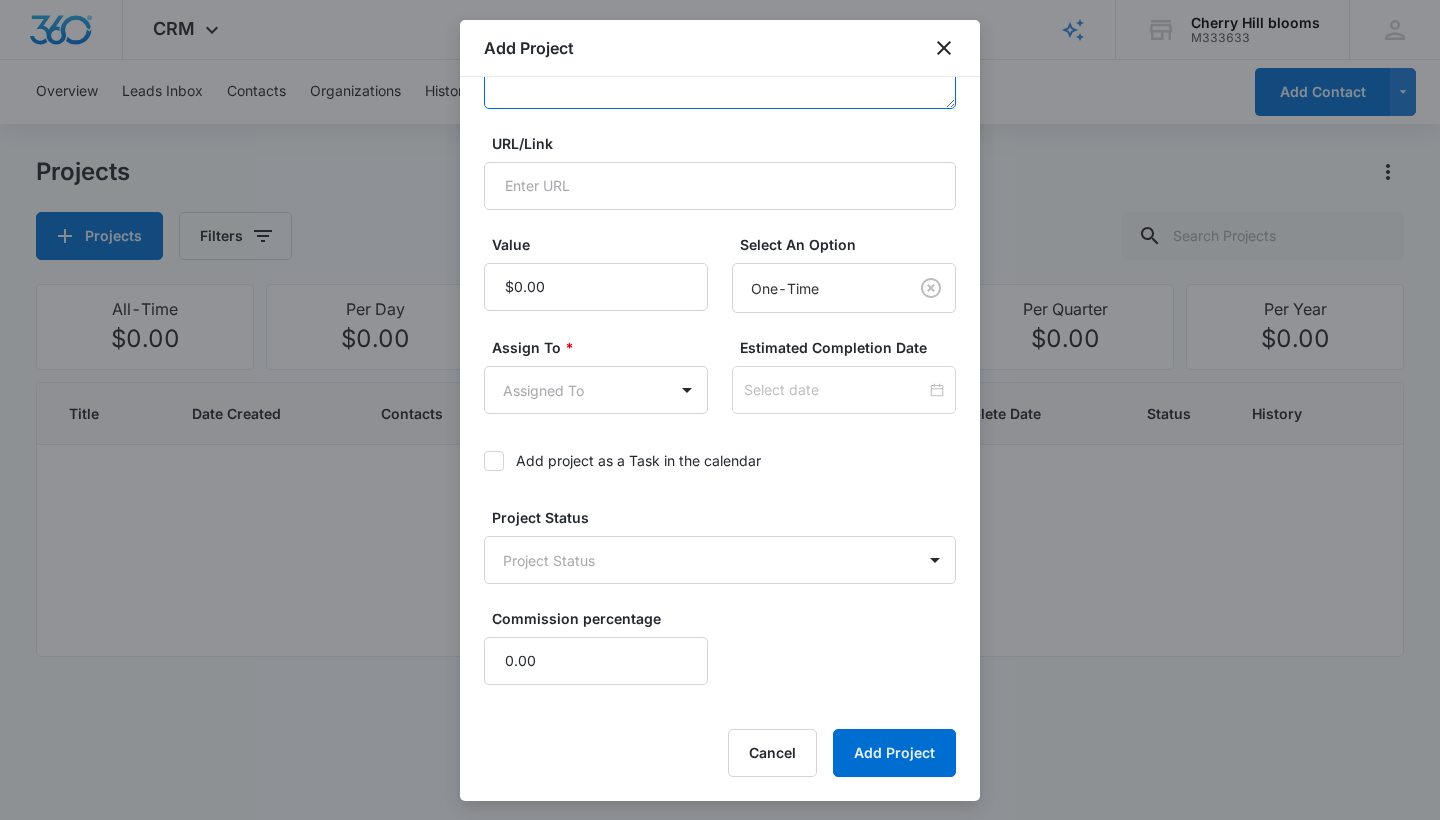 scroll, scrollTop: 339, scrollLeft: 0, axis: vertical 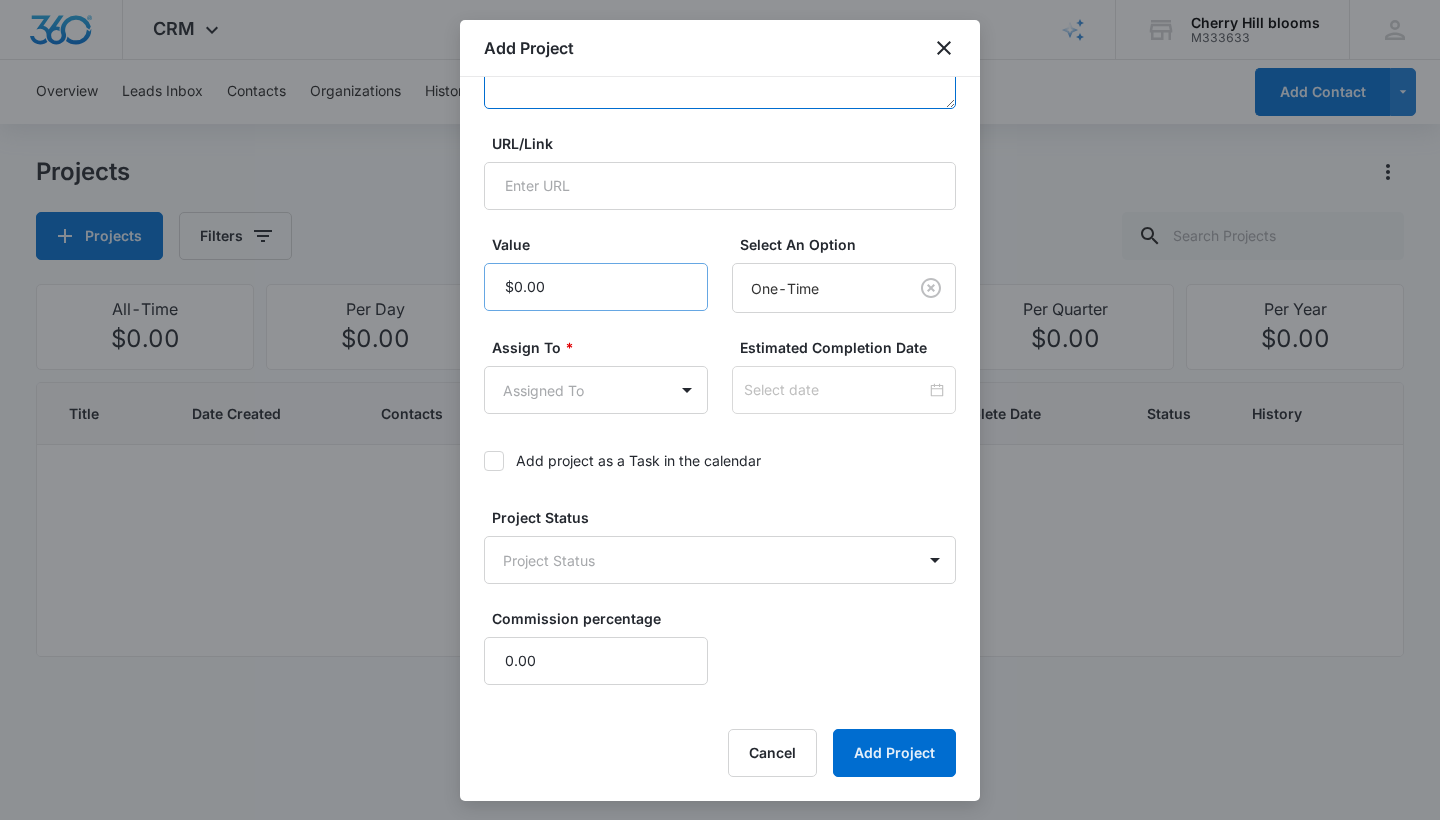 type on "Got called from my website" 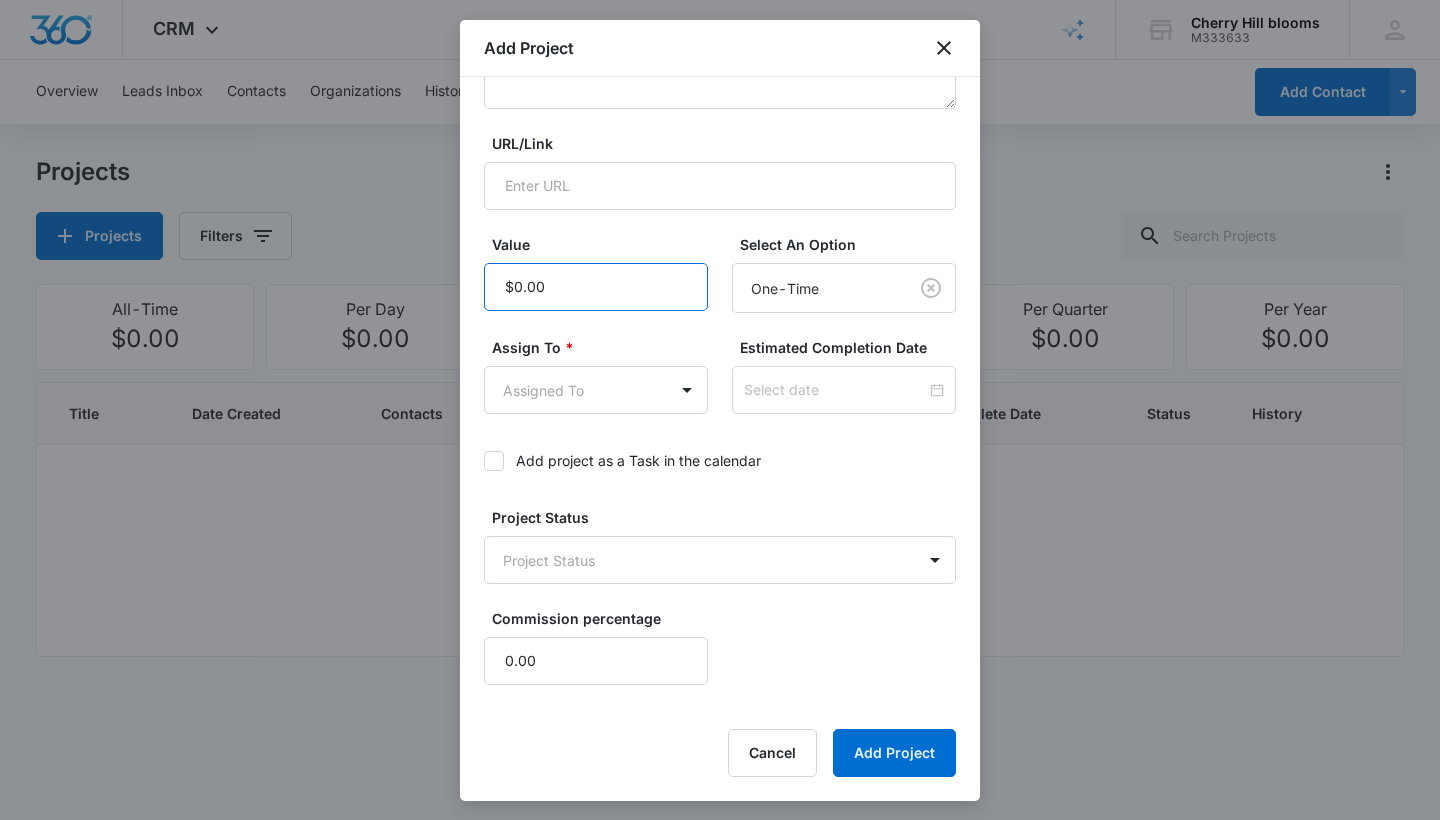 click on "Value" at bounding box center (596, 287) 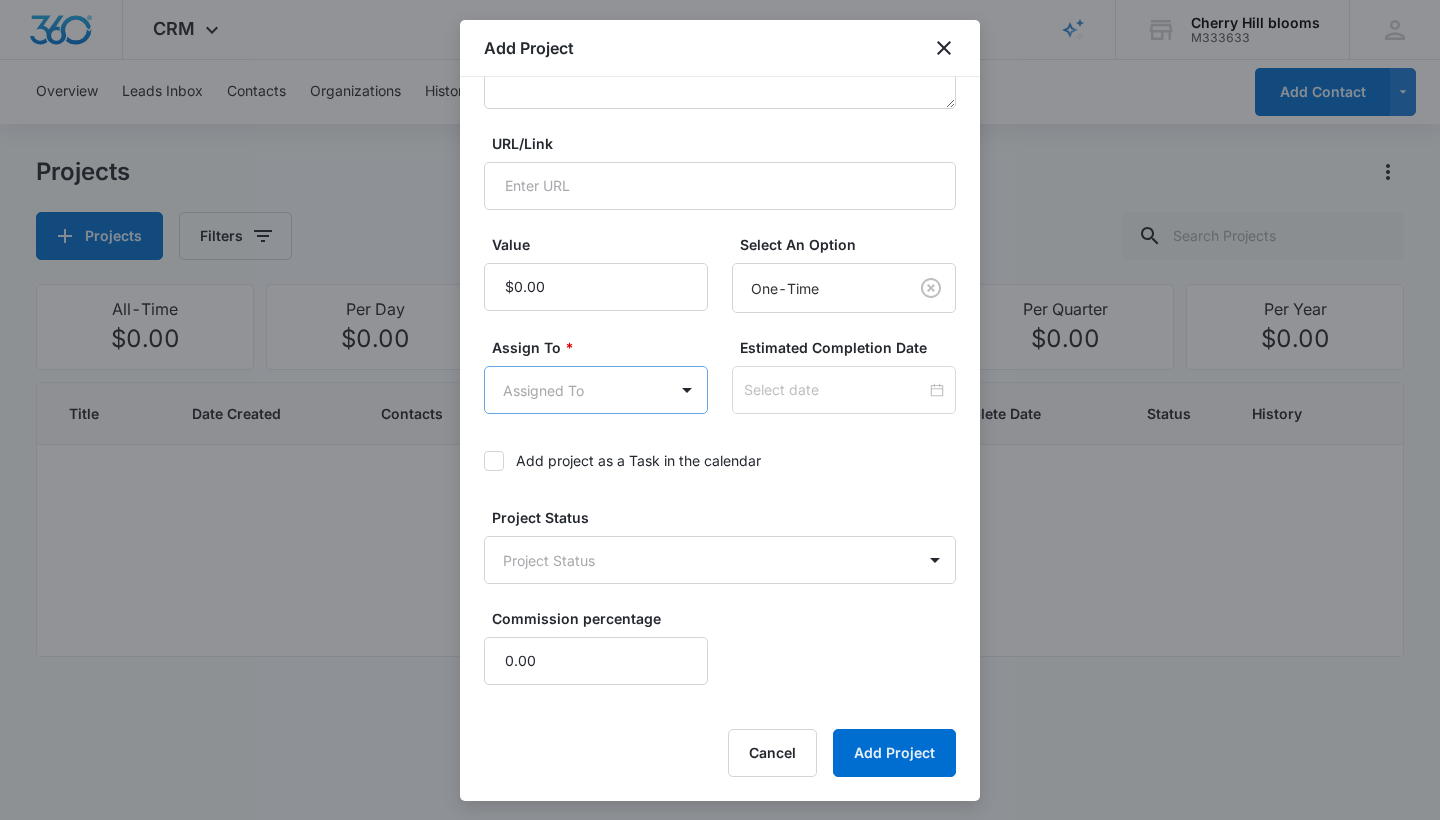 click on "CRM Apps Reputation Websites Forms CRM Email Social Shop Payments POS Content Ads Intelligence Files Brand Settings [CITY] Blooms M333633 Your Accounts View All CB [CITY] Blooms [CITY]bloomss@example.com My Profile Notifications Support Logout Terms & Conditions   •   Privacy Policy Overview Leads Inbox Contacts Organizations History Deals Projects Tasks Calendar Lists Reports Settings Add Contact Projects Projects Filters All-Time $0.00 Per Day $0.00 Per Week $0.00 Per Month $0.00 Per Quarter $0.00 Per Year $0.00 Title Date Created Contacts Assigned To Value Paid Est. Complete Date Status History No Results [CITY] Blooms - CRM Projects - Marketing 360®
Add Project Contact * Kodi  (ID:32; [PHONE]) Title * 25 rose count Details Got called from my website URL/Link Value Select An Option One-Time Assign To * Assigned To Estimated Completion Date Add project as a Task in the calendar Project Status Project Status Commission percentage 0.00 Cancel Add Project" at bounding box center (720, 410) 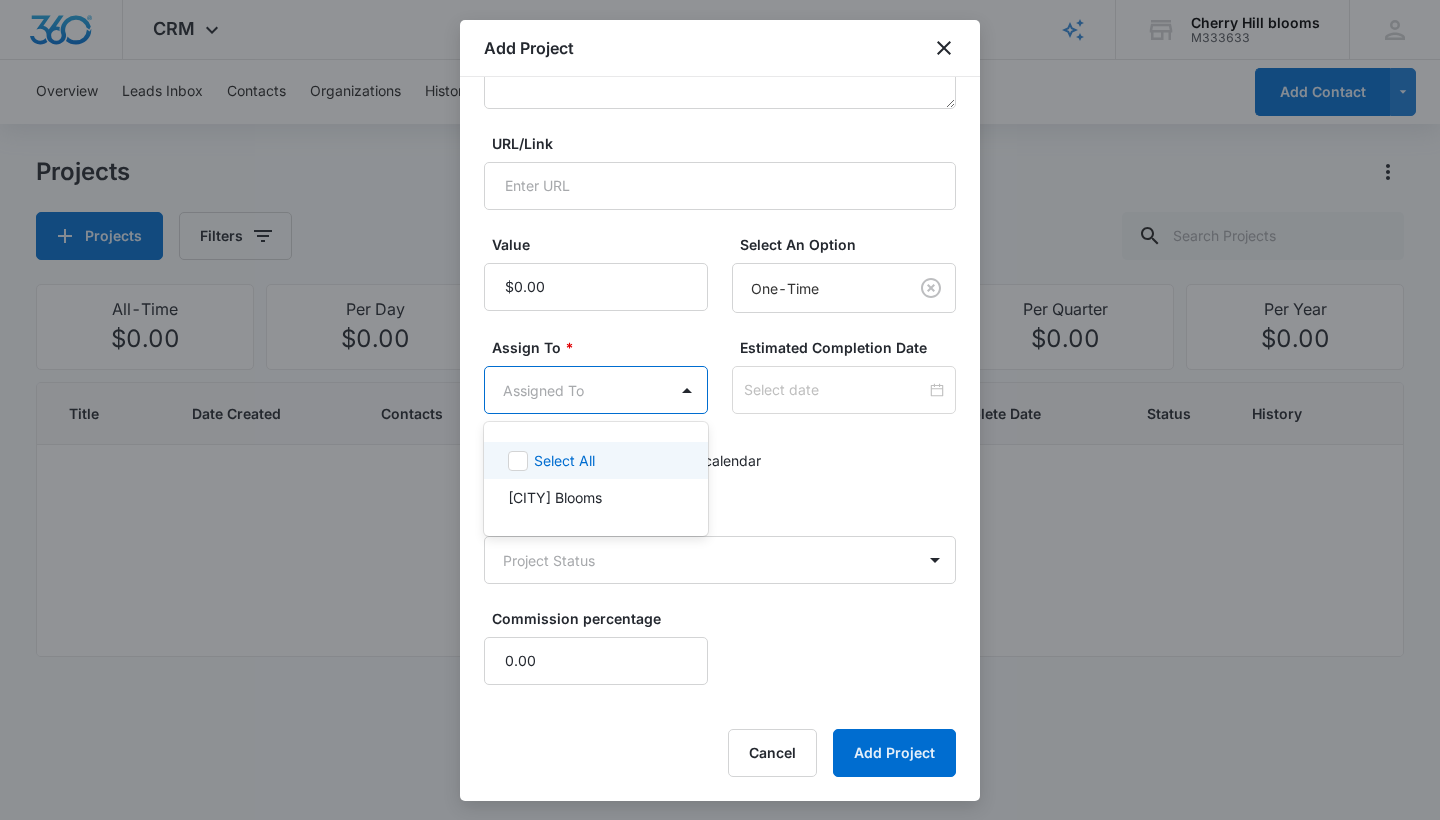 click at bounding box center (720, 410) 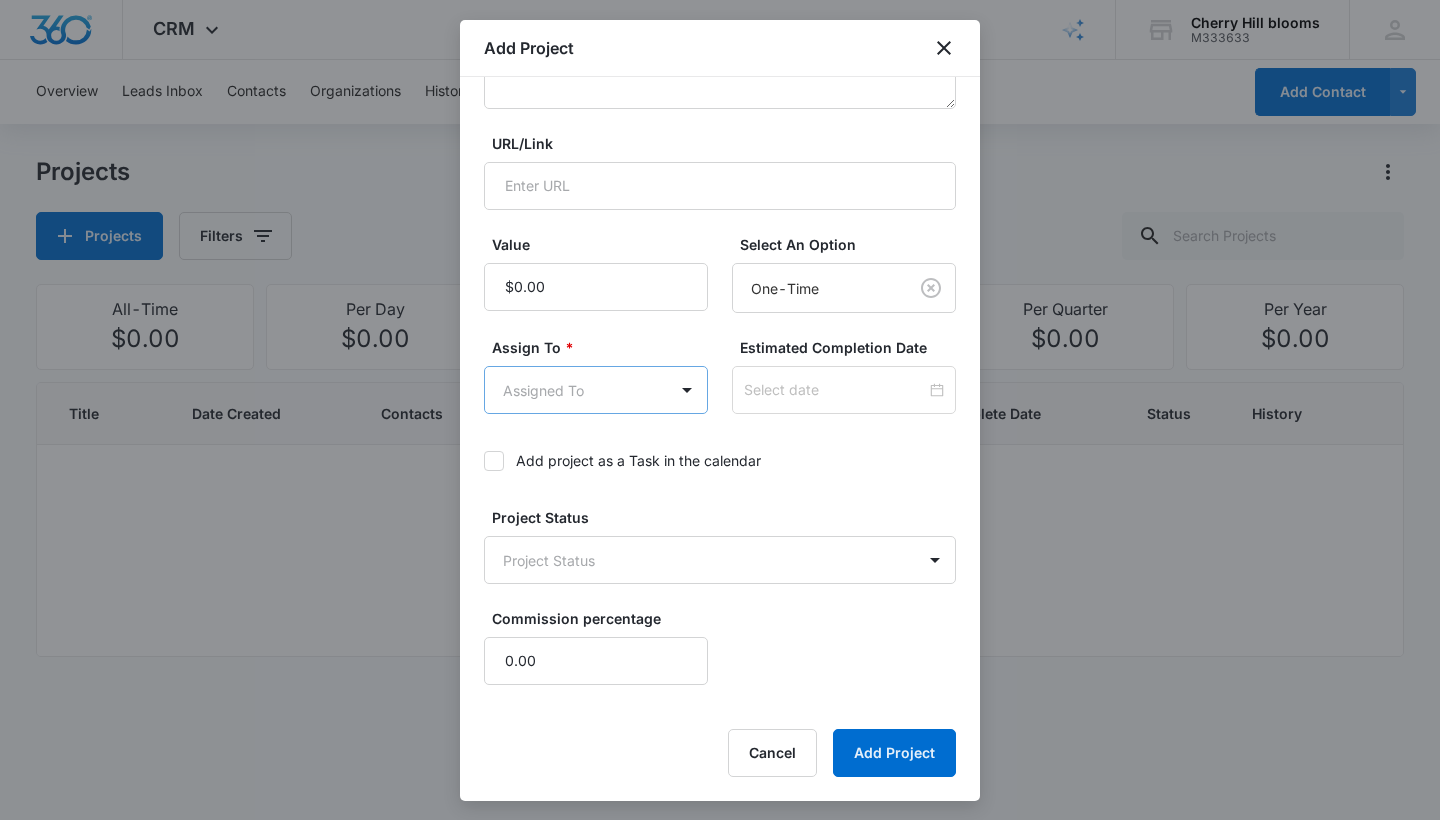 click on "CRM Apps Reputation Websites Forms CRM Email Social Shop Payments POS Content Ads Intelligence Files Brand Settings [CITY] Blooms M333633 Your Accounts View All CB [CITY] Blooms [CITY]bloomss@example.com My Profile Notifications Support Logout Terms & Conditions   •   Privacy Policy Overview Leads Inbox Contacts Organizations History Deals Projects Tasks Calendar Lists Reports Settings Add Contact Projects Projects Filters All-Time $0.00 Per Day $0.00 Per Week $0.00 Per Month $0.00 Per Quarter $0.00 Per Year $0.00 Title Date Created Contacts Assigned To Value Paid Est. Complete Date Status History No Results [CITY] Blooms - CRM Projects - Marketing 360®
Add Project Contact * Kodi  (ID:32; [PHONE]) Title * 25 rose count Details Got called from my website URL/Link Value Select An Option One-Time Assign To * Assigned To Estimated Completion Date Add project as a Task in the calendar Project Status Project Status Commission percentage 0.00 Cancel Add Project" at bounding box center [720, 410] 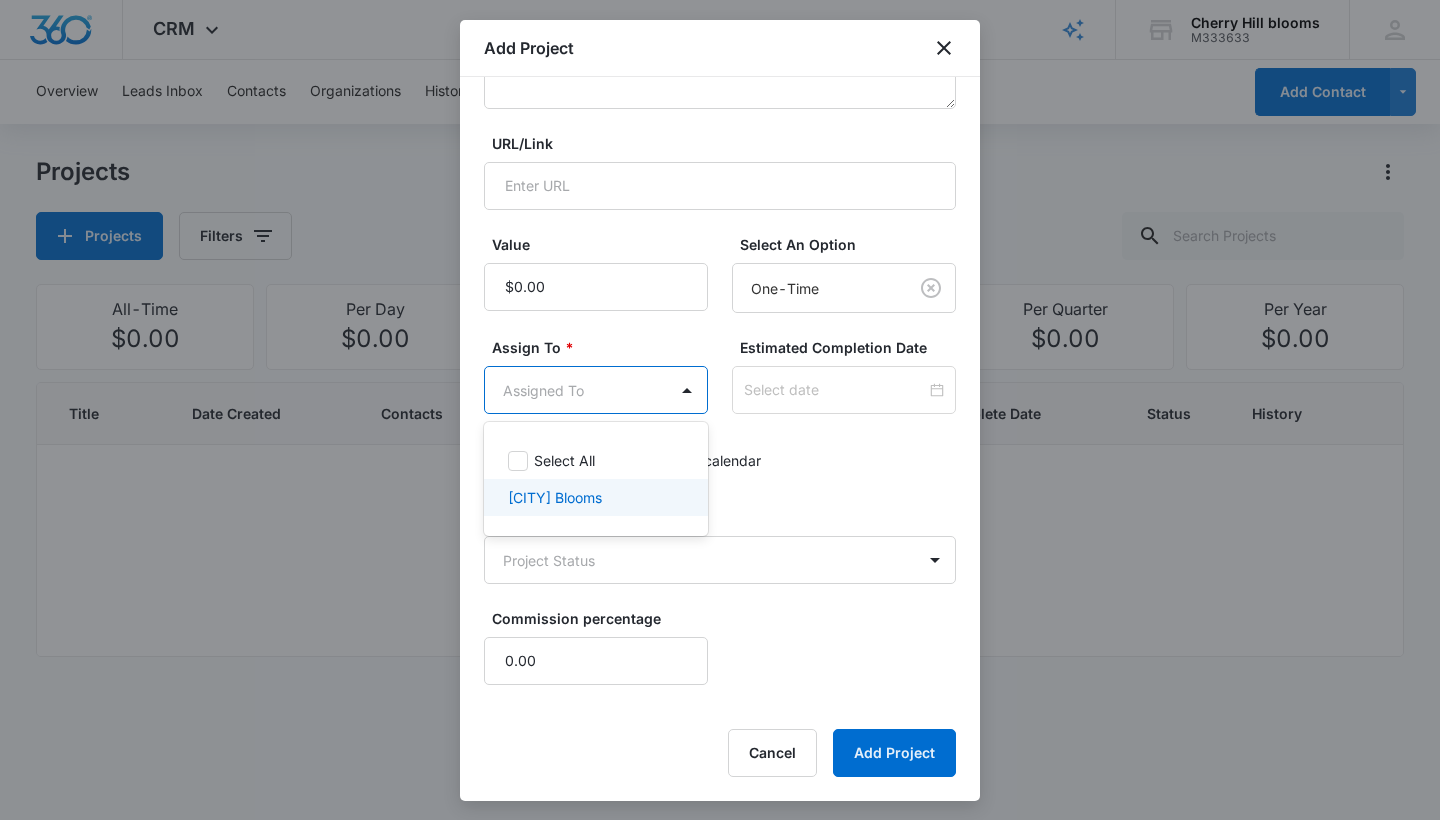 click on "[CITY] Blooms" at bounding box center [555, 497] 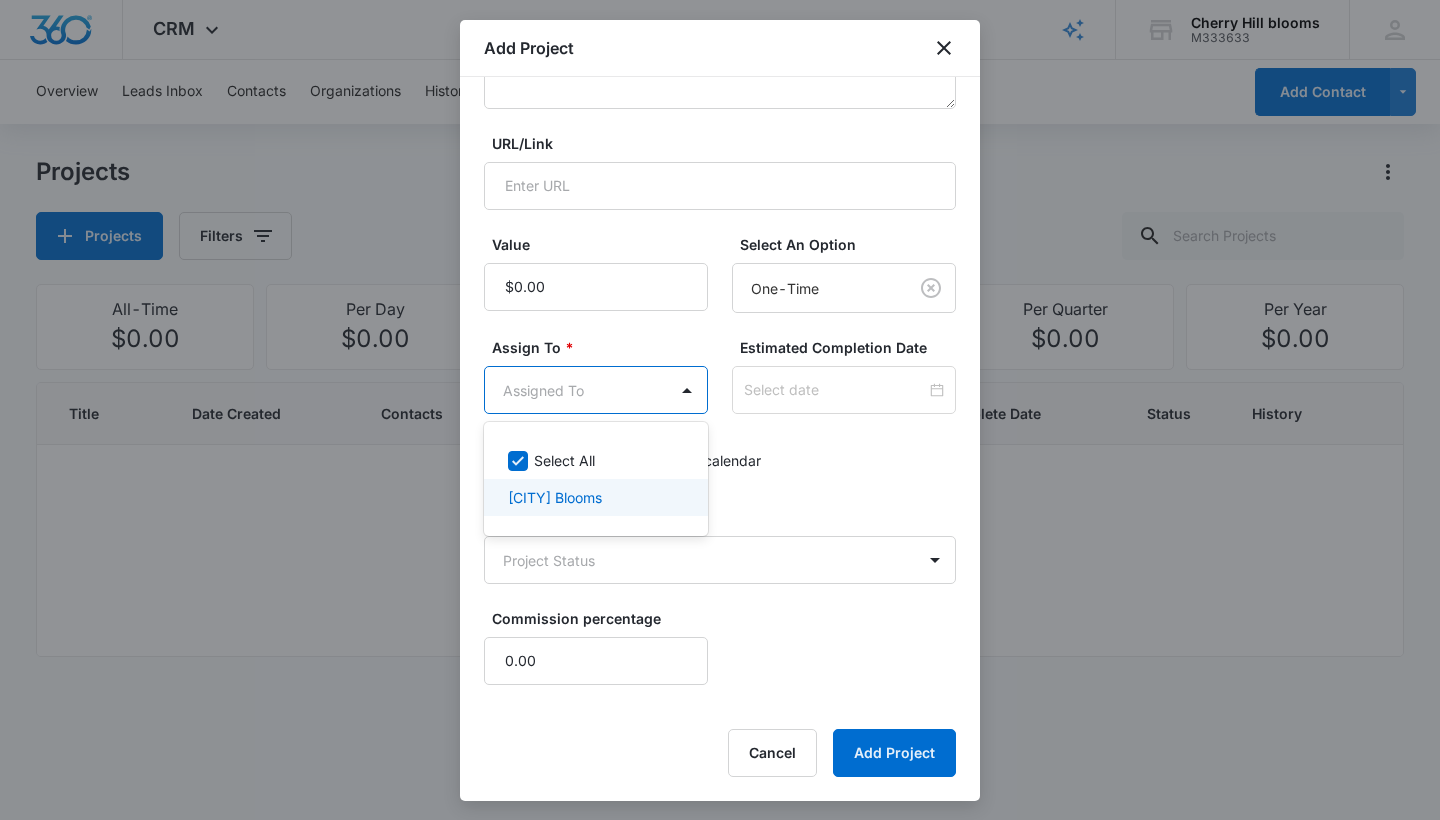 checkbox on "true" 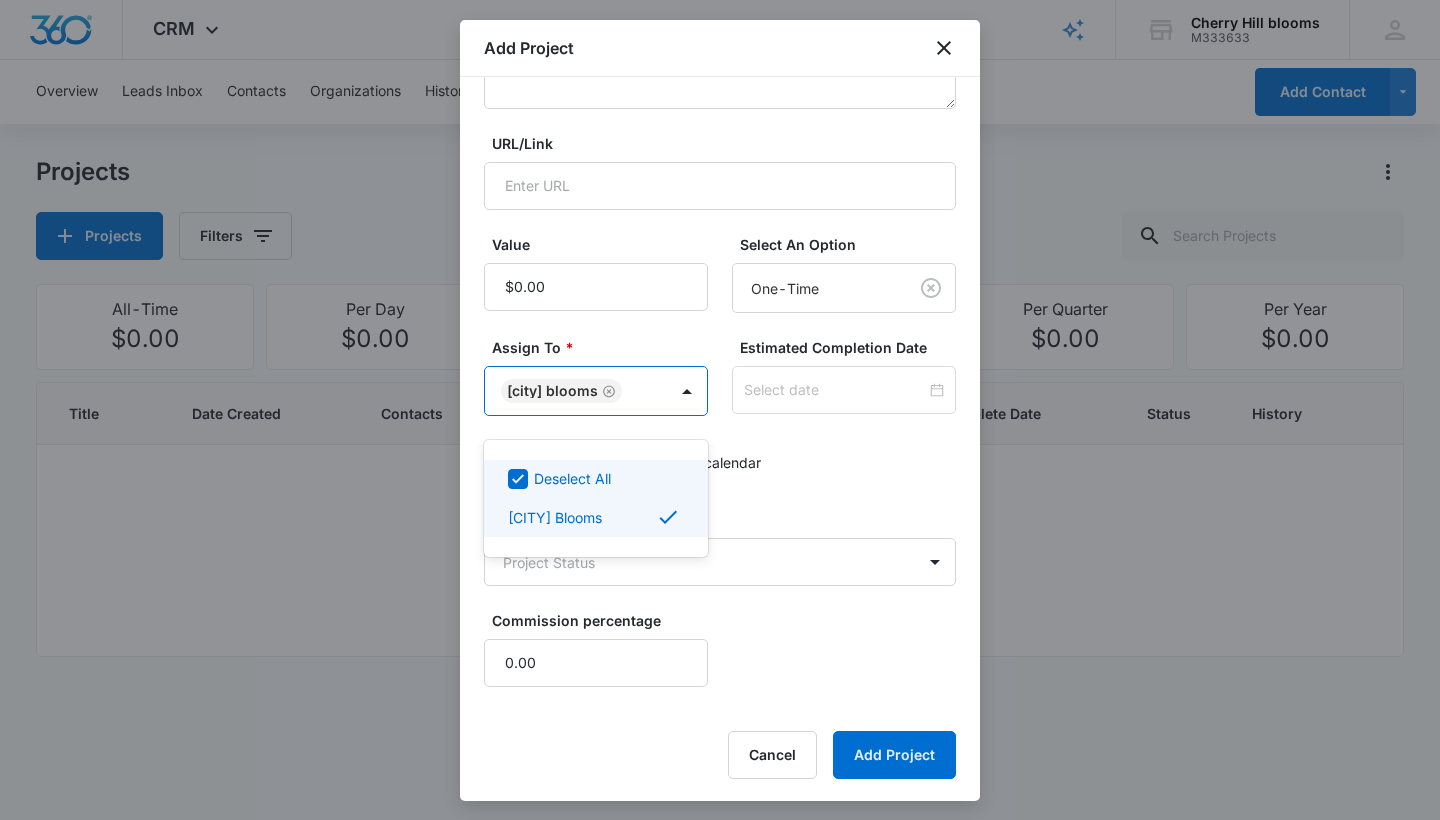click at bounding box center (720, 410) 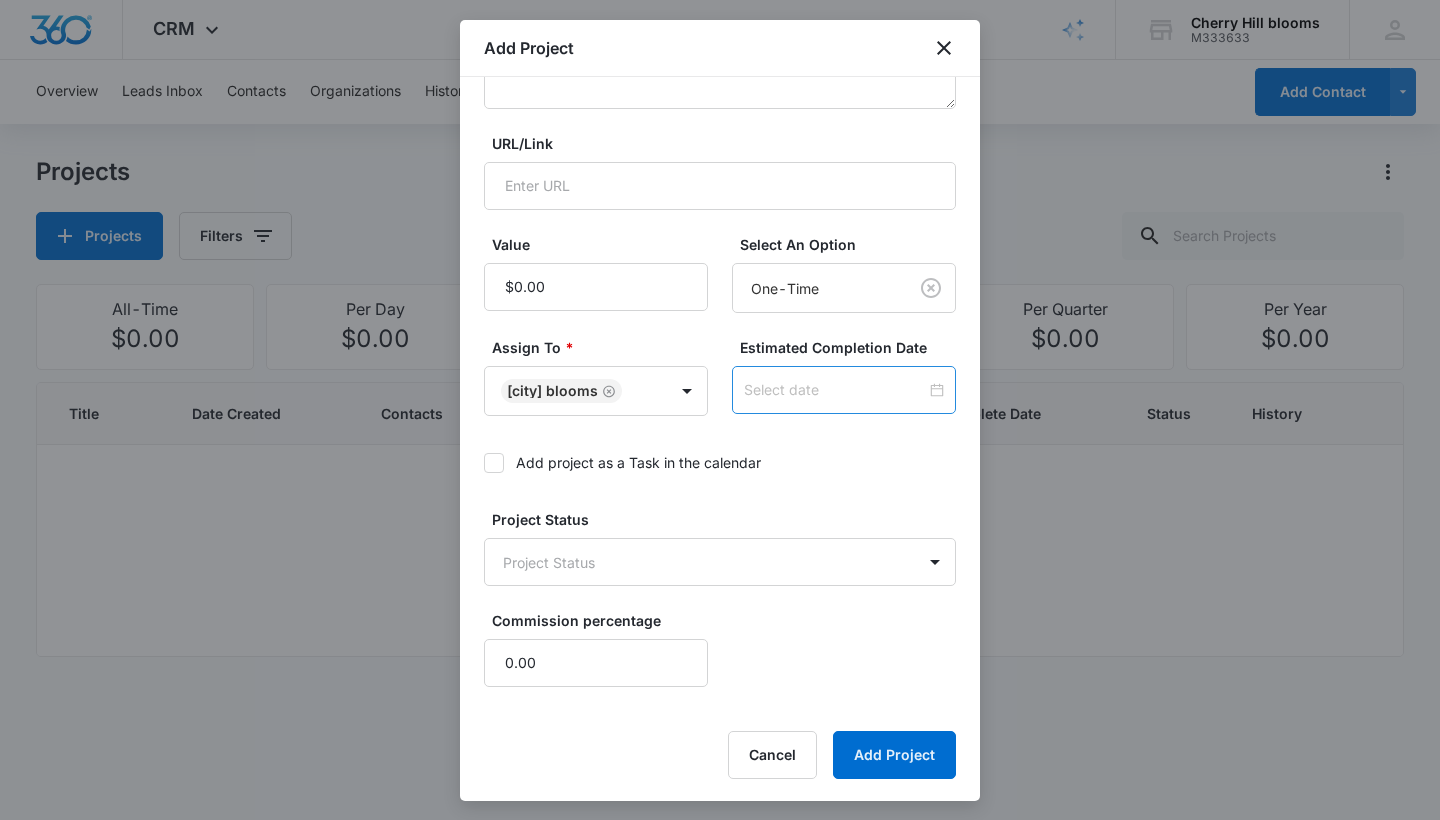 click at bounding box center (844, 390) 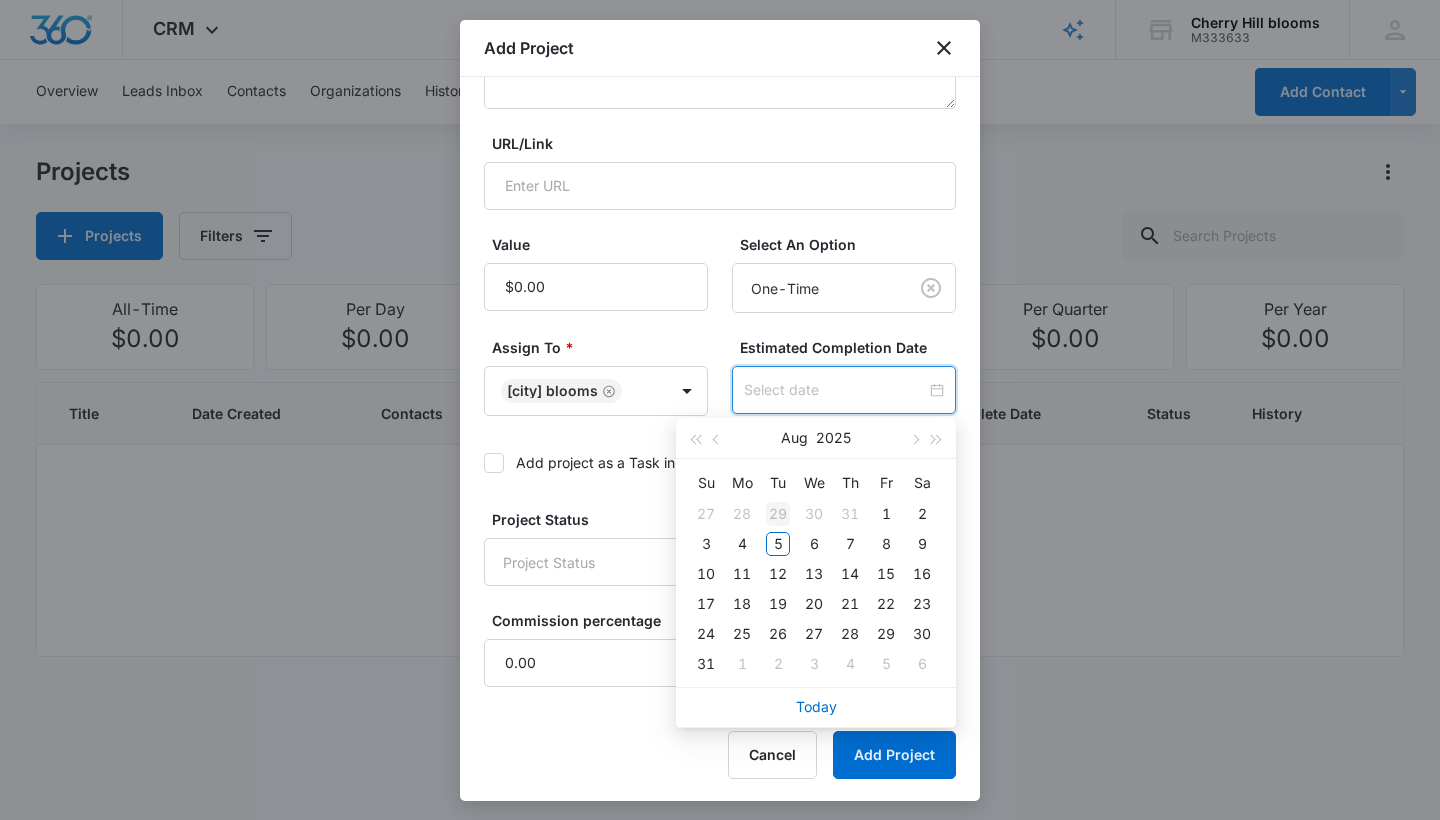 type on "Jul 29, 2025" 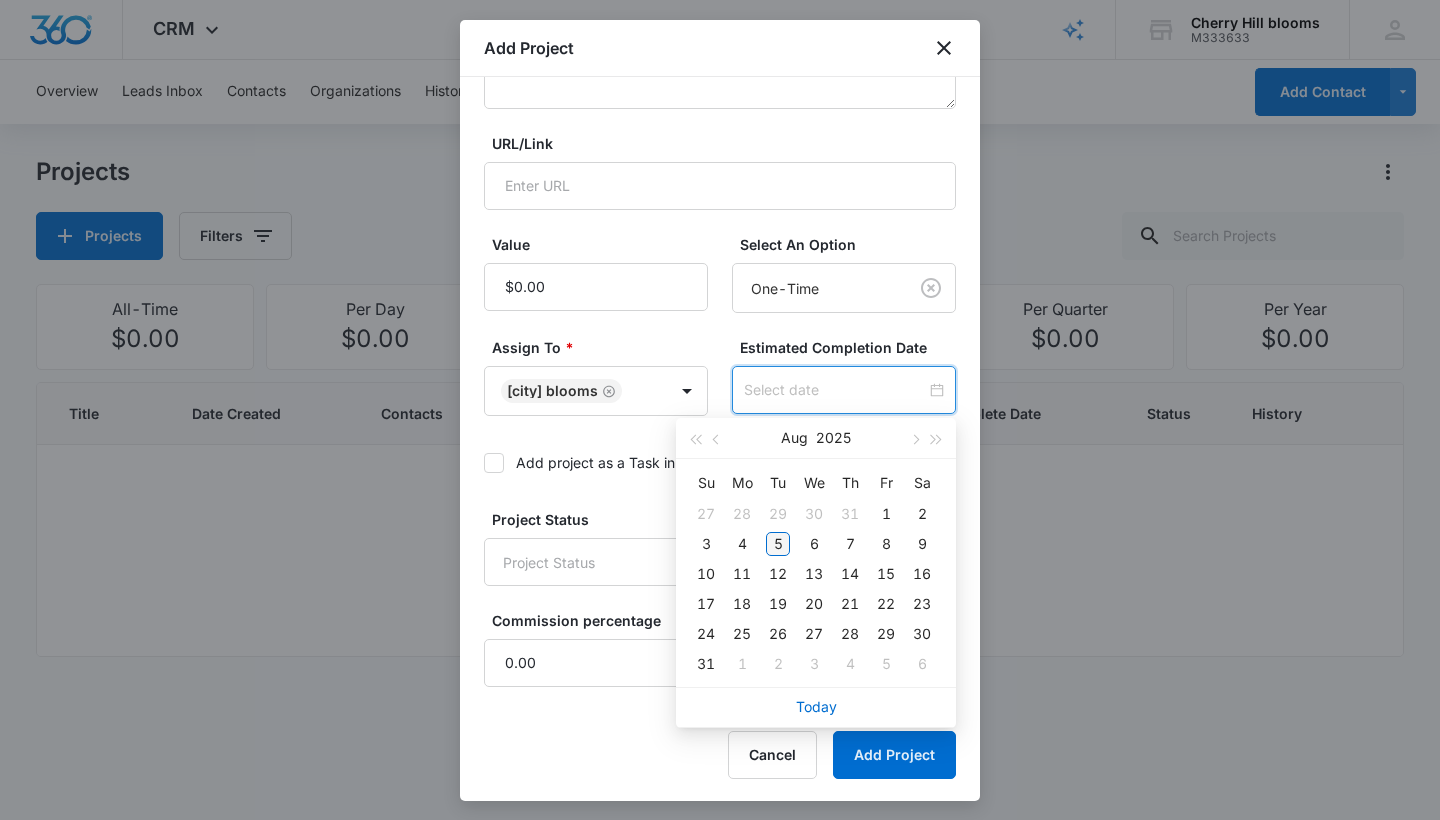 type on "Aug 5, 2025" 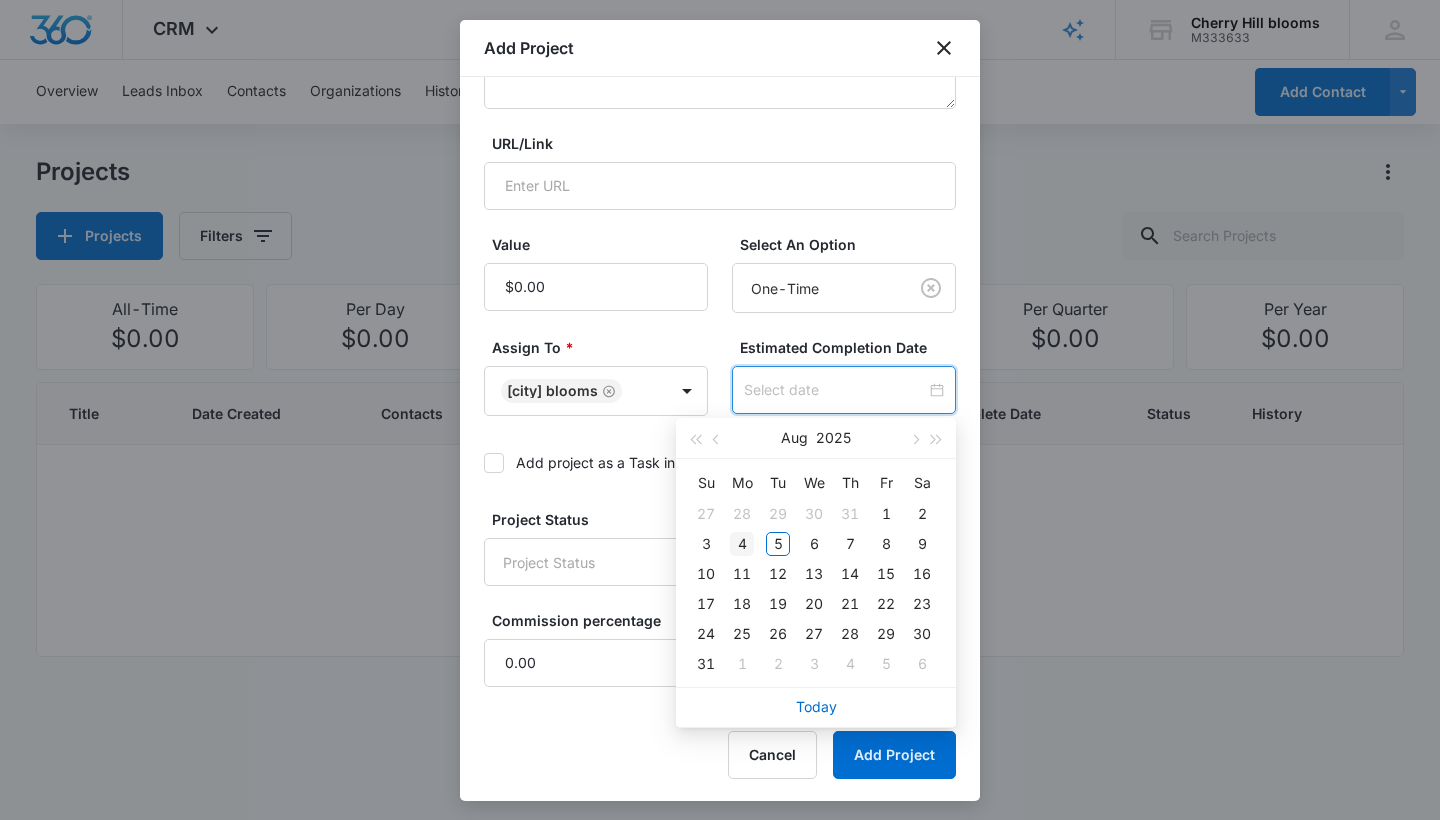 type on "Aug 4, 2025" 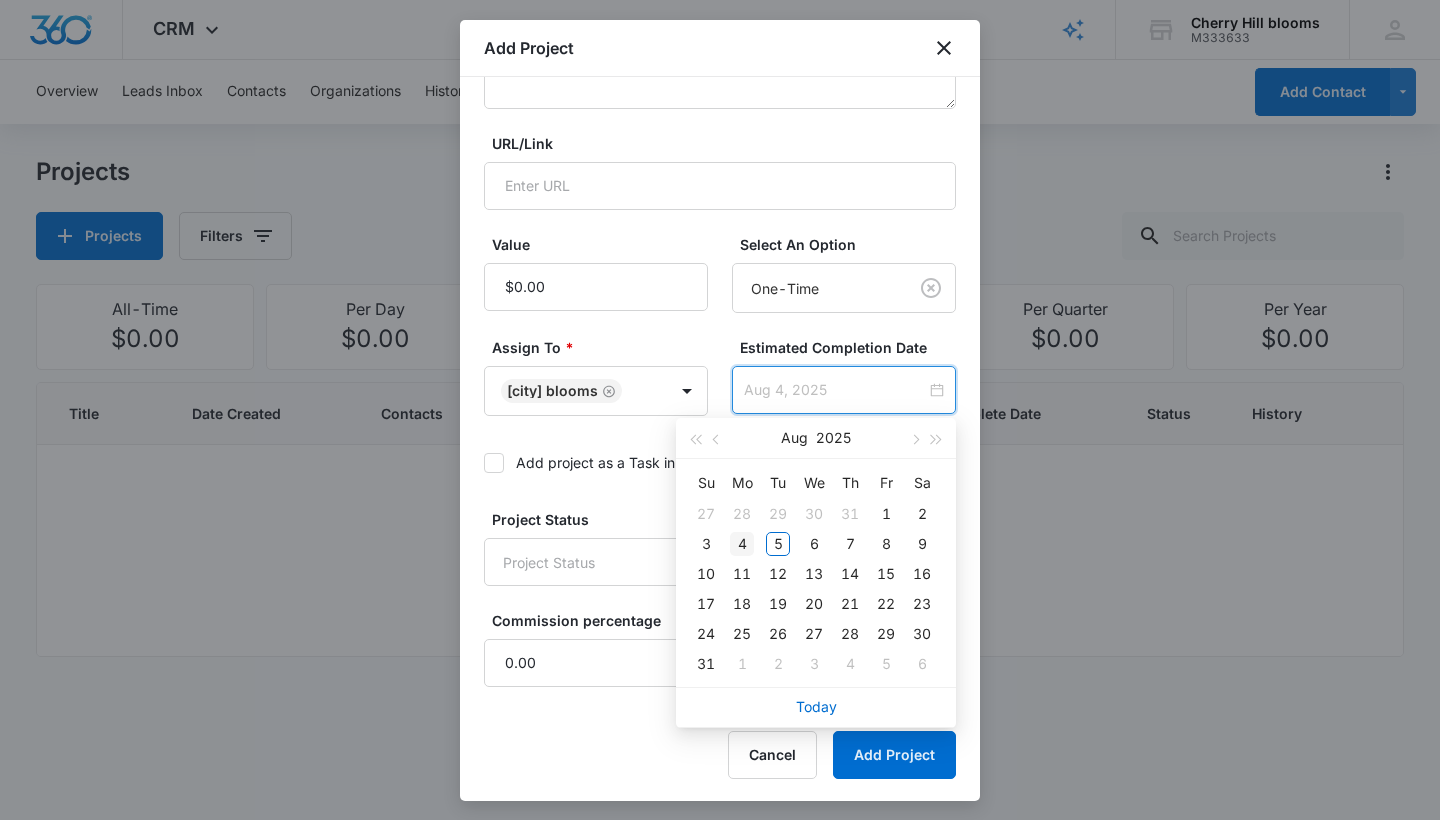 click on "4" at bounding box center (742, 544) 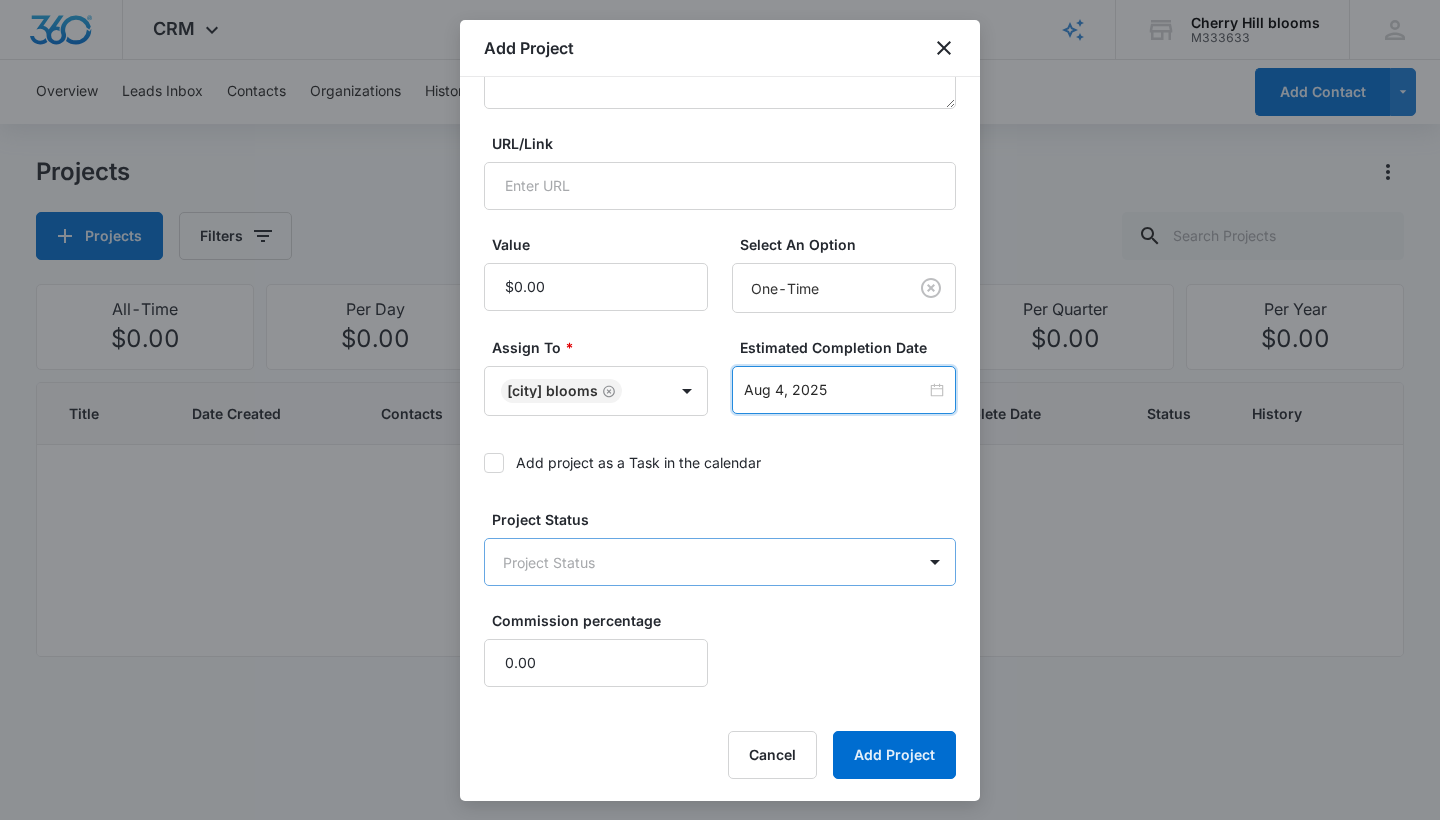 click on "CRM Apps Reputation Websites Forms CRM Email Social Shop Payments POS Content Ads Intelligence Files Brand Settings [CITY] Blooms M333633 Your Accounts View All CB [CITY] Blooms [CITY]bloomss@example.com My Profile Notifications Support Logout Terms & Conditions   •   Privacy Policy Overview Leads Inbox Contacts Organizations History Deals Projects Tasks Calendar Lists Reports Settings Add Contact Projects Projects Filters All-Time $0.00 Per Day $0.00 Per Week $0.00 Per Month $0.00 Per Quarter $0.00 Per Year $0.00 Title Date Created Contacts Assigned To Value Paid Est. Complete Date Status History No Results [CITY] Blooms - CRM Projects - Marketing 360®
Add Project Contact * Kodi  (ID:32; [PHONE]) Title * 25 rose count Details Got called from my website URL/Link Value Select An Option One-Time Assign To * [CITY] Blooms Estimated Completion Date Aug 4, 2025 Aug 2025 Su Mo Tu We Th Fr Sa 27 28 29 30 31 1 2 3 4 5 6 7 8 9 10 11 12 13 14 15 16 17 18 19 20 21 22 23 24 25 26 27 1" at bounding box center (720, 410) 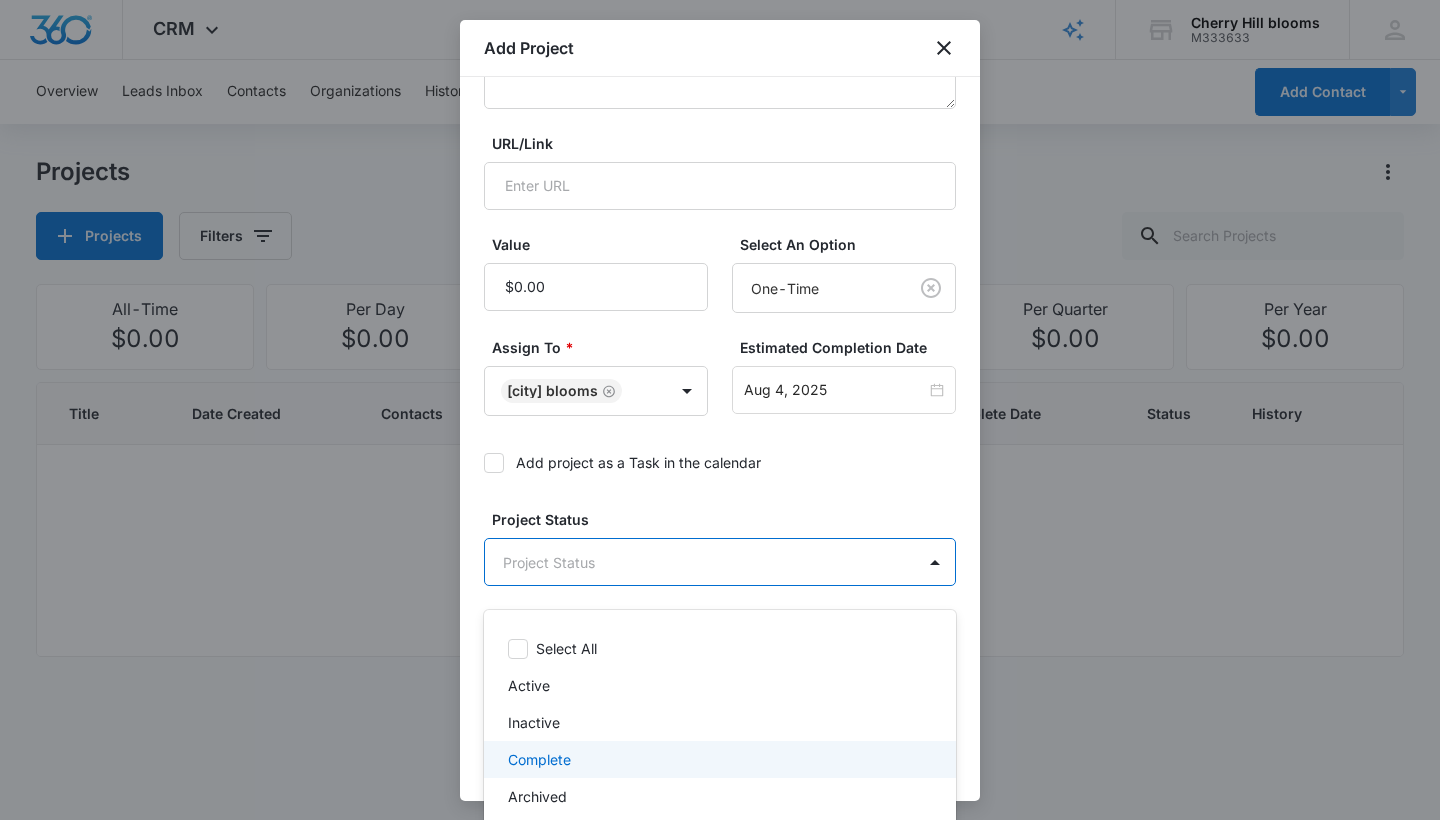 click on "Complete" at bounding box center (539, 759) 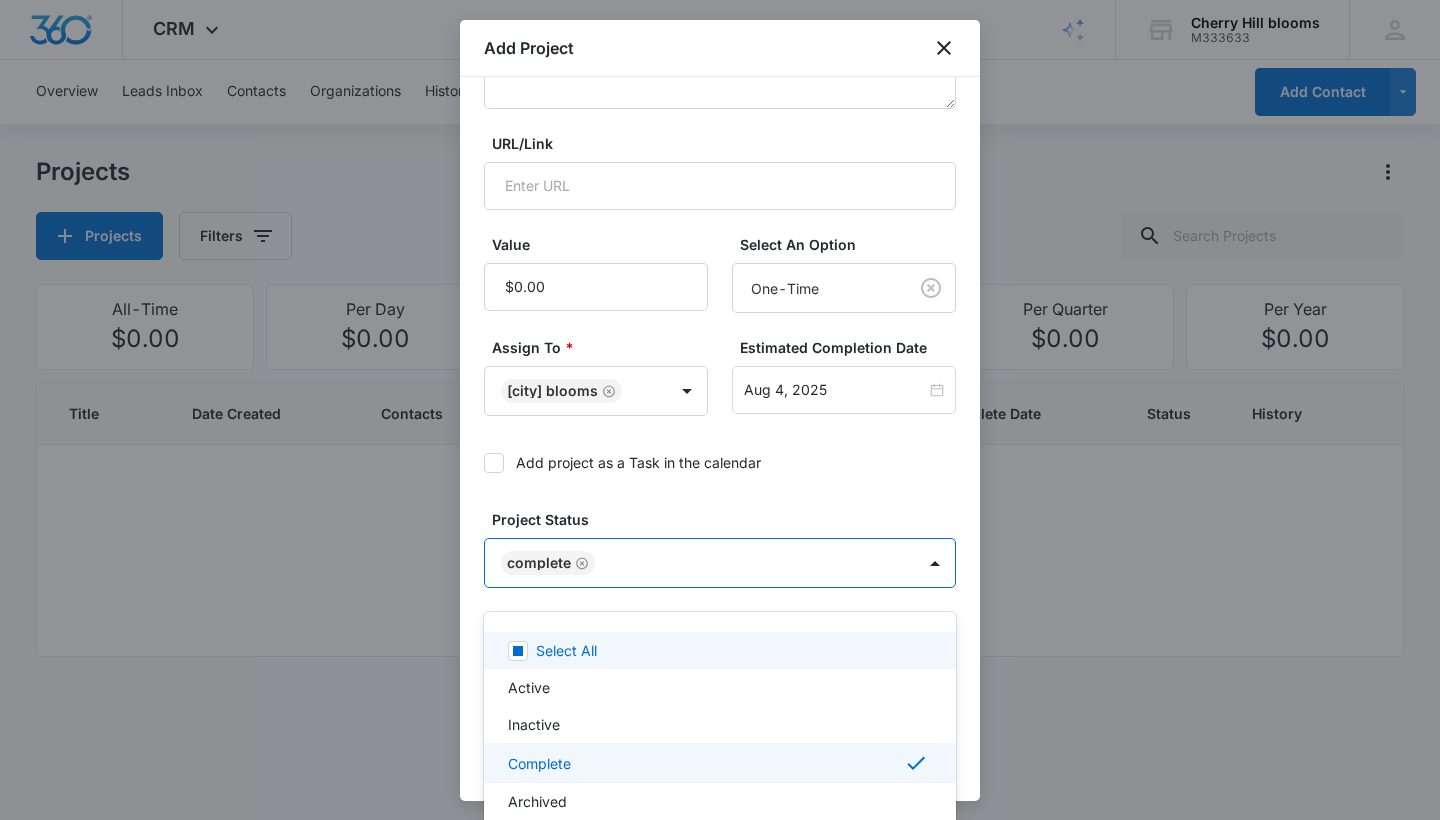 click at bounding box center (720, 410) 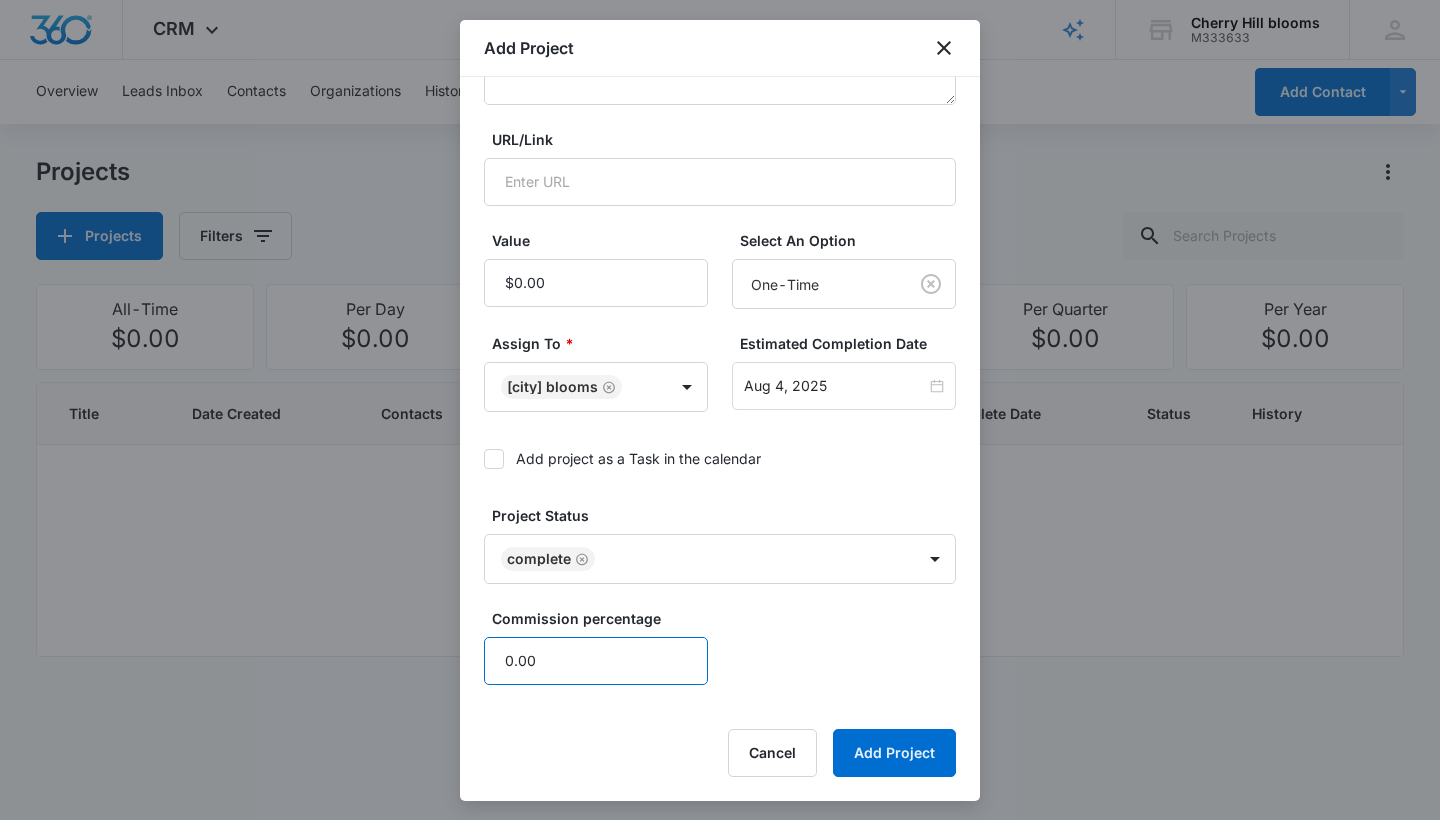 scroll, scrollTop: 359, scrollLeft: 0, axis: vertical 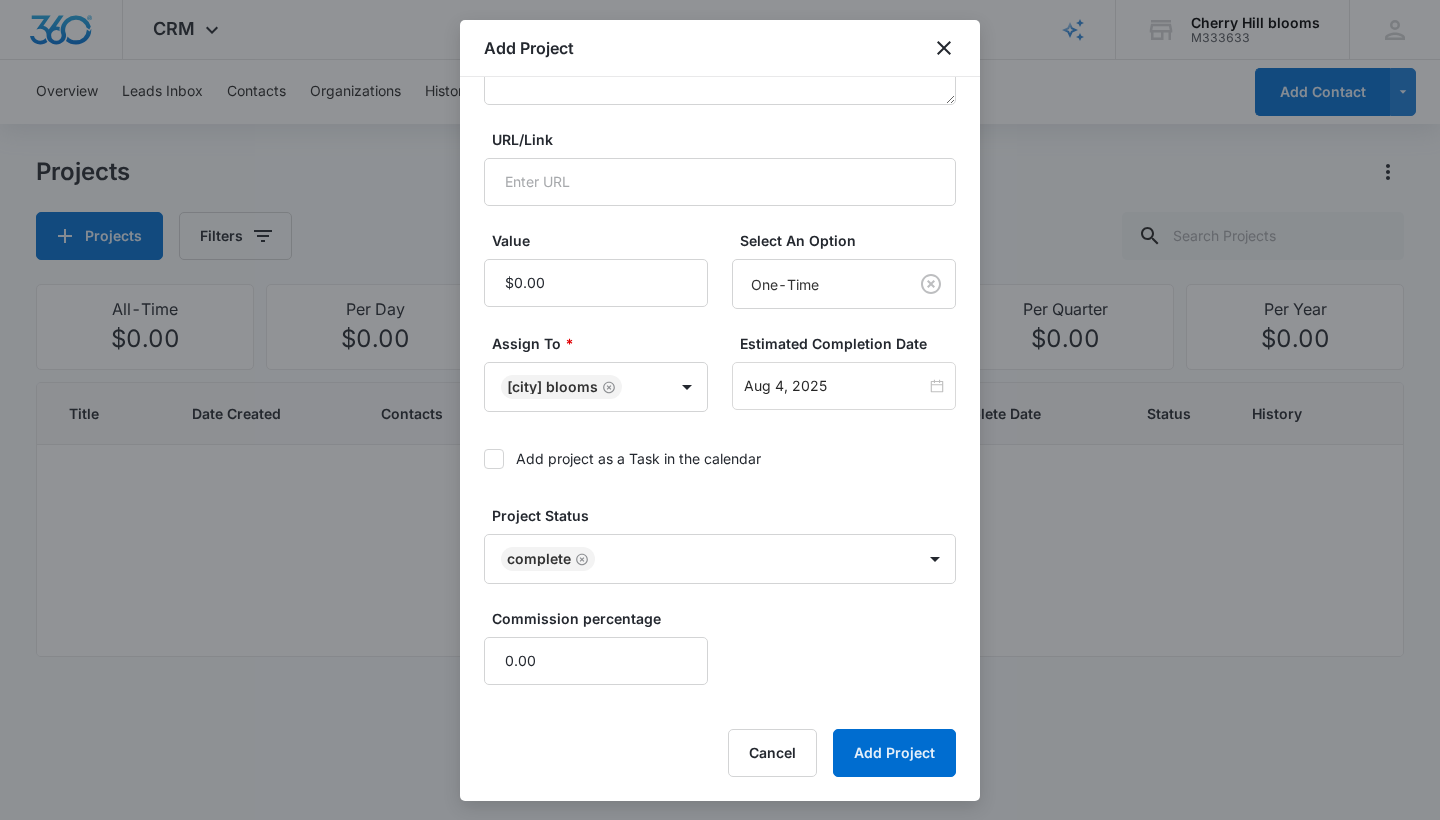 click on "Project Status" at bounding box center [728, 515] 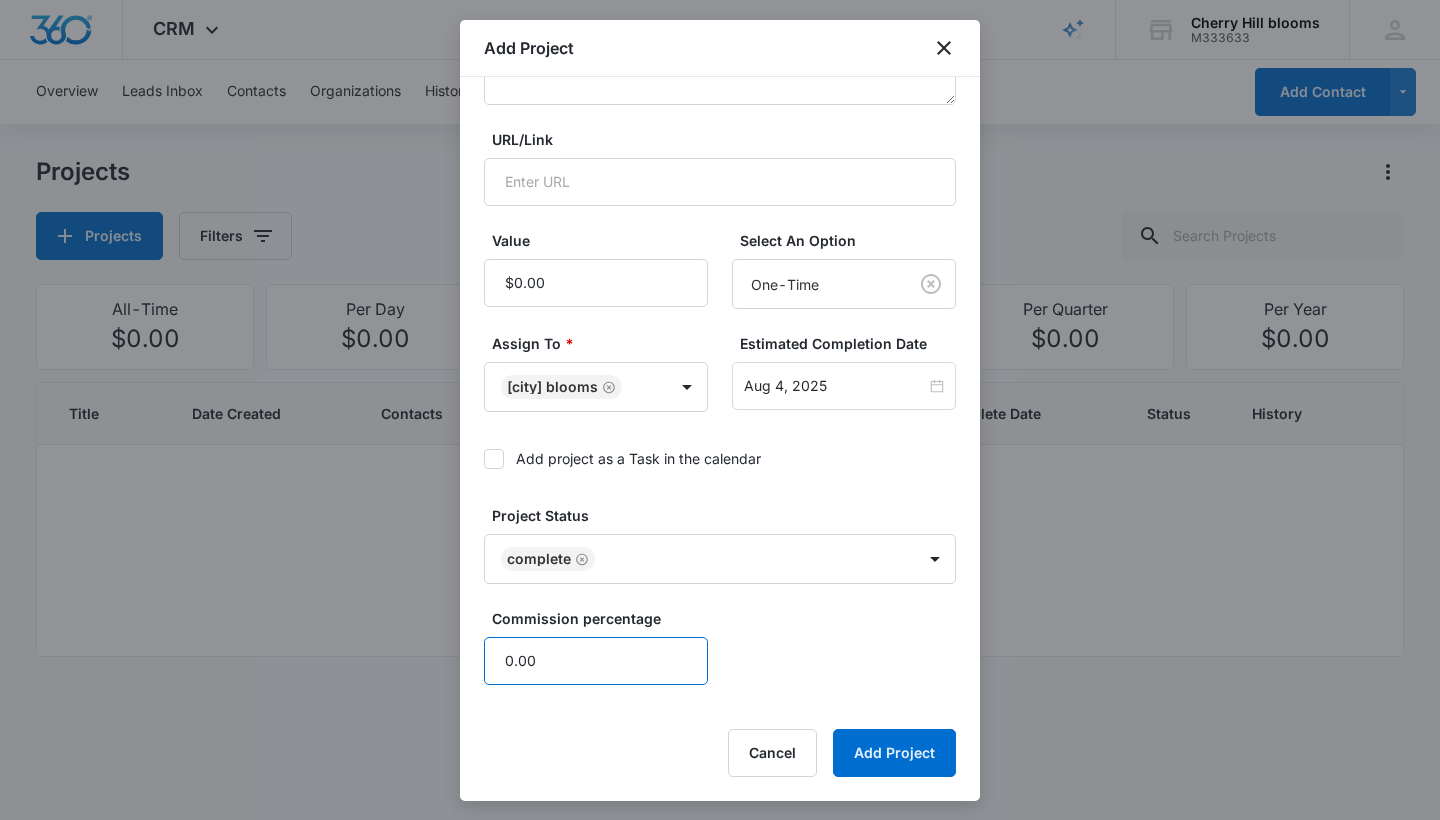 click on "0.00" at bounding box center (596, 661) 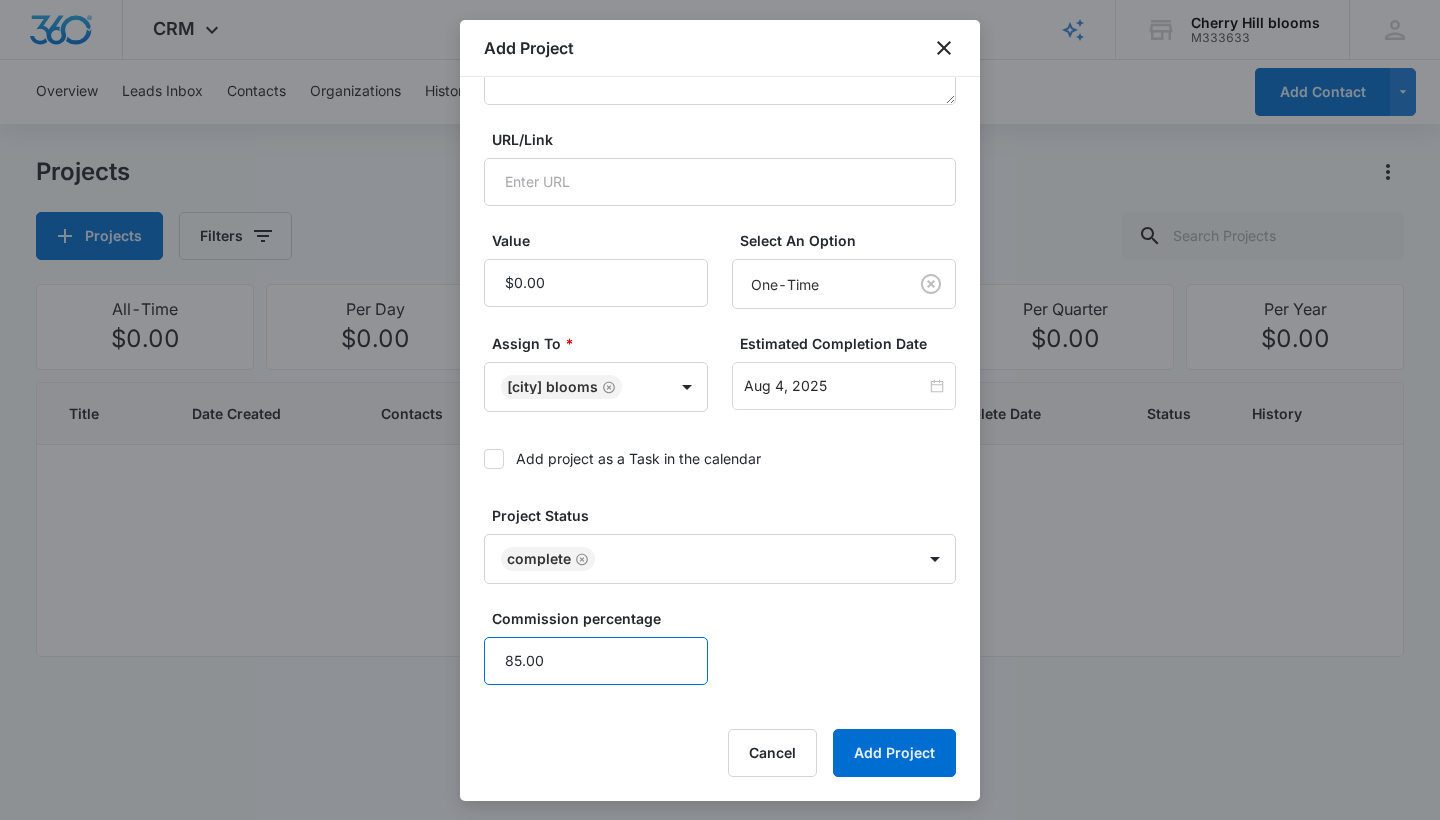 type on "85.00" 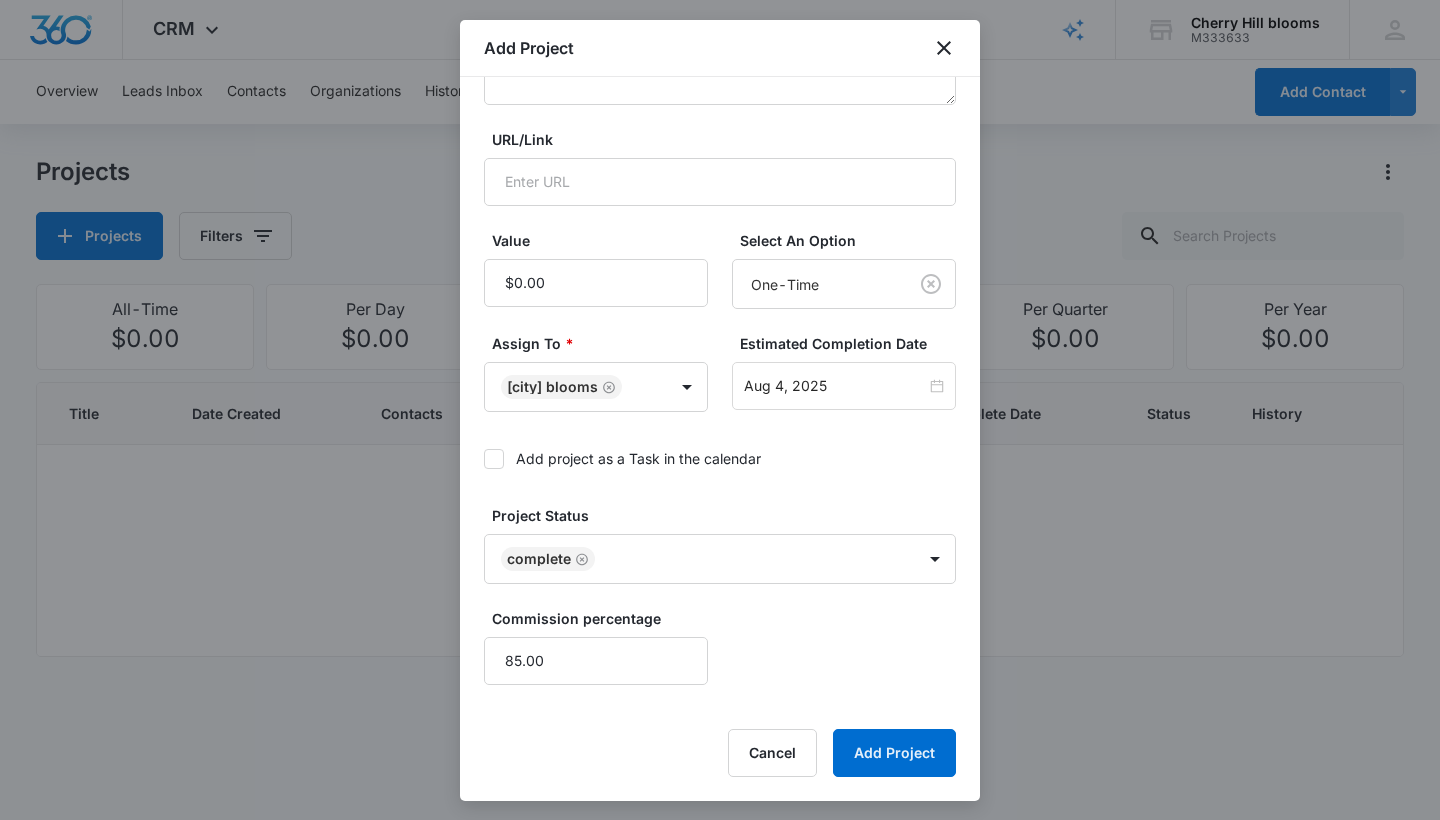 click on "Commission percentage 85.00" at bounding box center [720, 646] 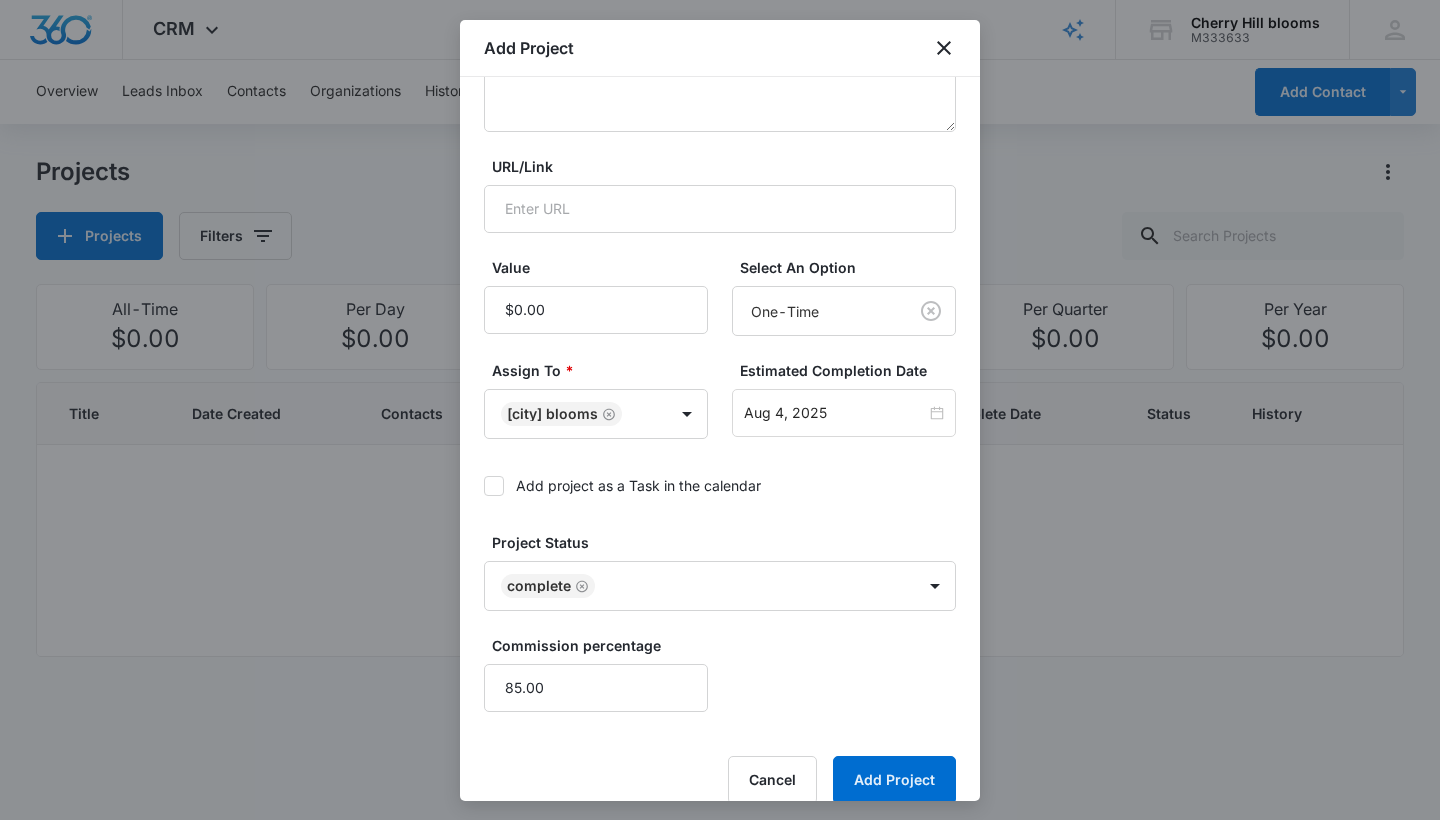 scroll, scrollTop: 329, scrollLeft: 0, axis: vertical 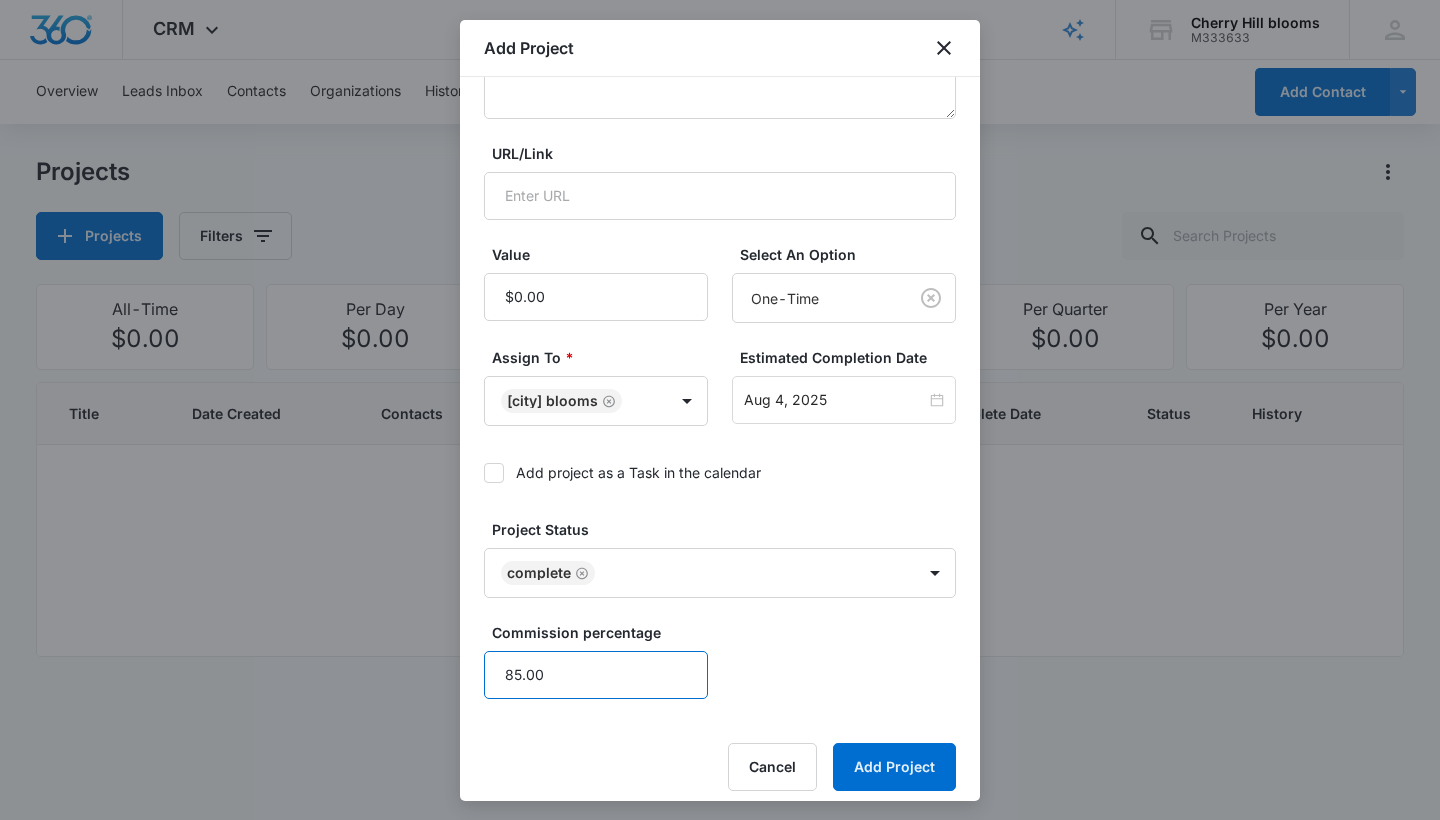 drag, startPoint x: 561, startPoint y: 689, endPoint x: 486, endPoint y: 687, distance: 75.026665 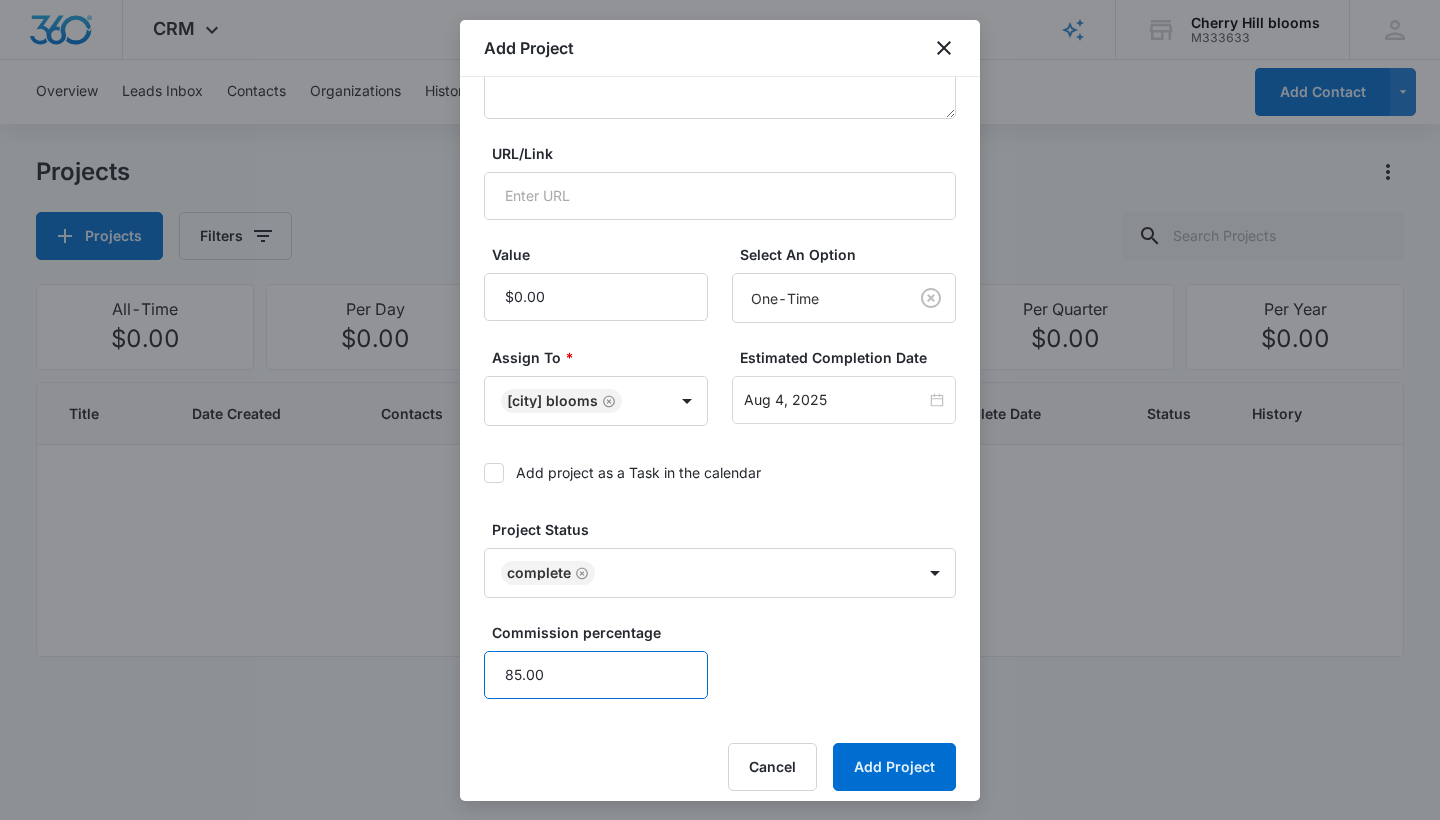 click on "85.00" at bounding box center (596, 675) 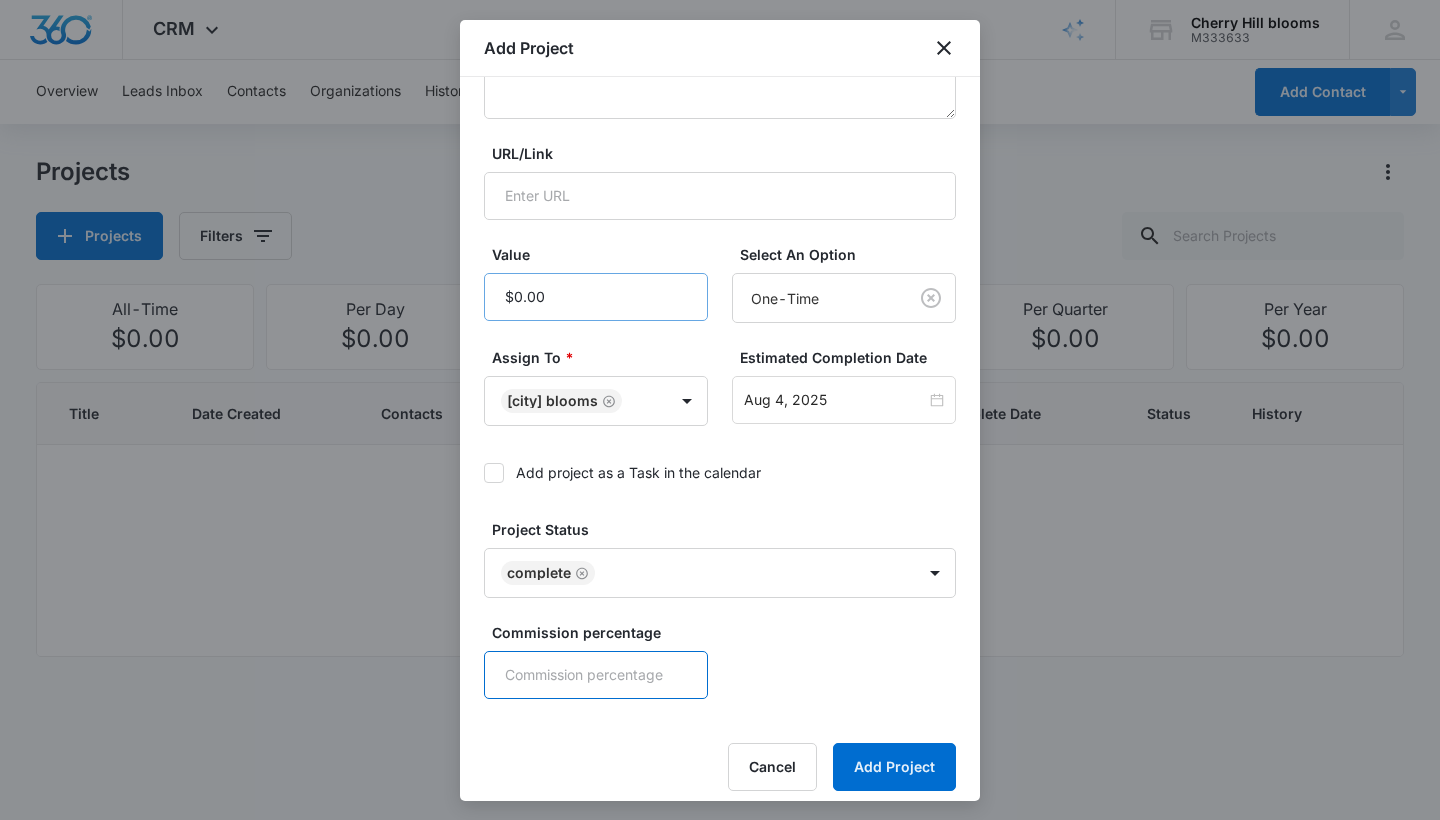 type 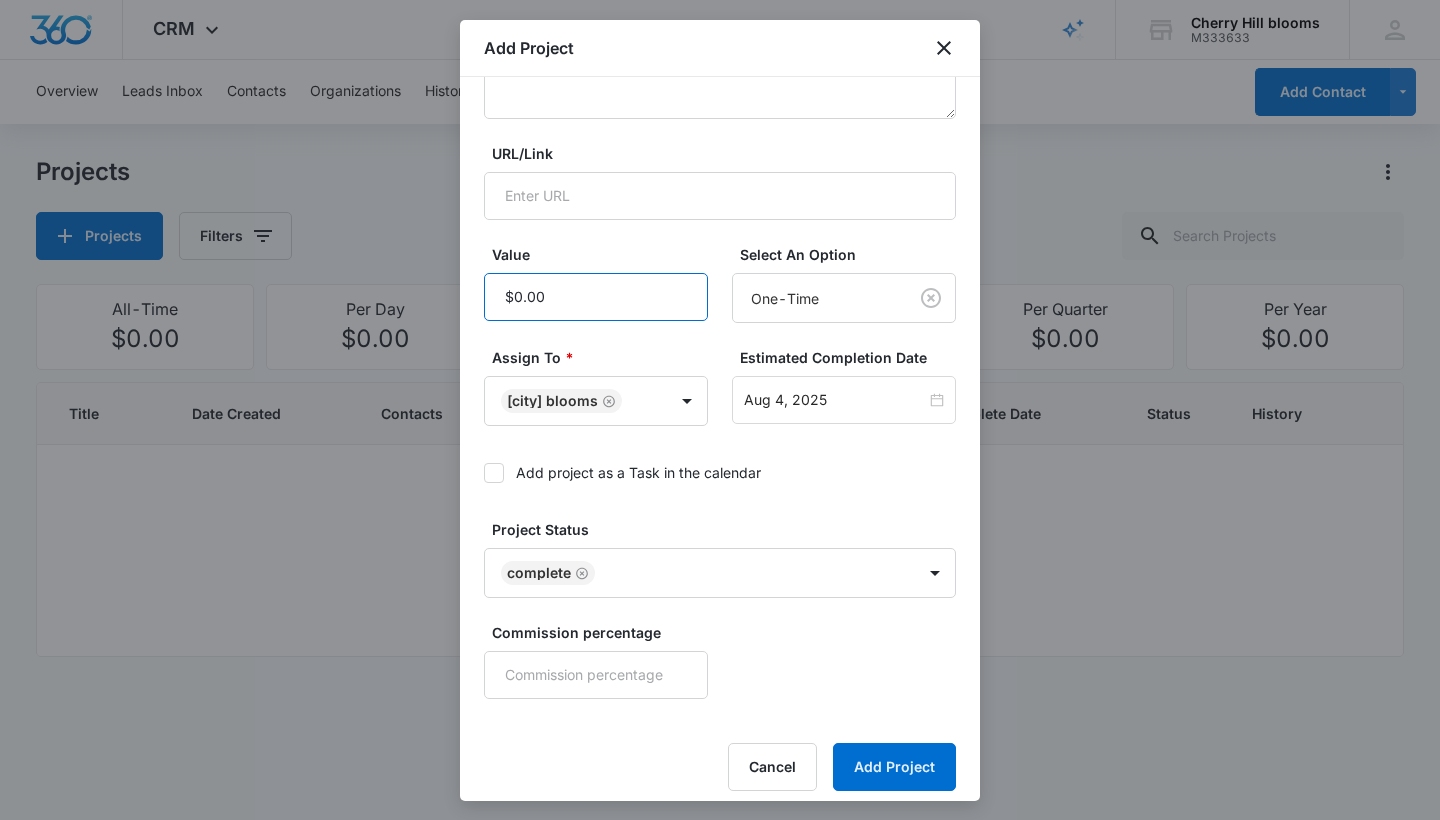 click on "Value" at bounding box center (596, 297) 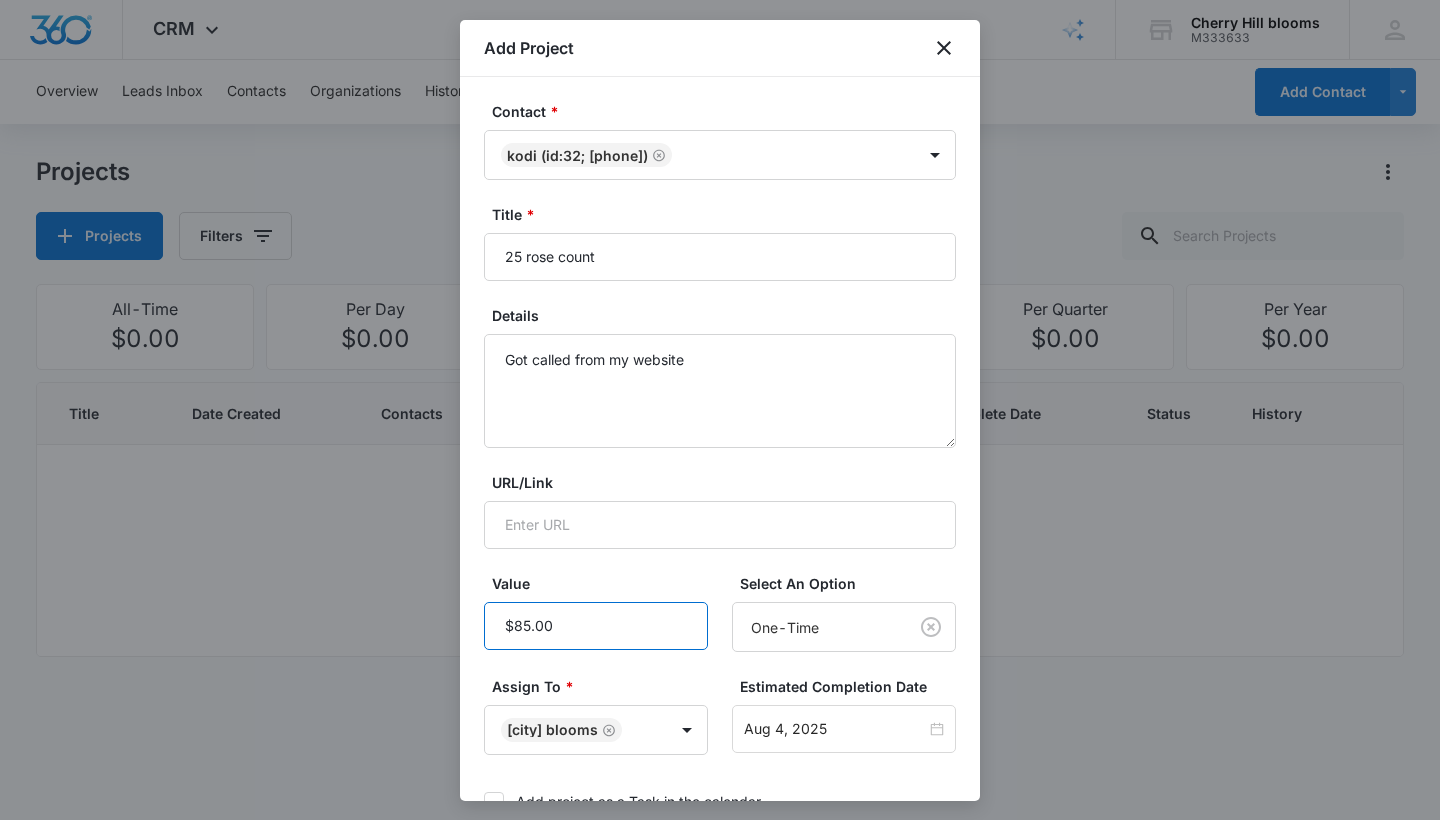 scroll, scrollTop: 0, scrollLeft: 0, axis: both 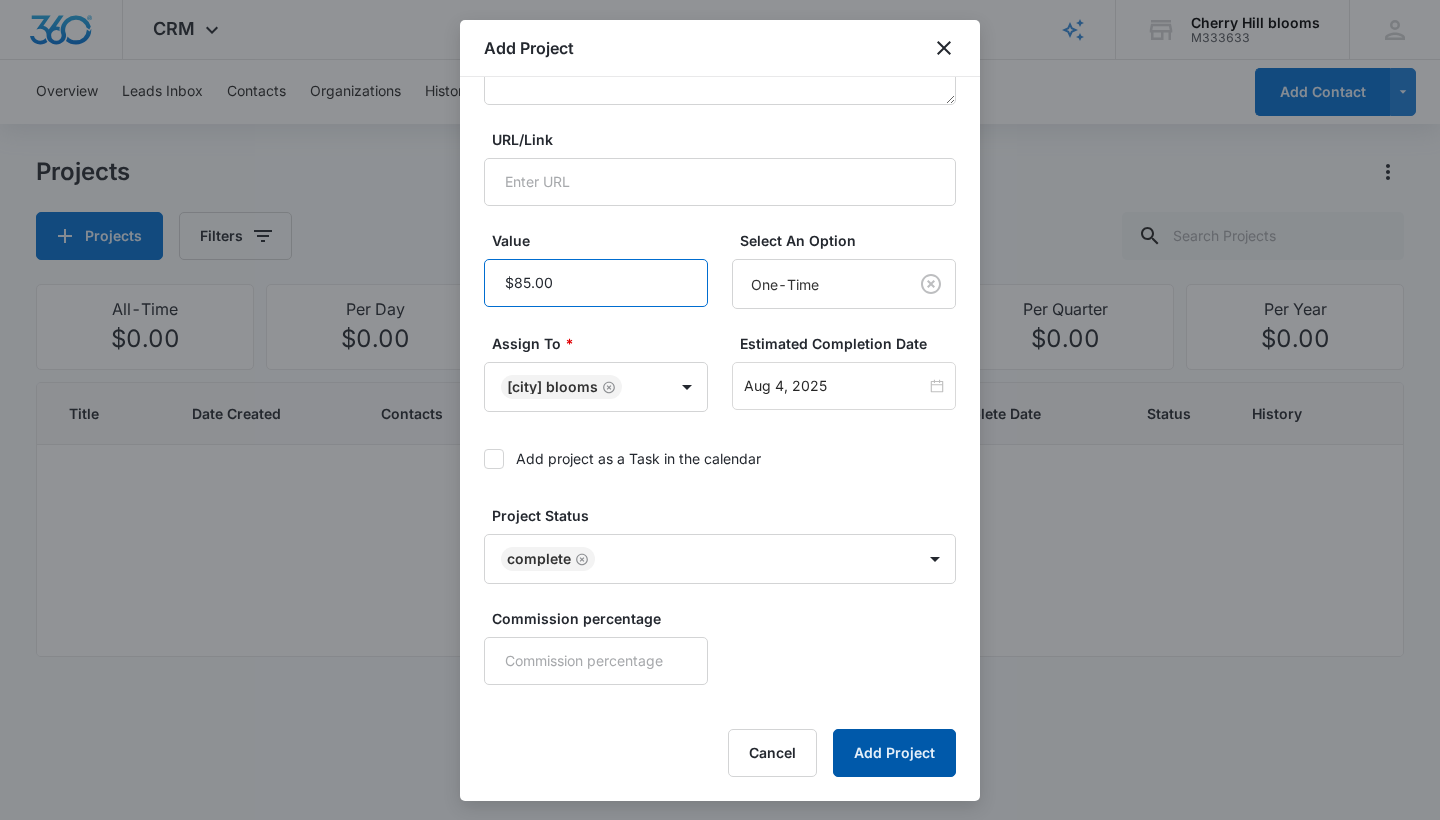 type on "$85.00" 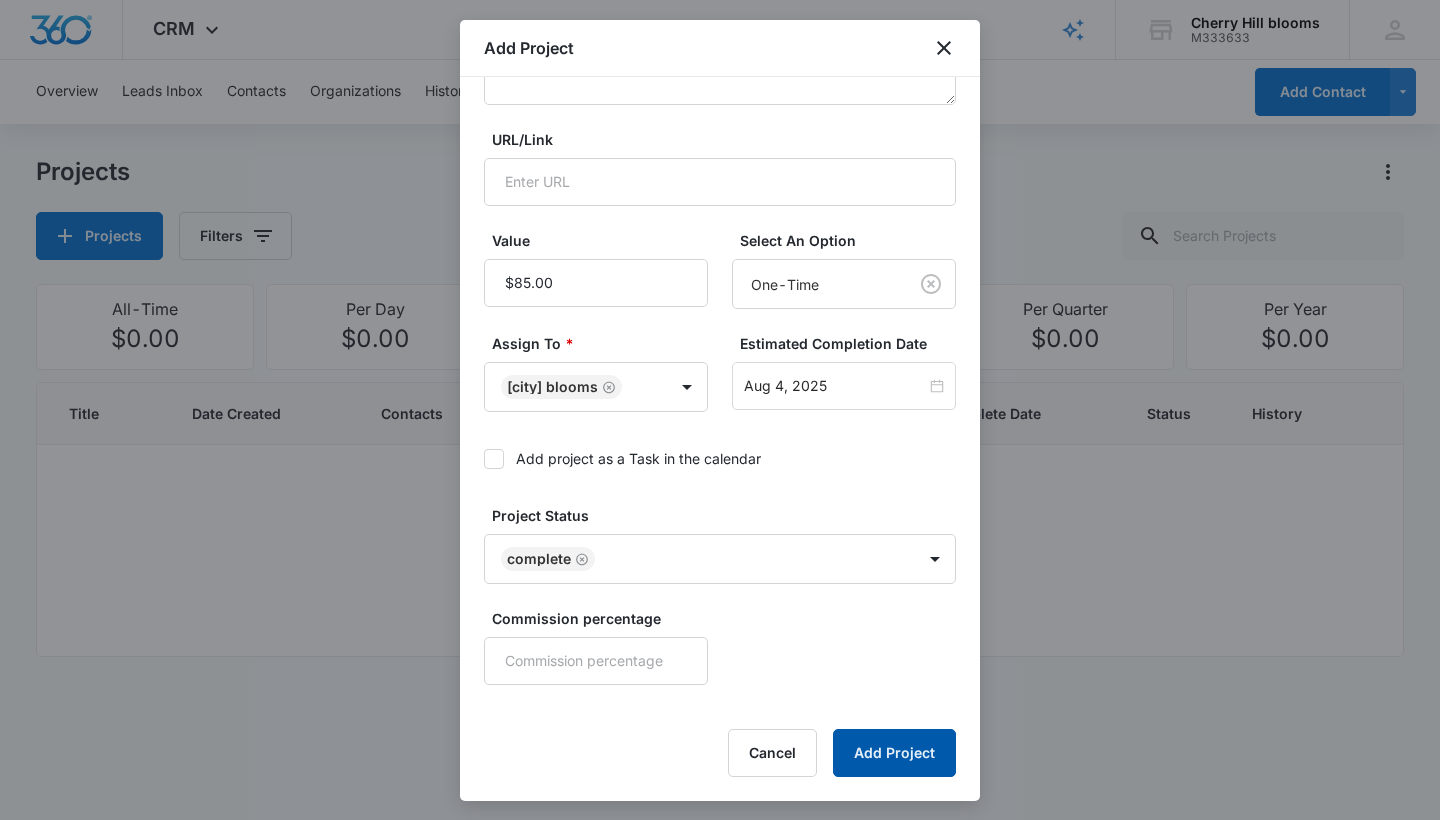 click on "Add Project" at bounding box center (894, 753) 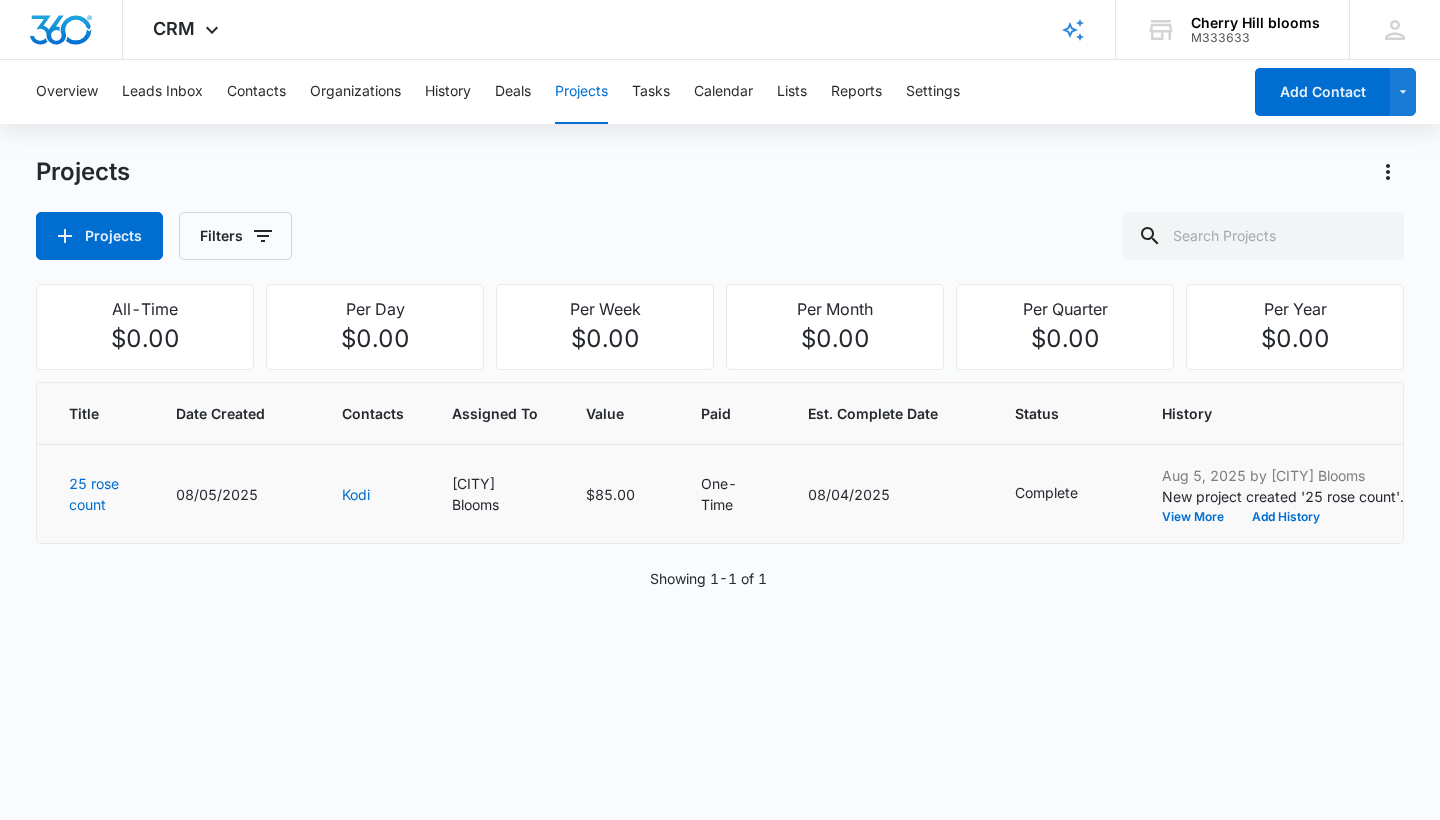 scroll, scrollTop: 0, scrollLeft: 0, axis: both 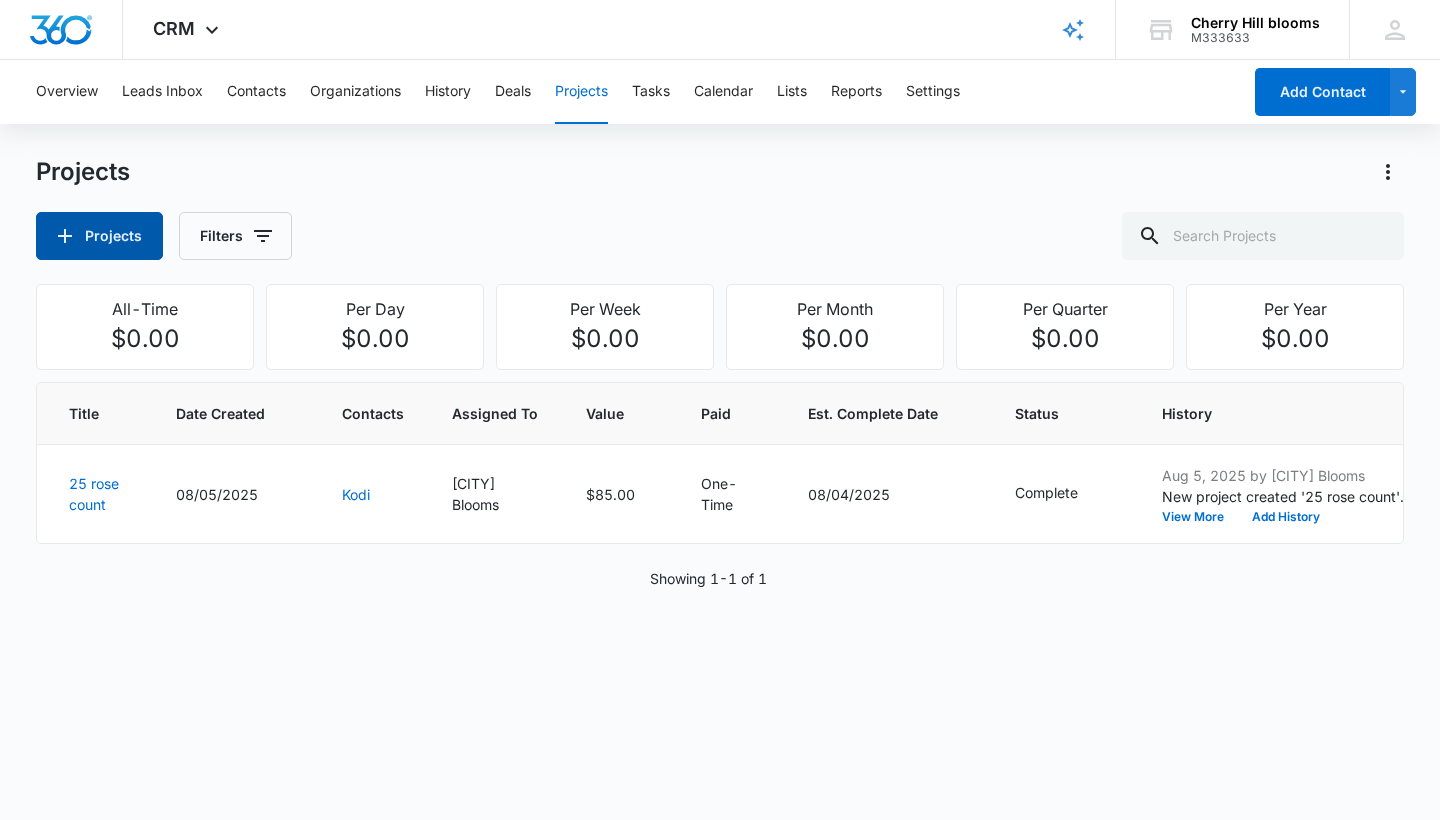 click on "Projects" at bounding box center [99, 236] 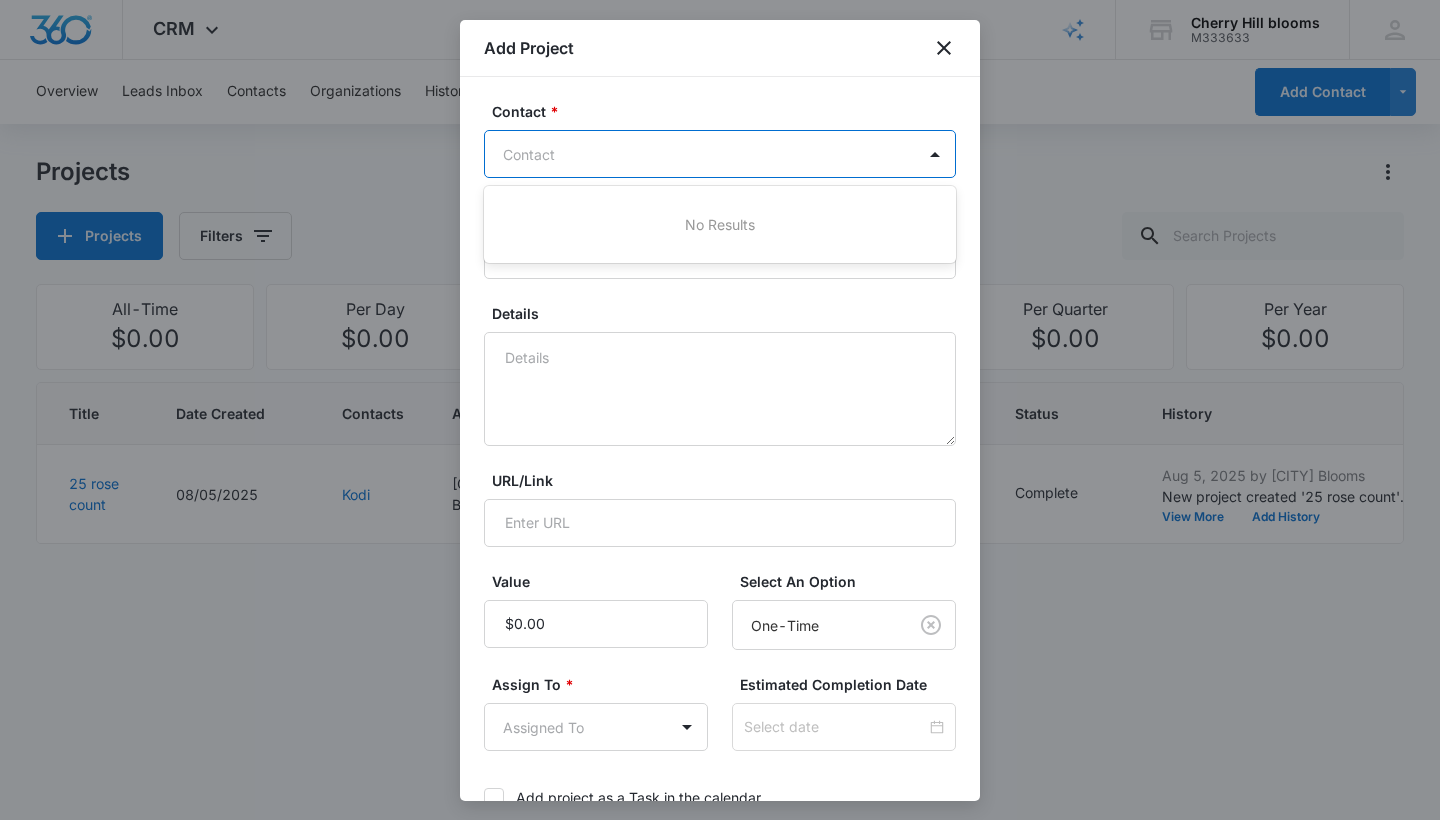 click at bounding box center [708, 154] 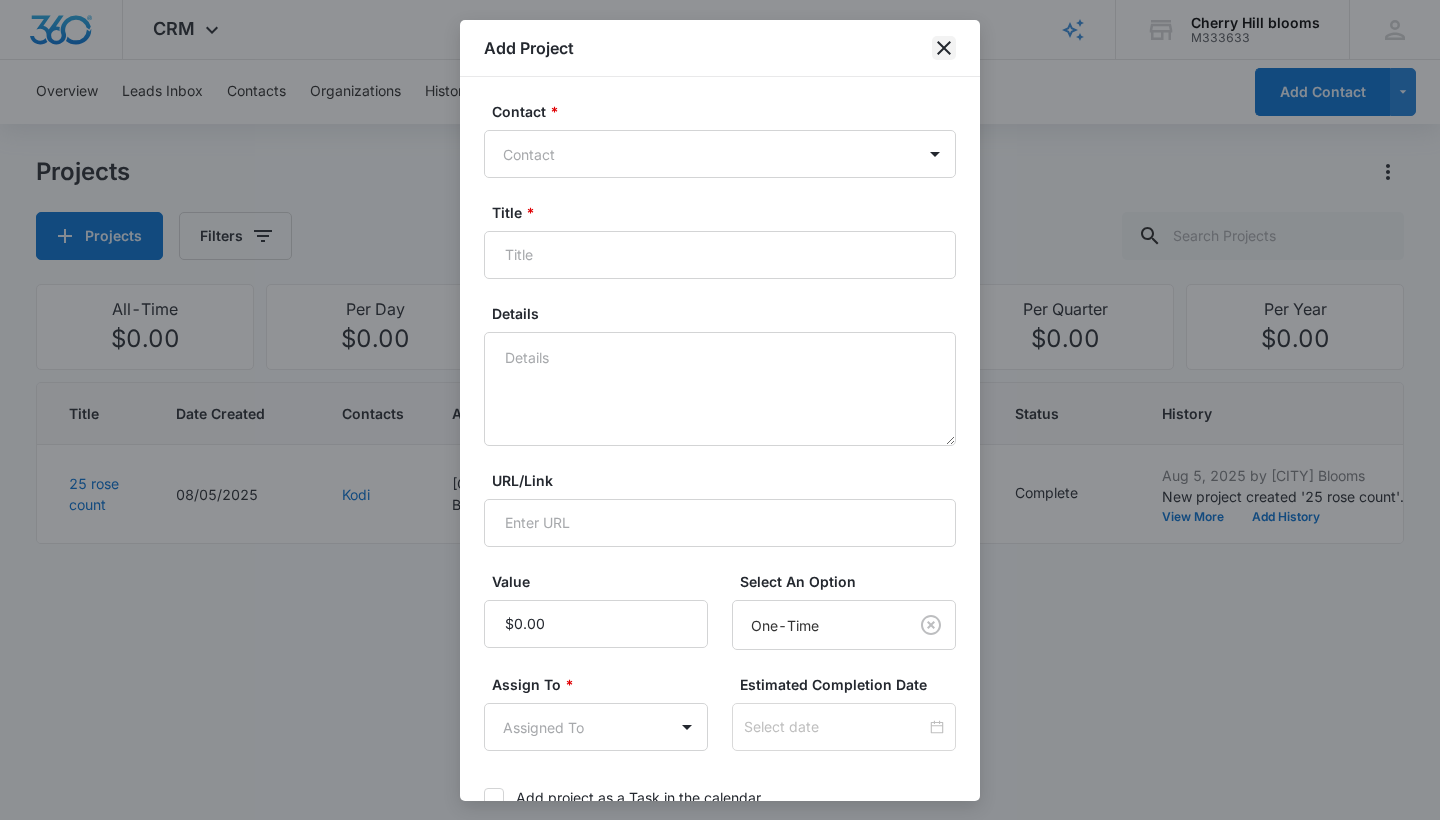 click 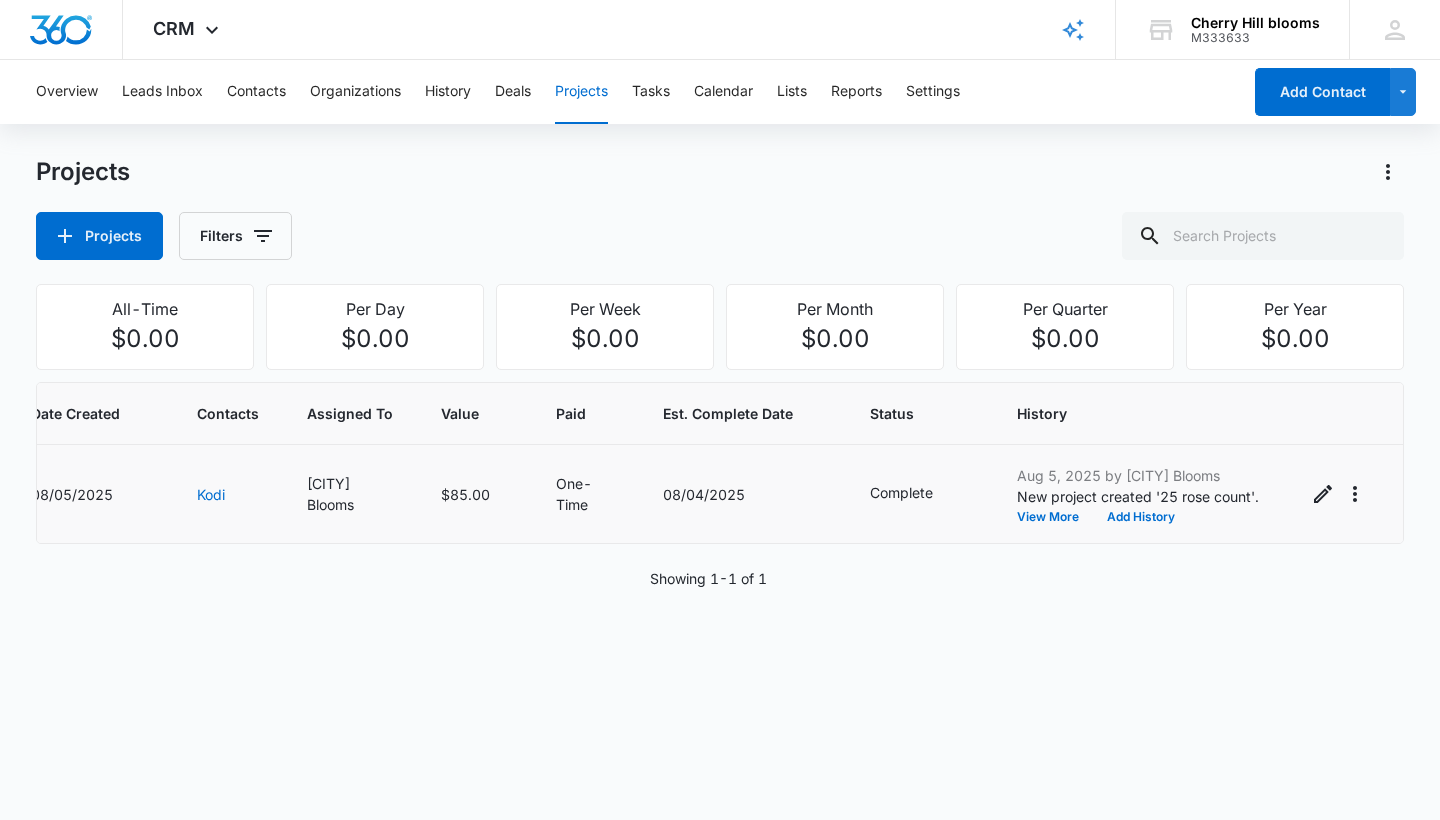 scroll, scrollTop: 0, scrollLeft: 141, axis: horizontal 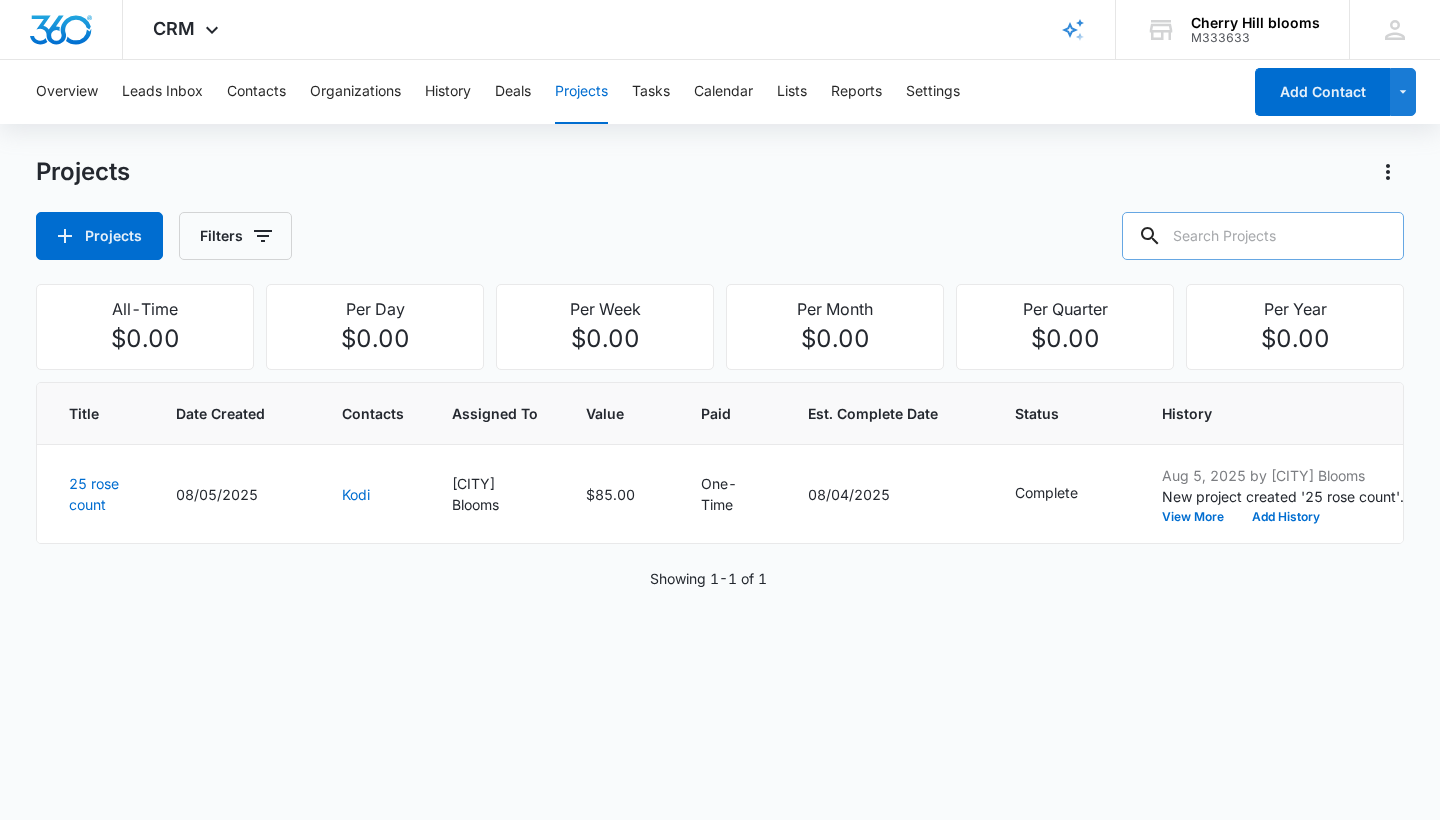 click at bounding box center (1263, 236) 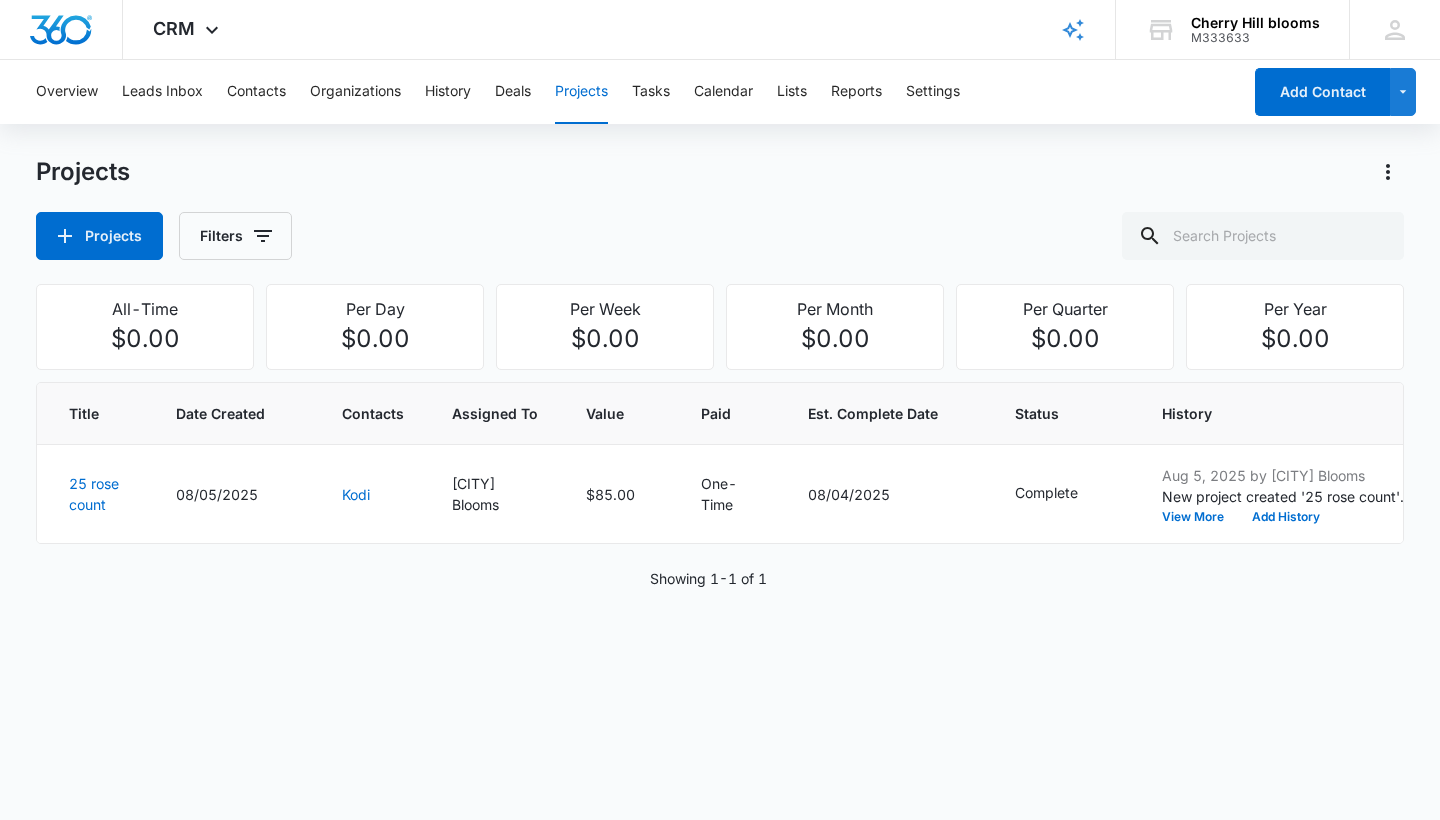 click on "Projects Projects Filters" at bounding box center [720, 208] 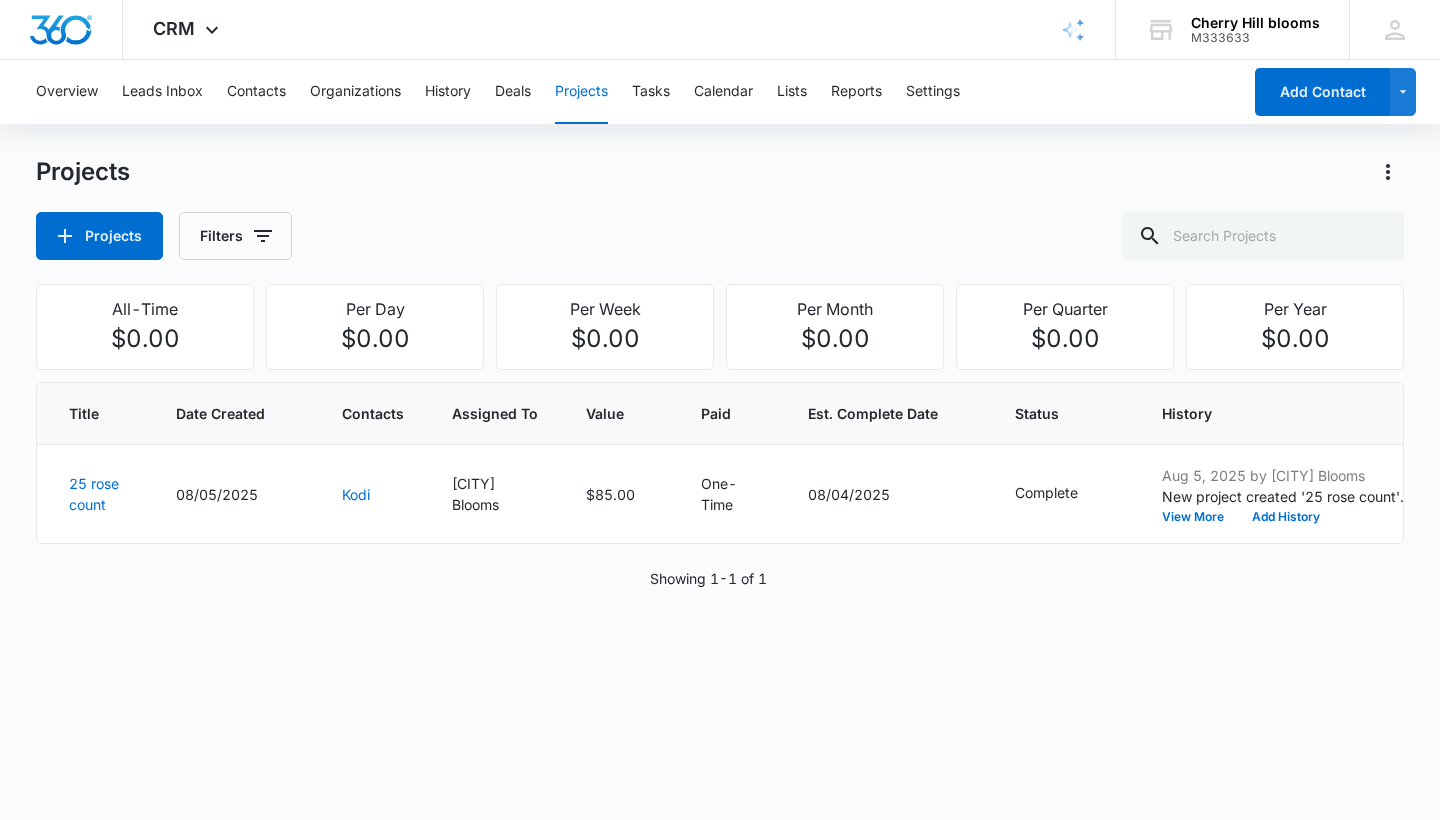click on "Showing   1-1   of   1" at bounding box center [720, 578] 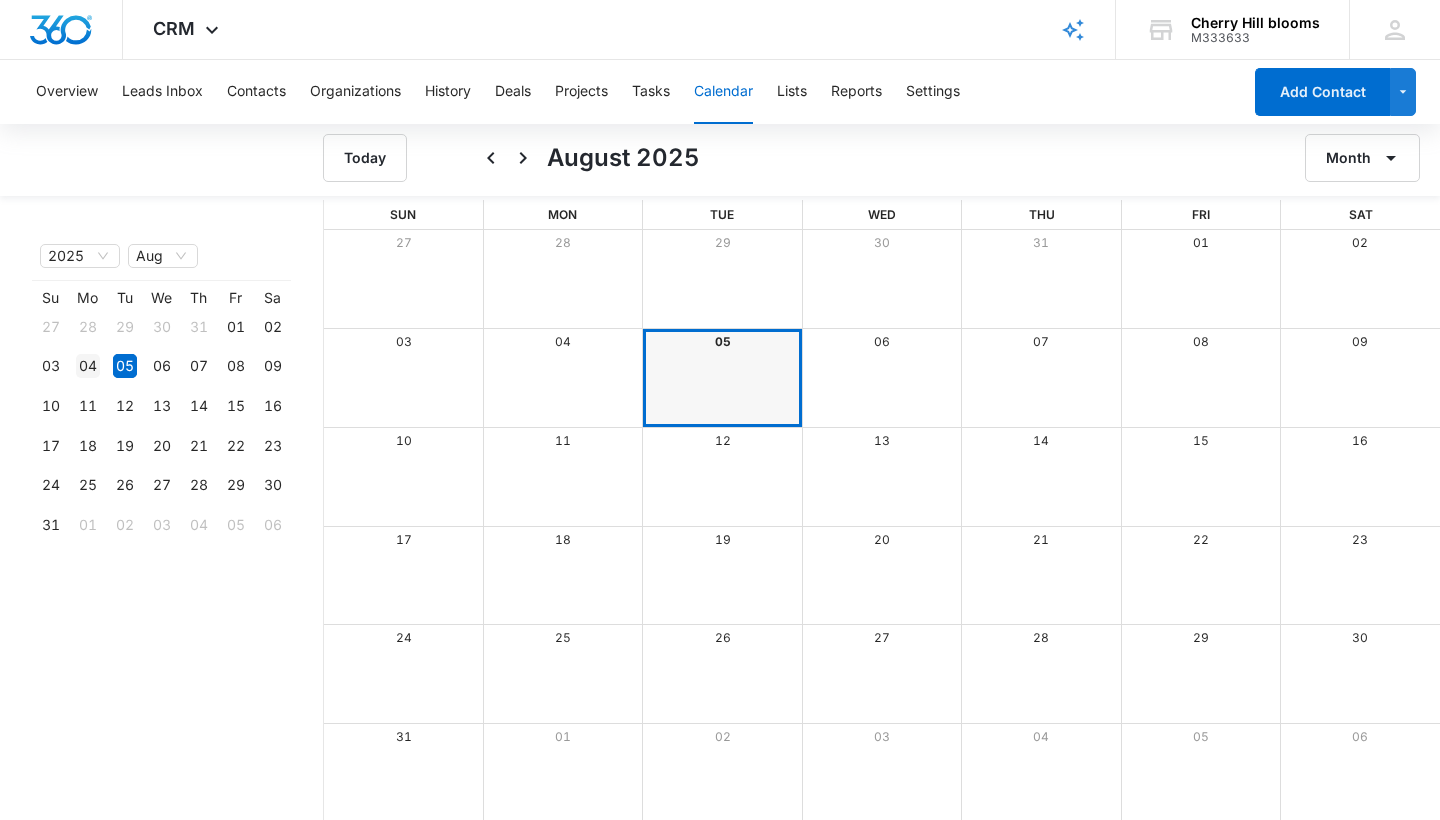 click on "04" at bounding box center (88, 366) 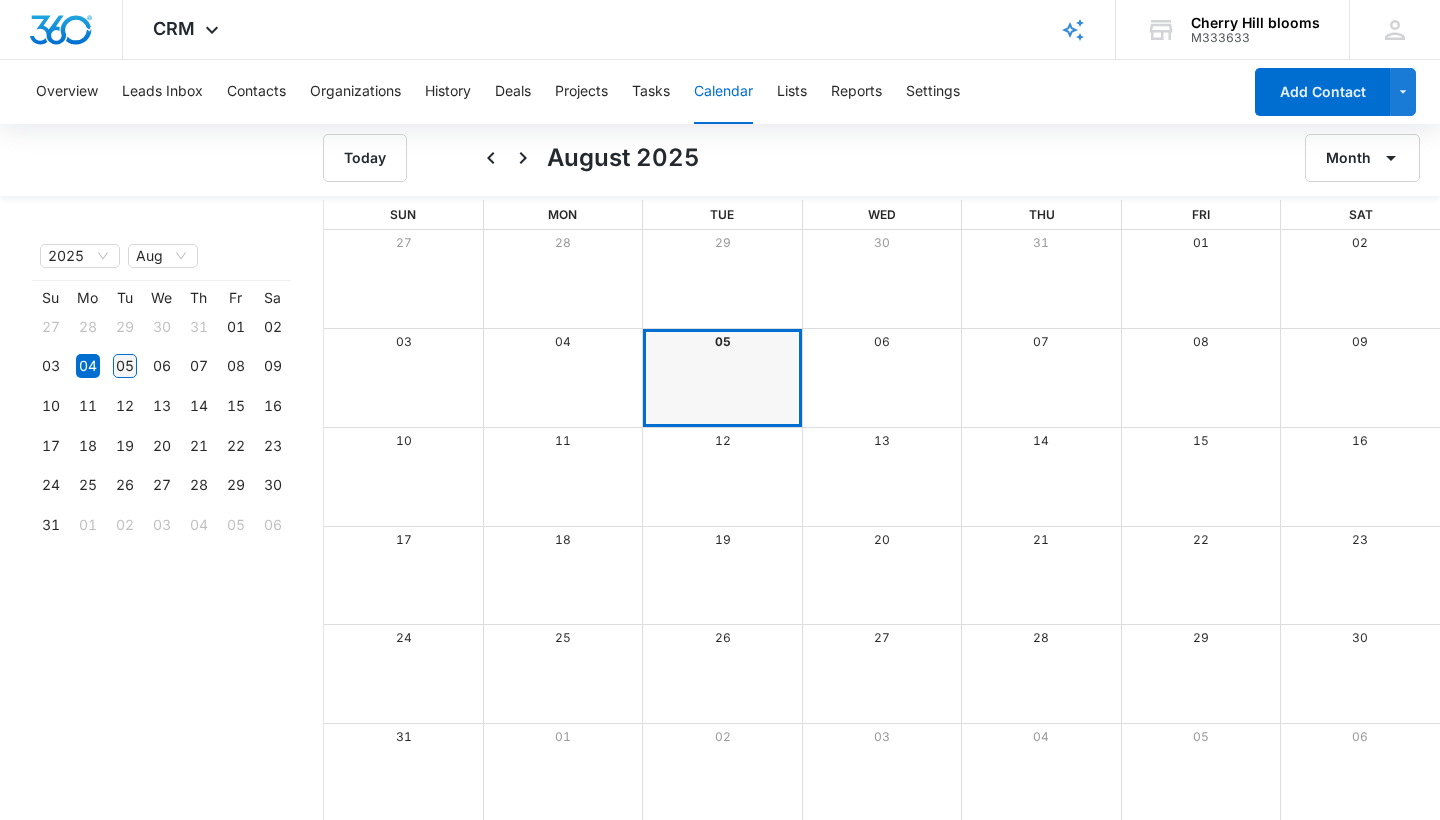 click on "05" at bounding box center (125, 366) 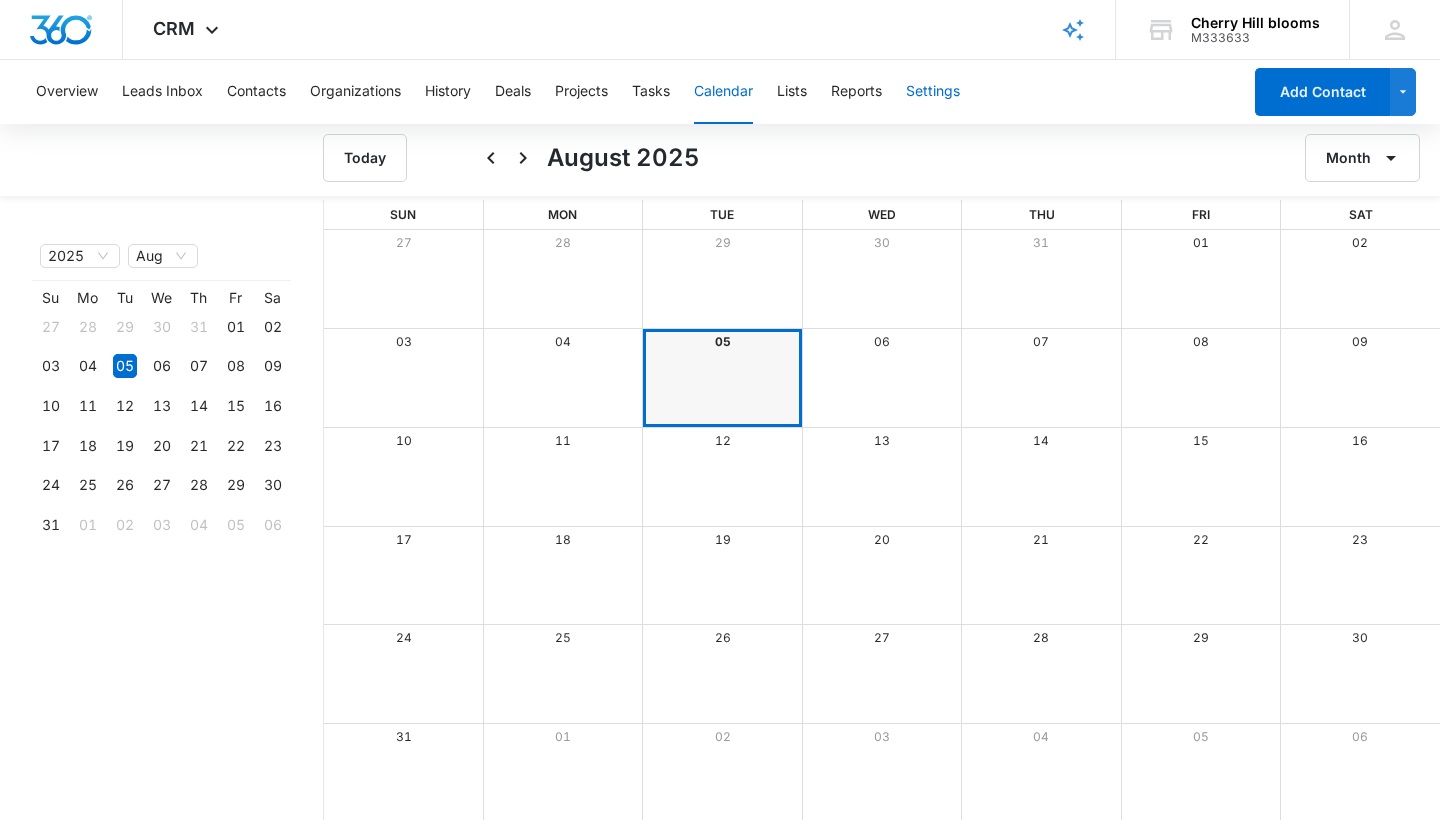 click on "Settings" at bounding box center (933, 92) 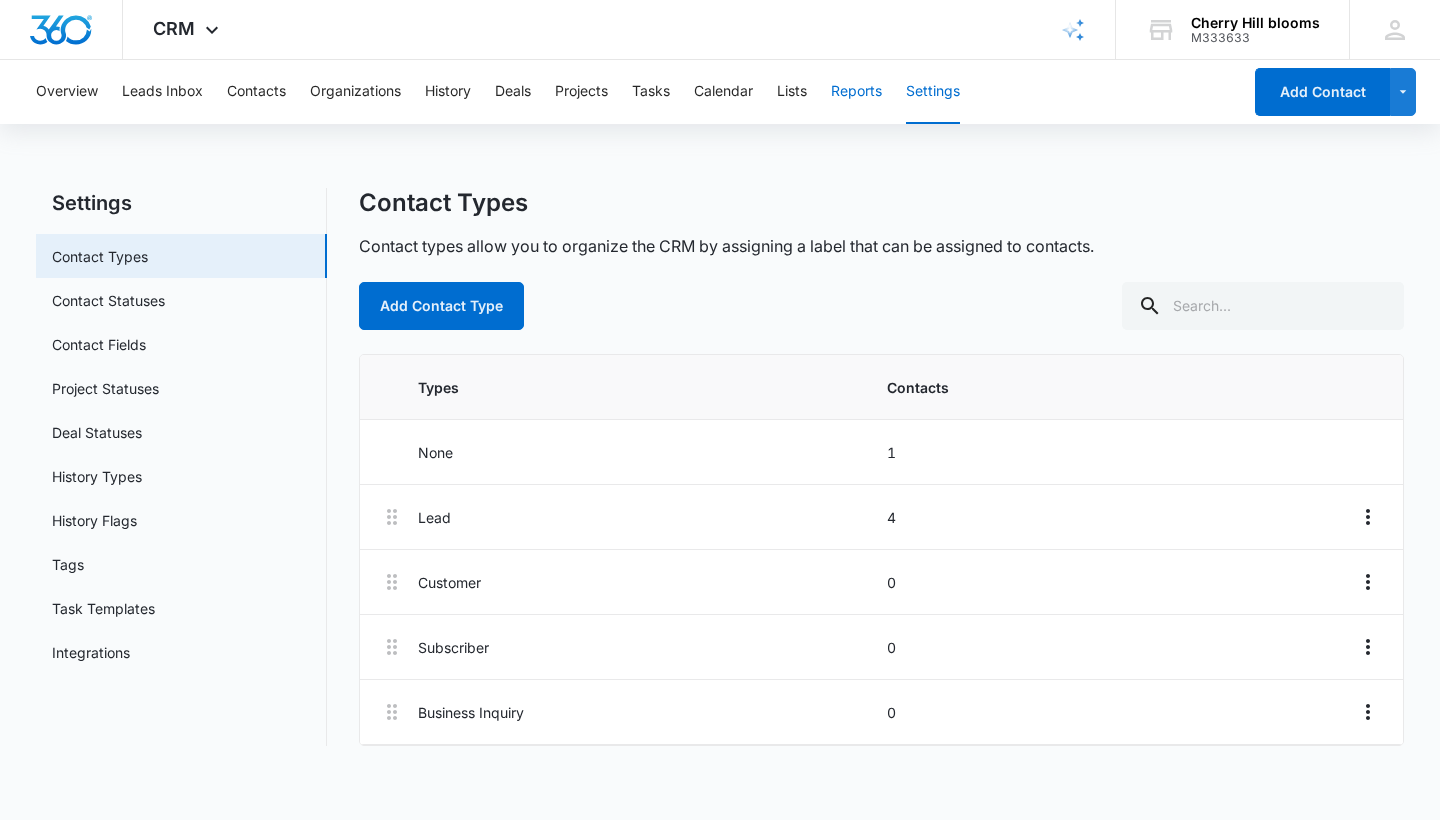 click on "Reports" at bounding box center (856, 92) 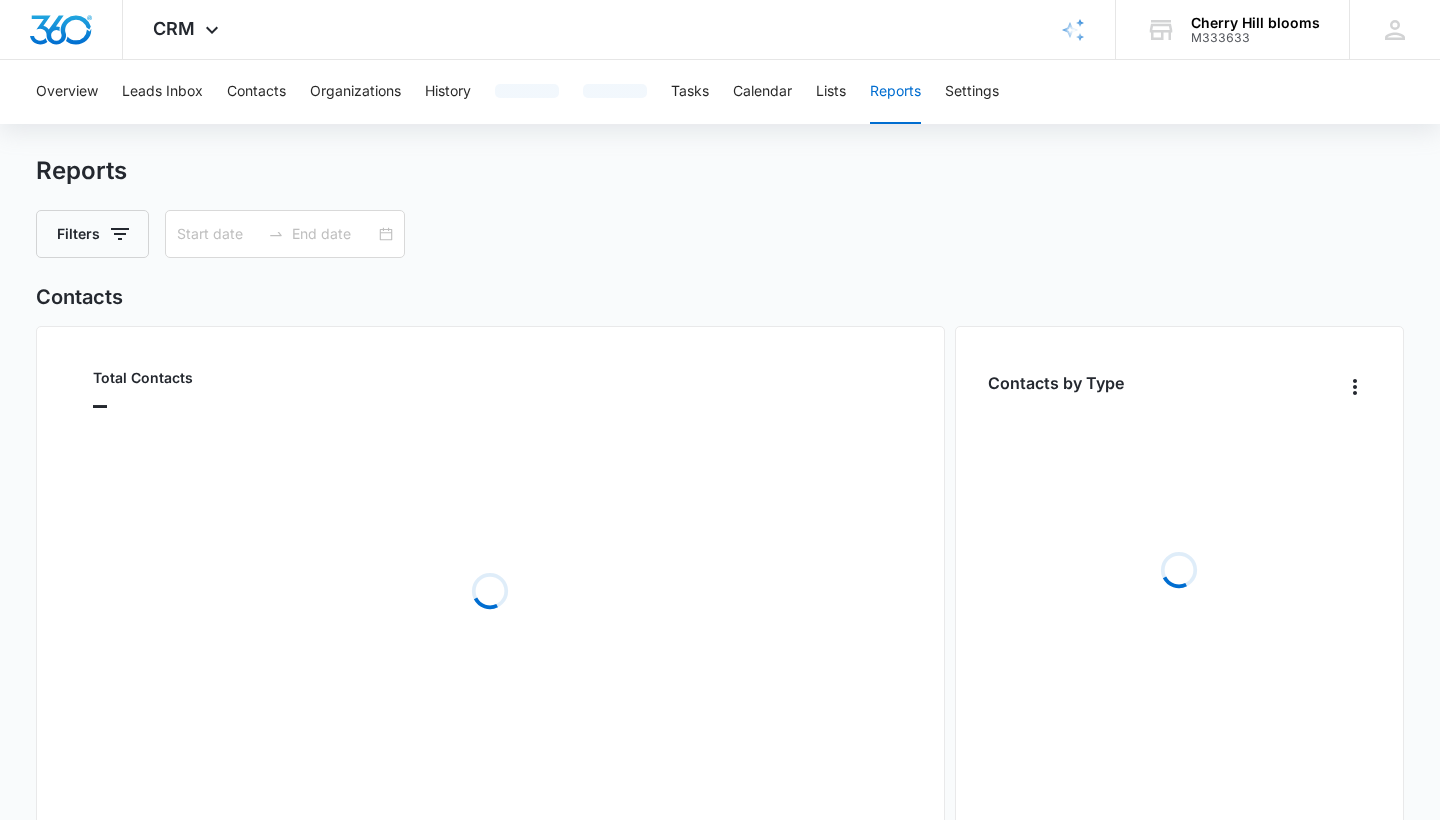 type on "07/06/2025" 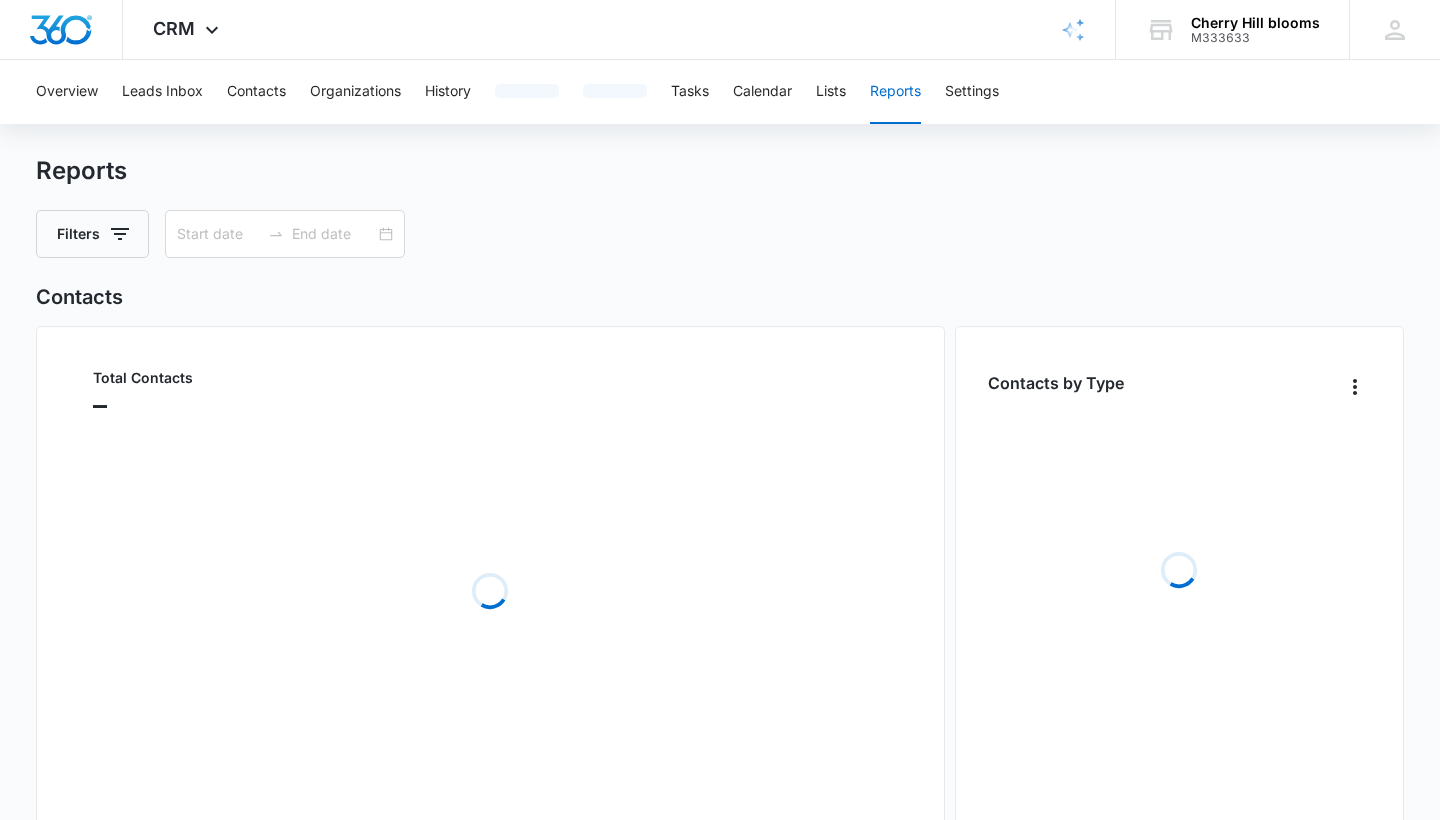 type on "08/05/2025" 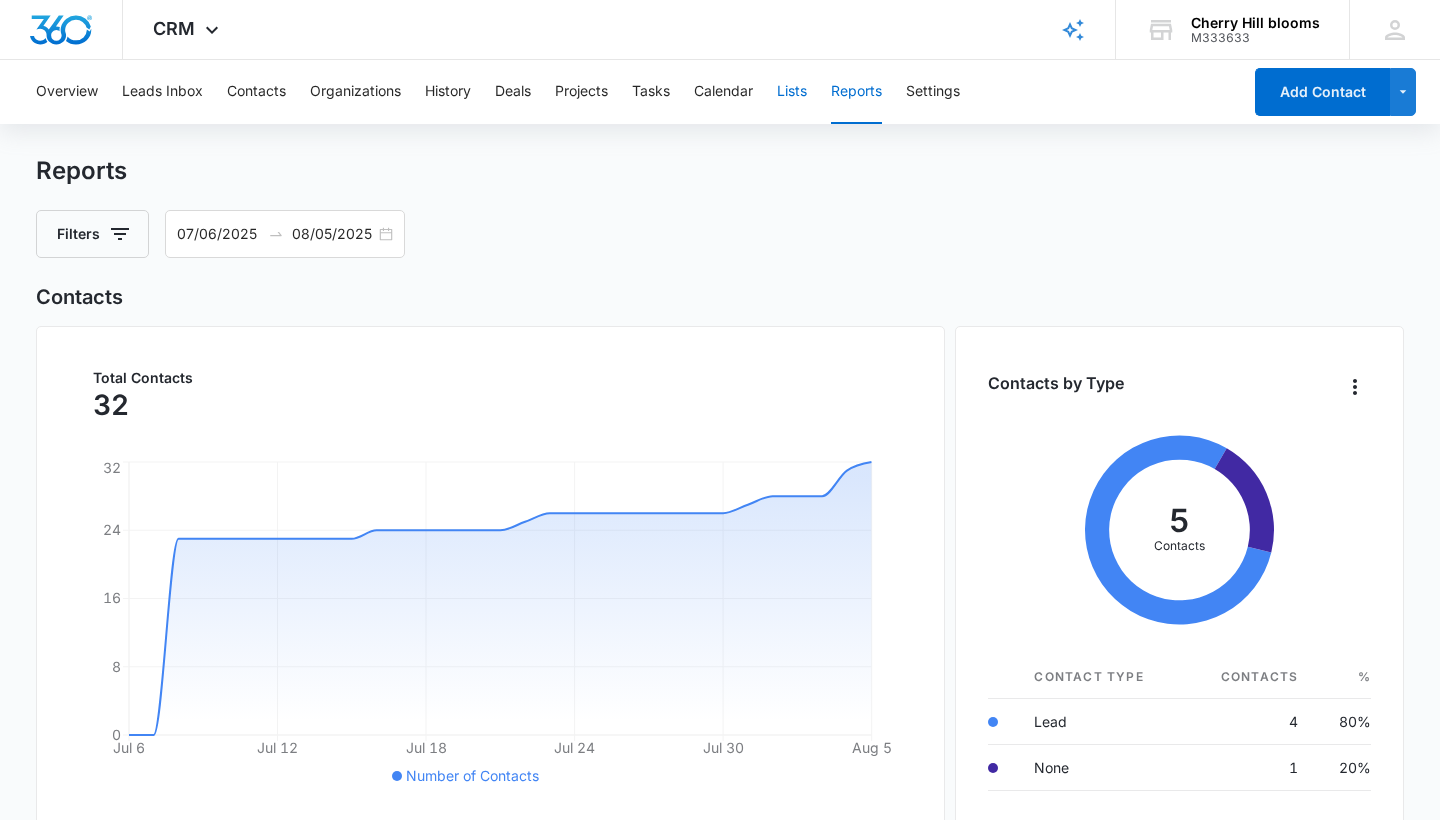 click on "Lists" at bounding box center (792, 92) 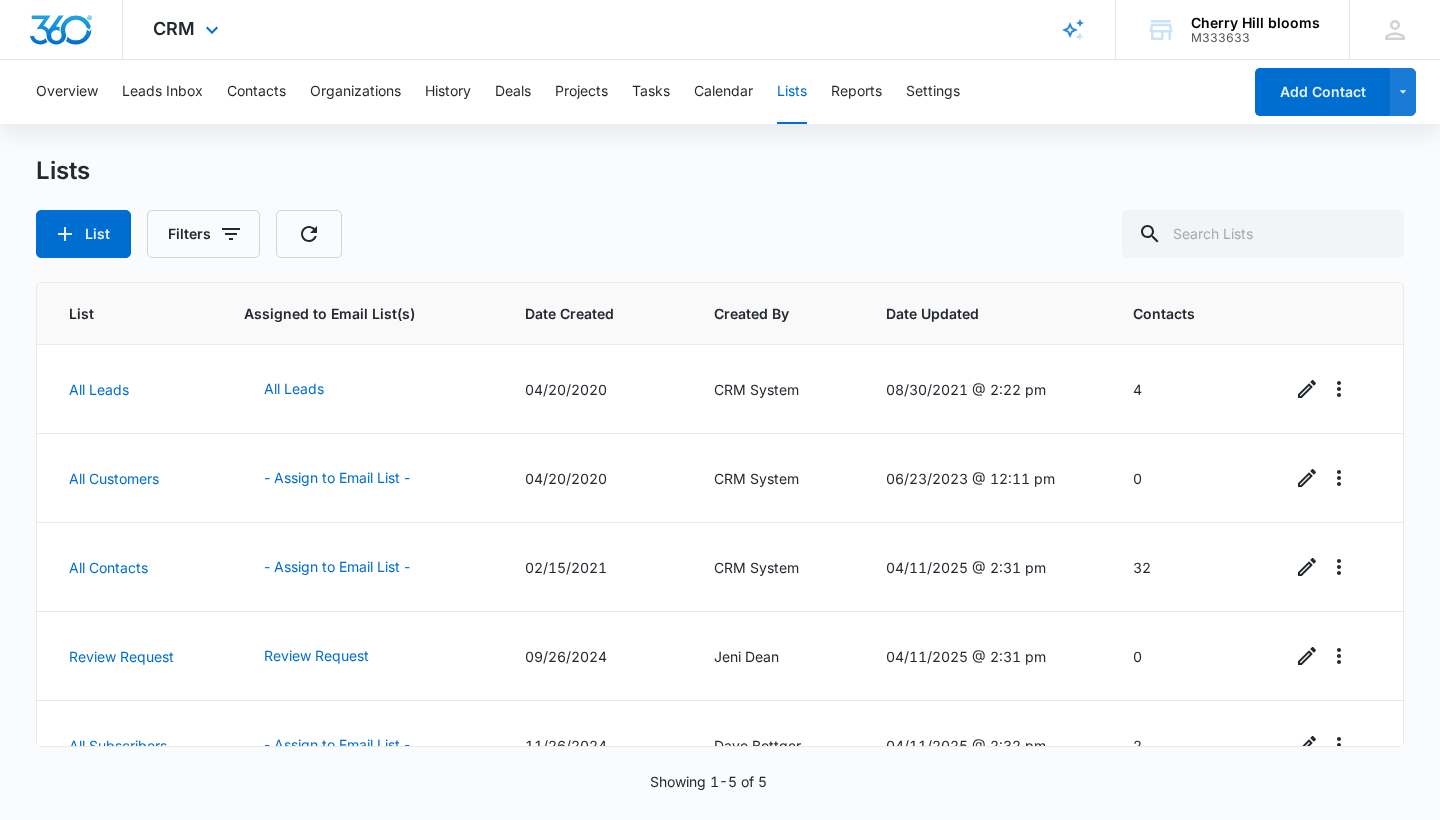 scroll, scrollTop: 0, scrollLeft: 0, axis: both 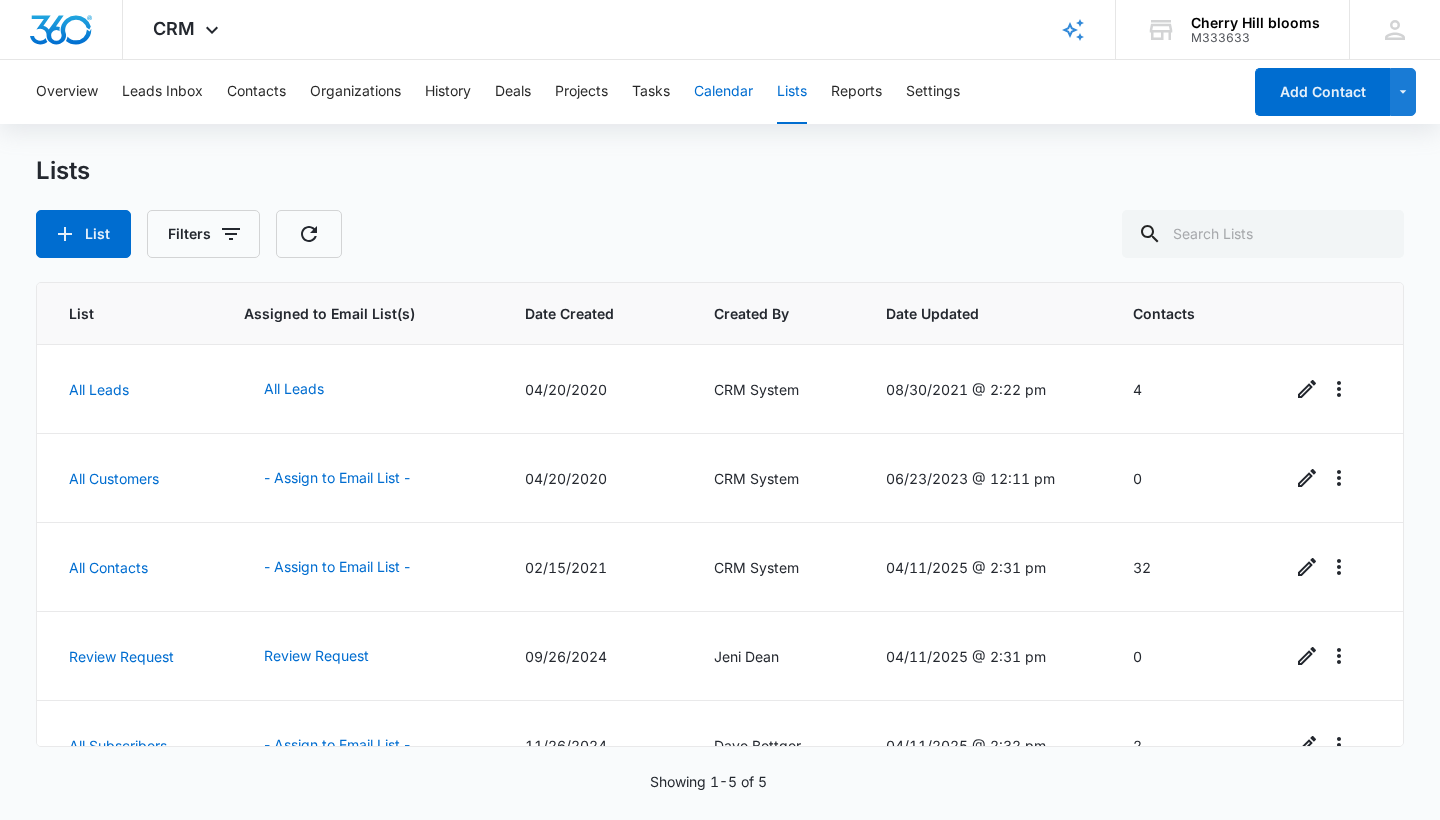 click on "Calendar" at bounding box center (723, 92) 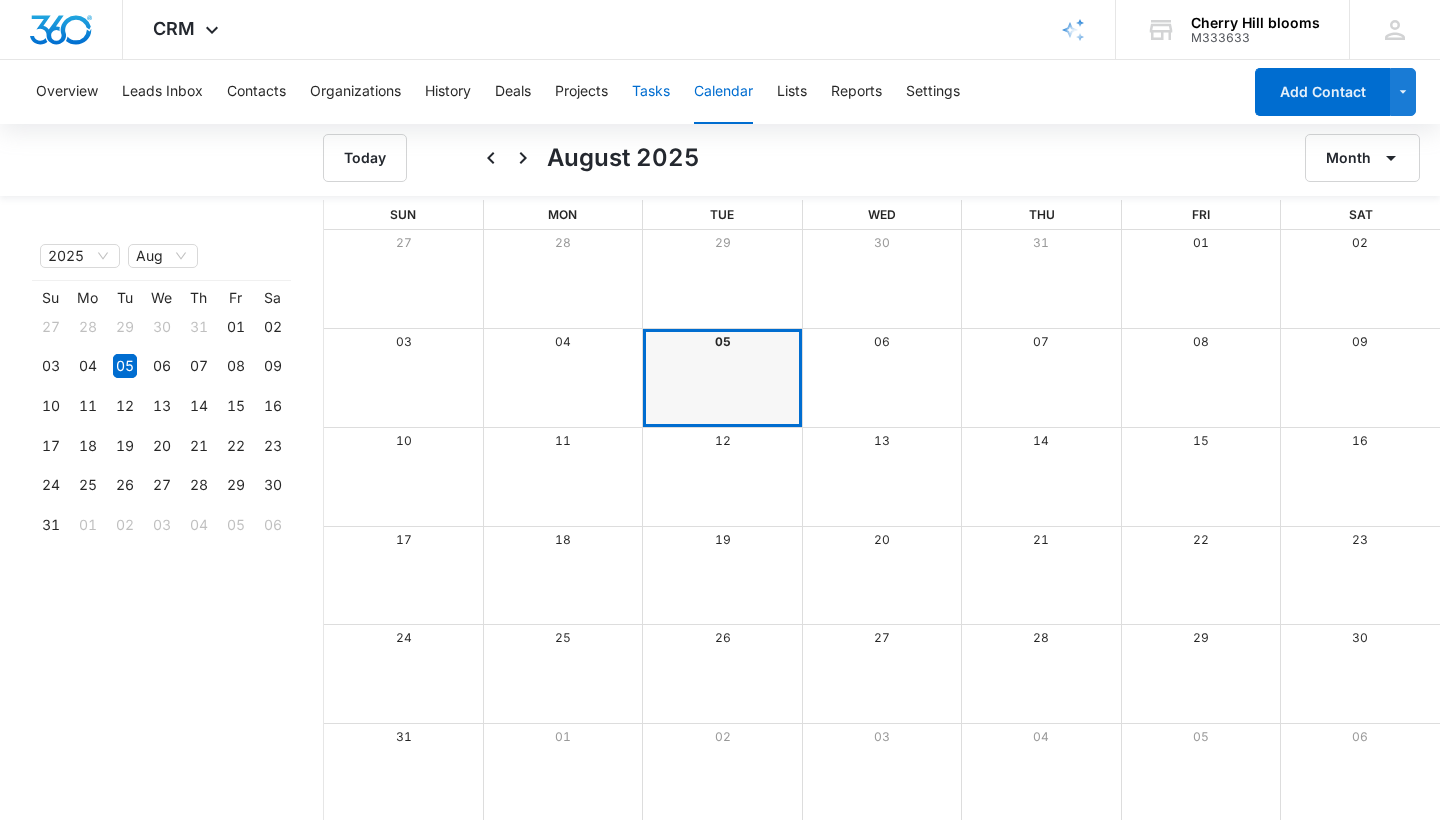 click on "Tasks" at bounding box center (651, 92) 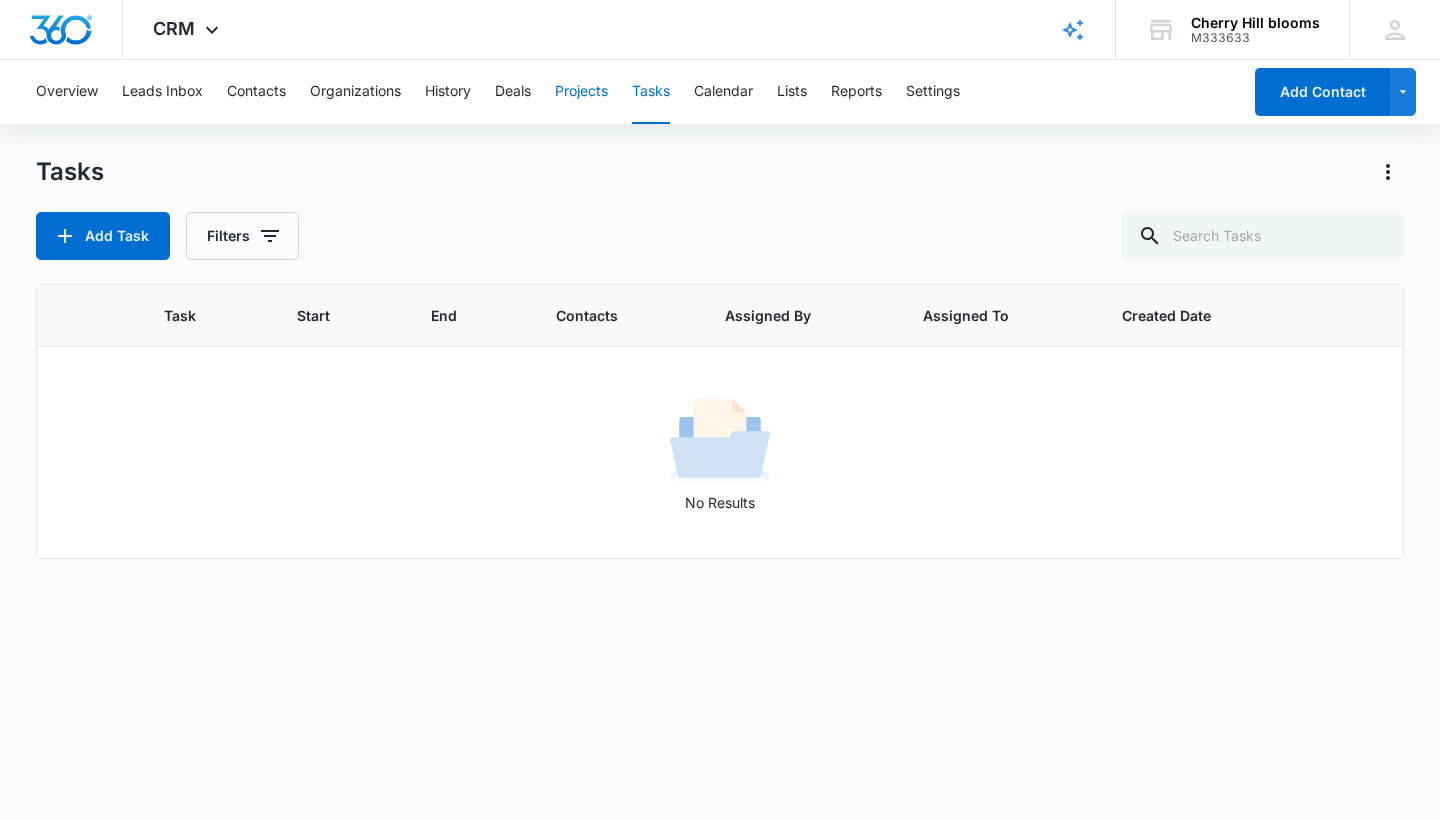 click on "Projects" at bounding box center [581, 92] 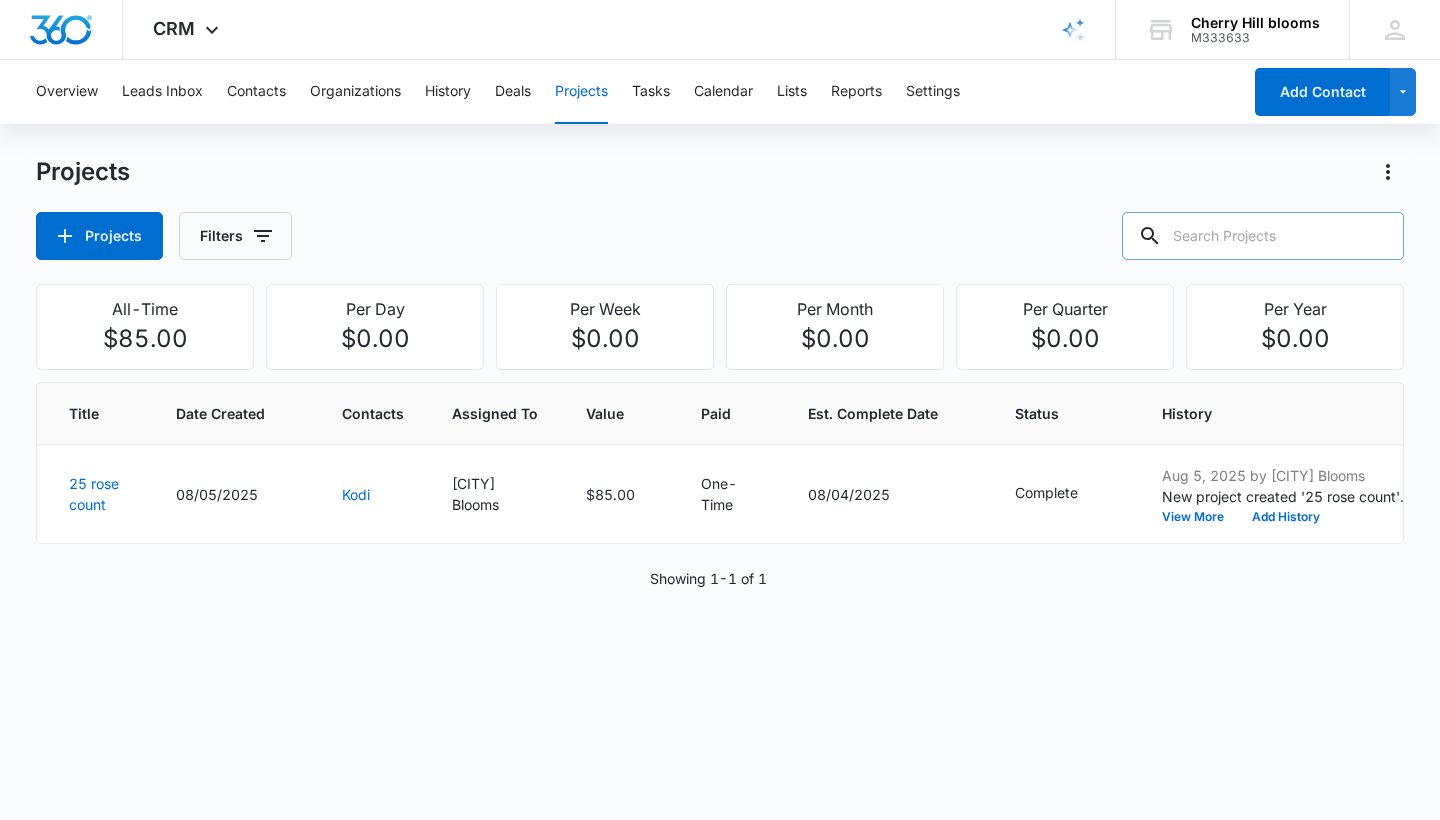 click at bounding box center (1263, 236) 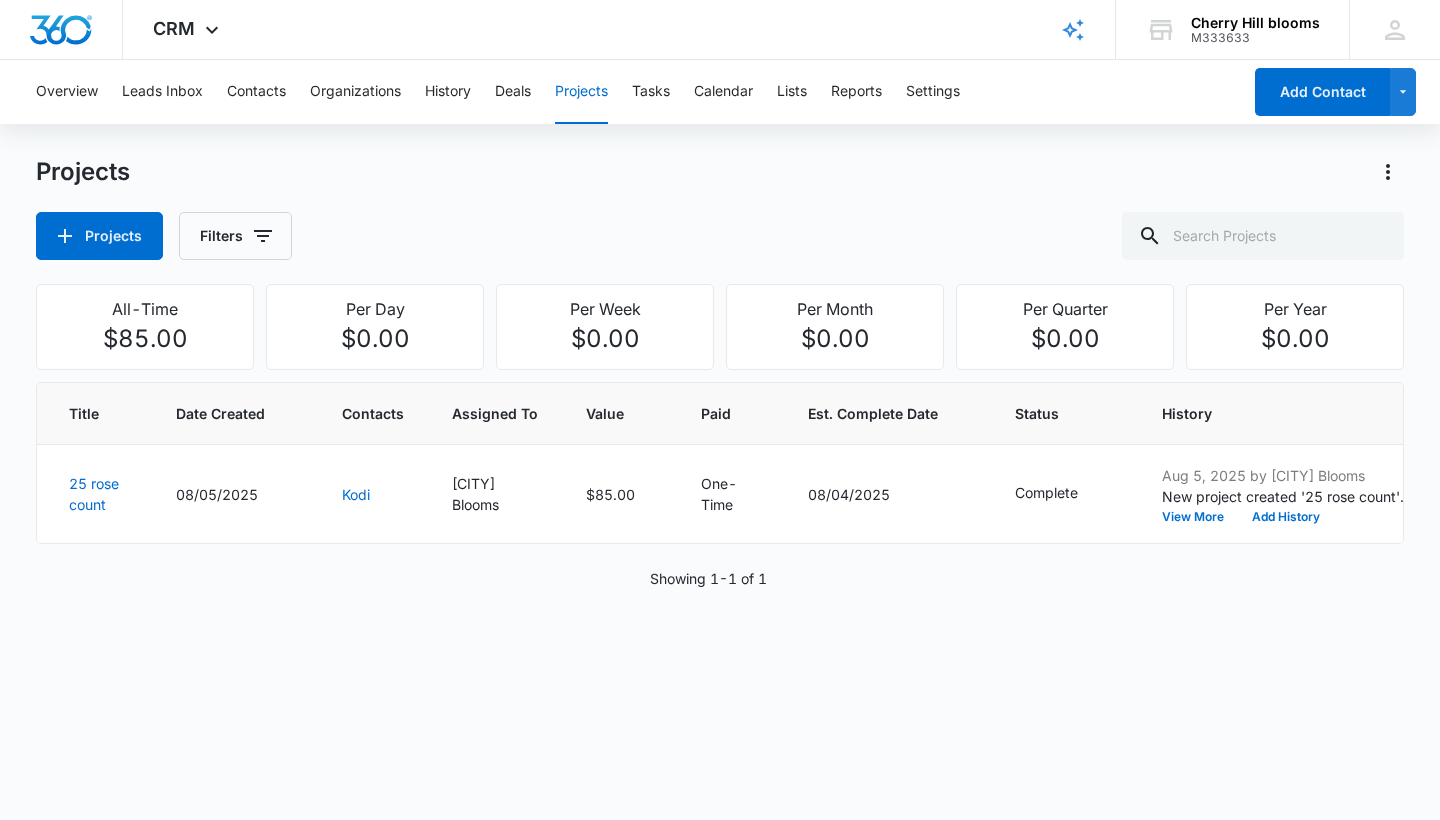click on "Projects Projects Filters" at bounding box center [720, 208] 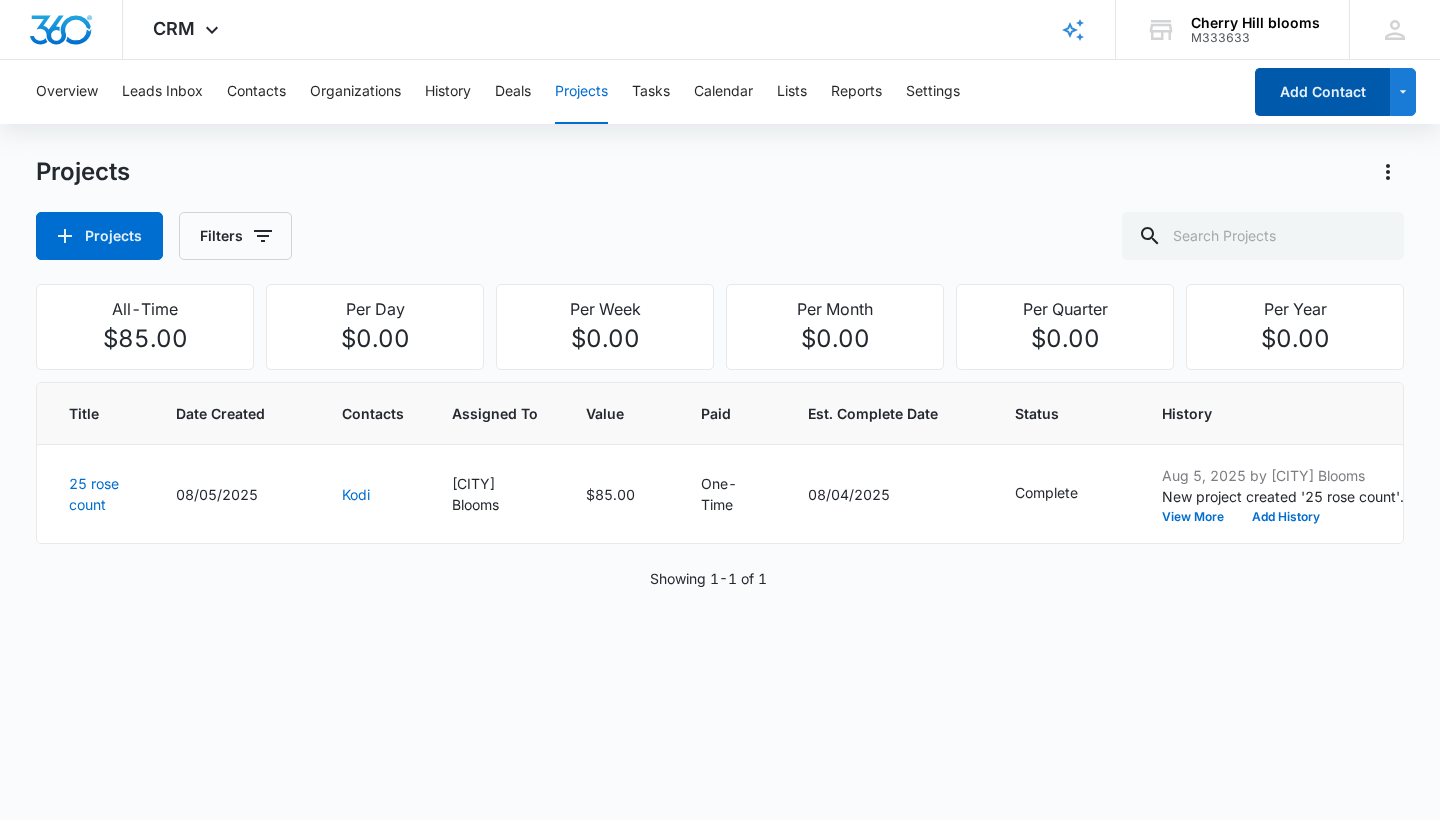 click on "Add Contact" at bounding box center [1322, 92] 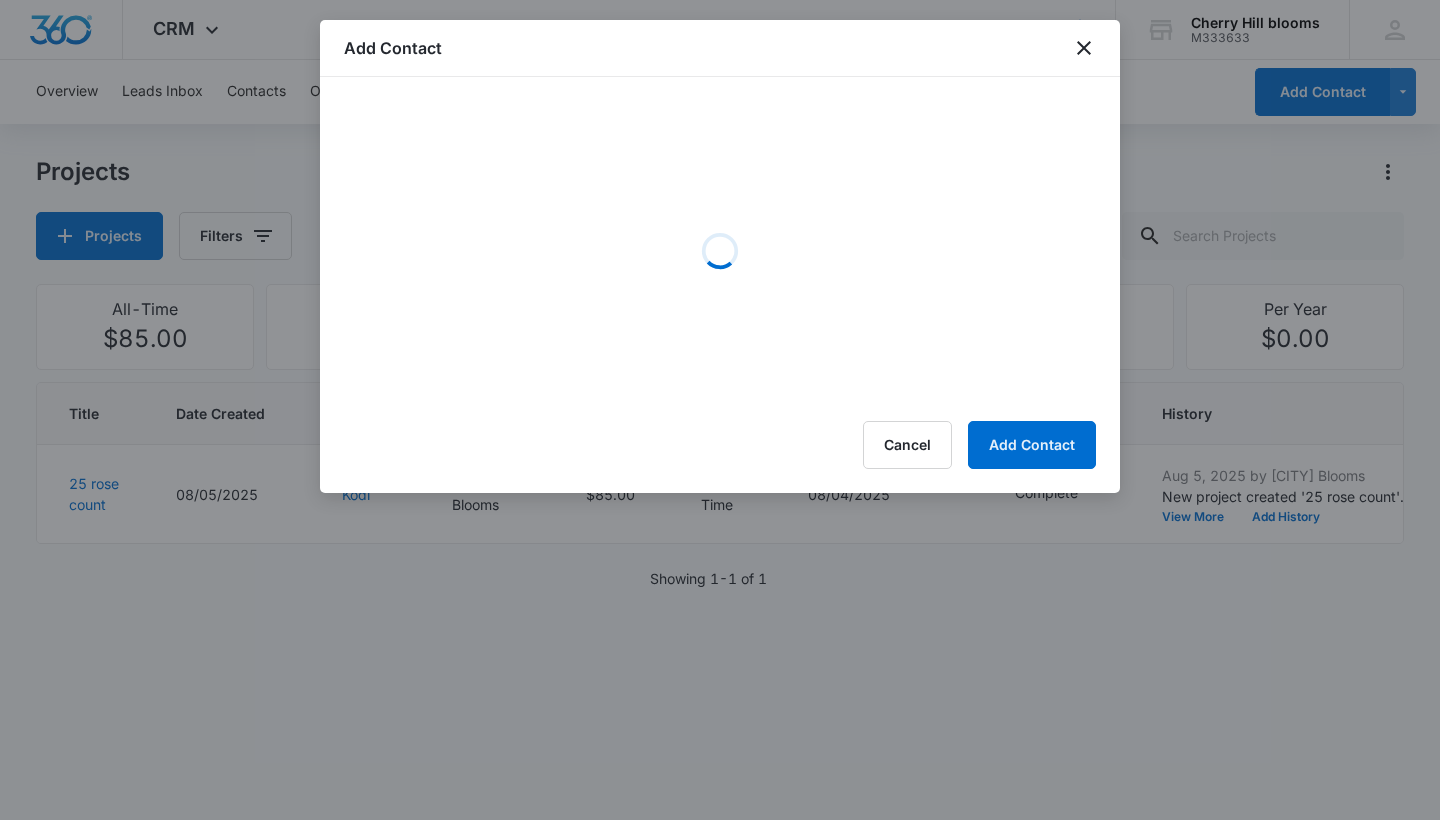 scroll, scrollTop: 0, scrollLeft: 0, axis: both 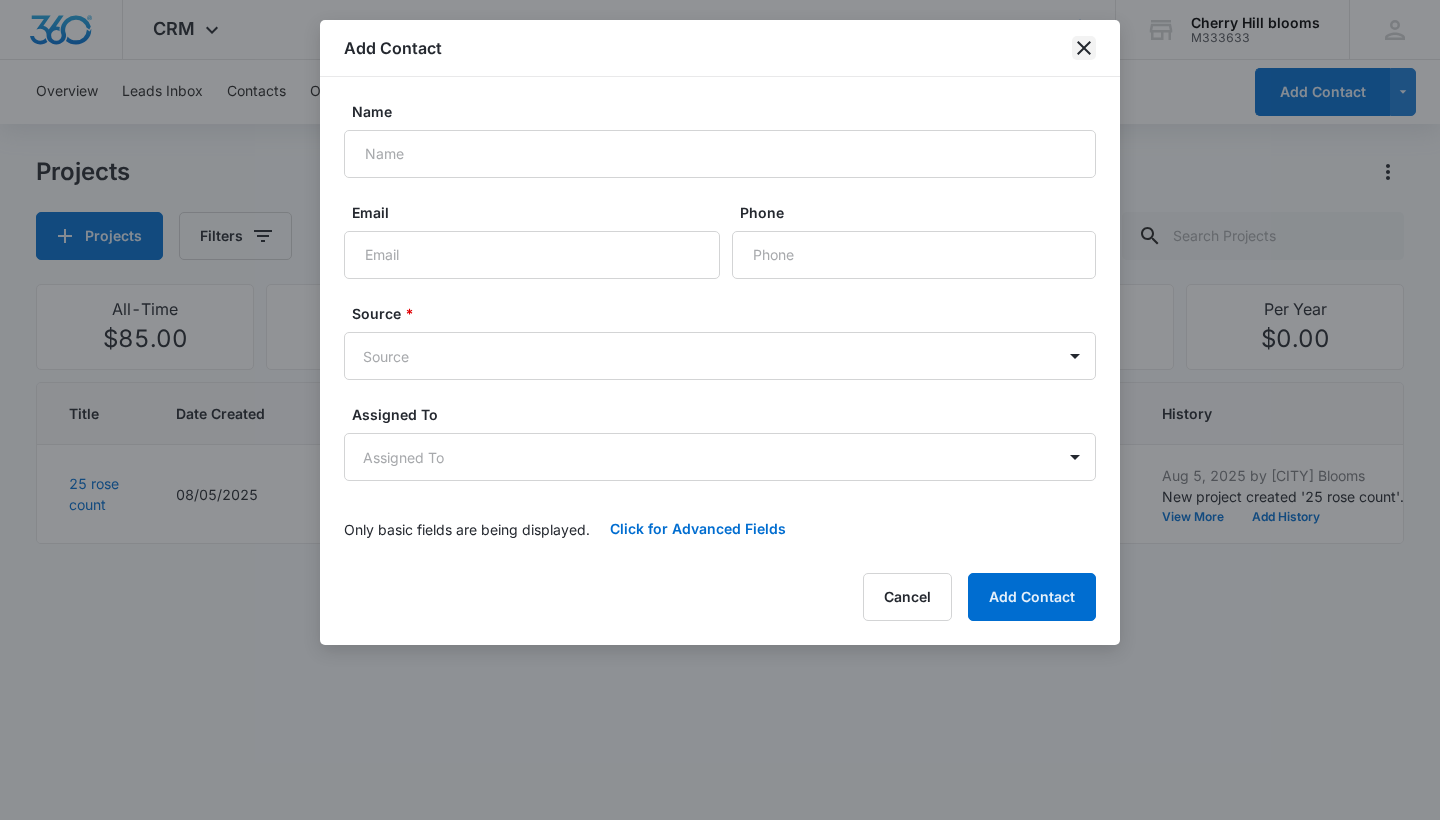 click 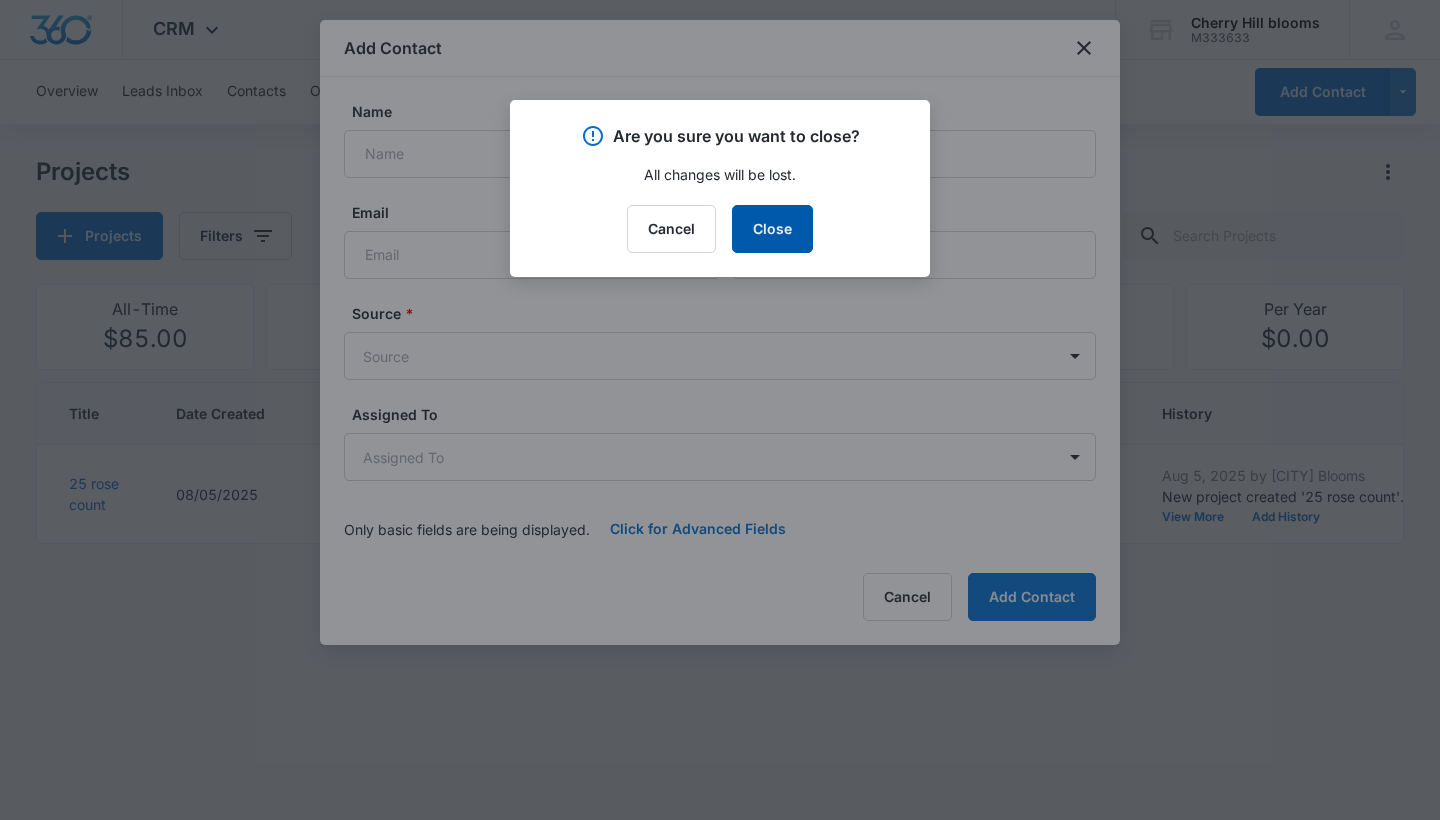 click on "Close" at bounding box center [772, 229] 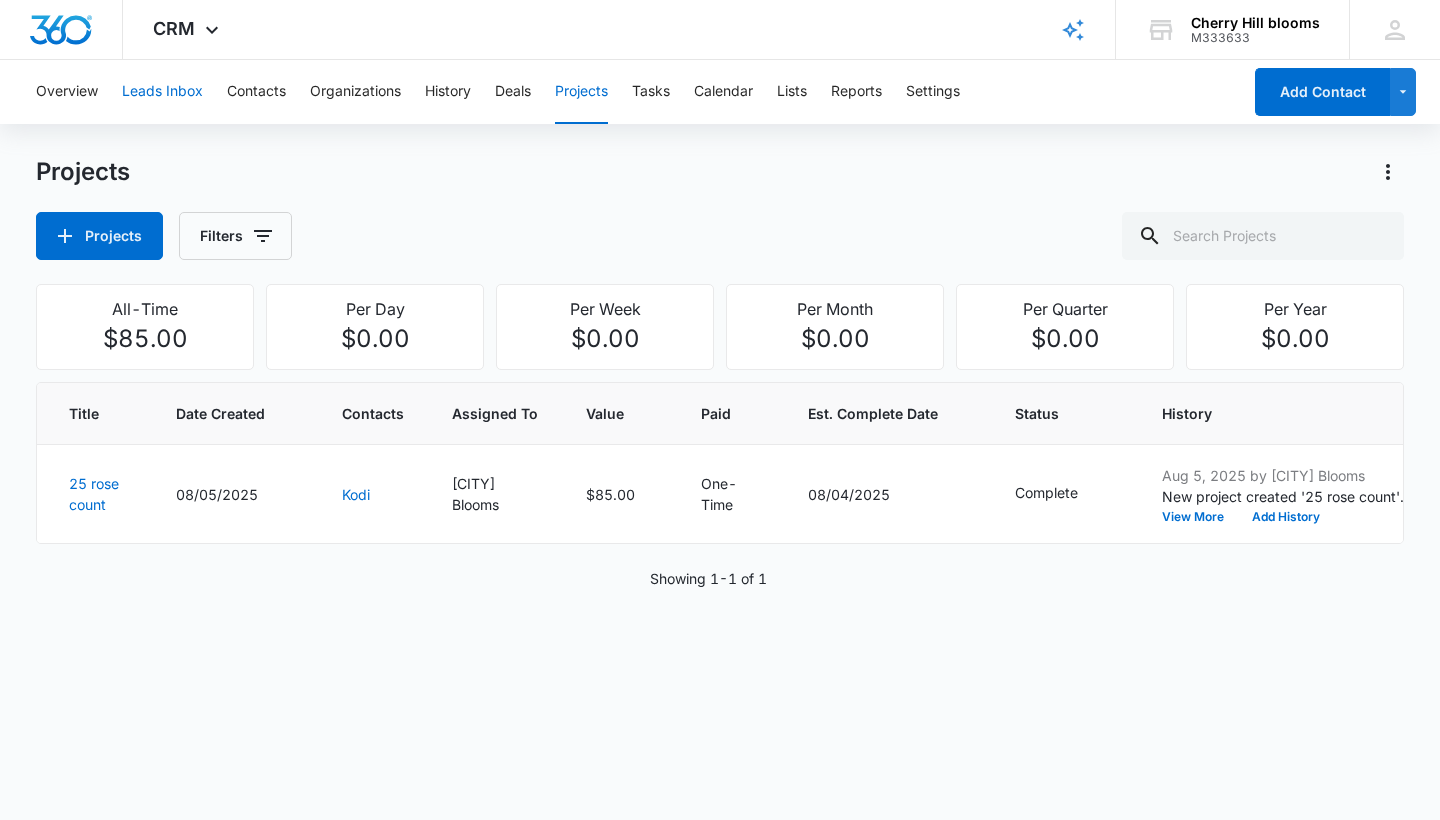 click on "Leads Inbox" at bounding box center [162, 92] 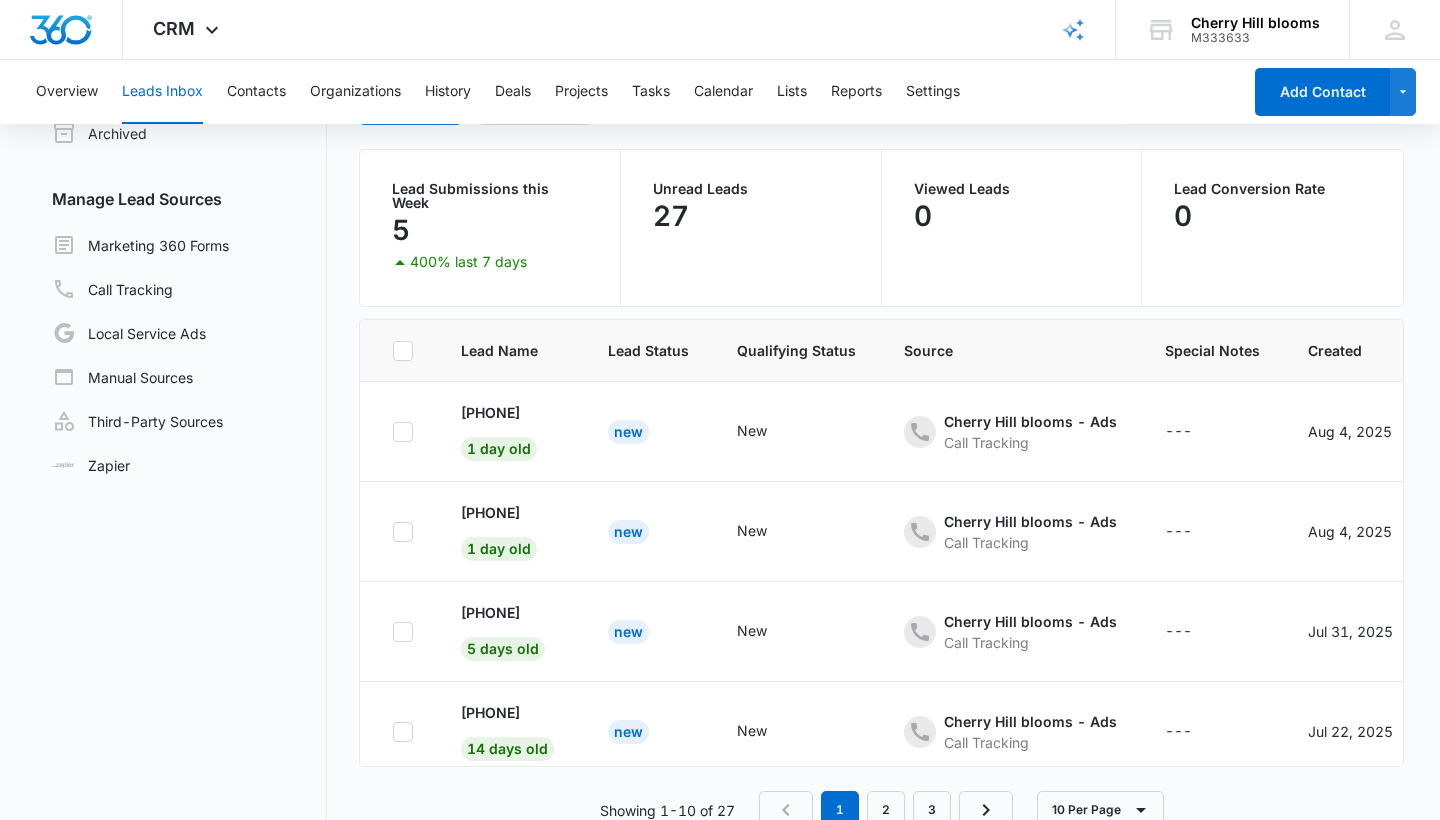 scroll, scrollTop: 152, scrollLeft: 0, axis: vertical 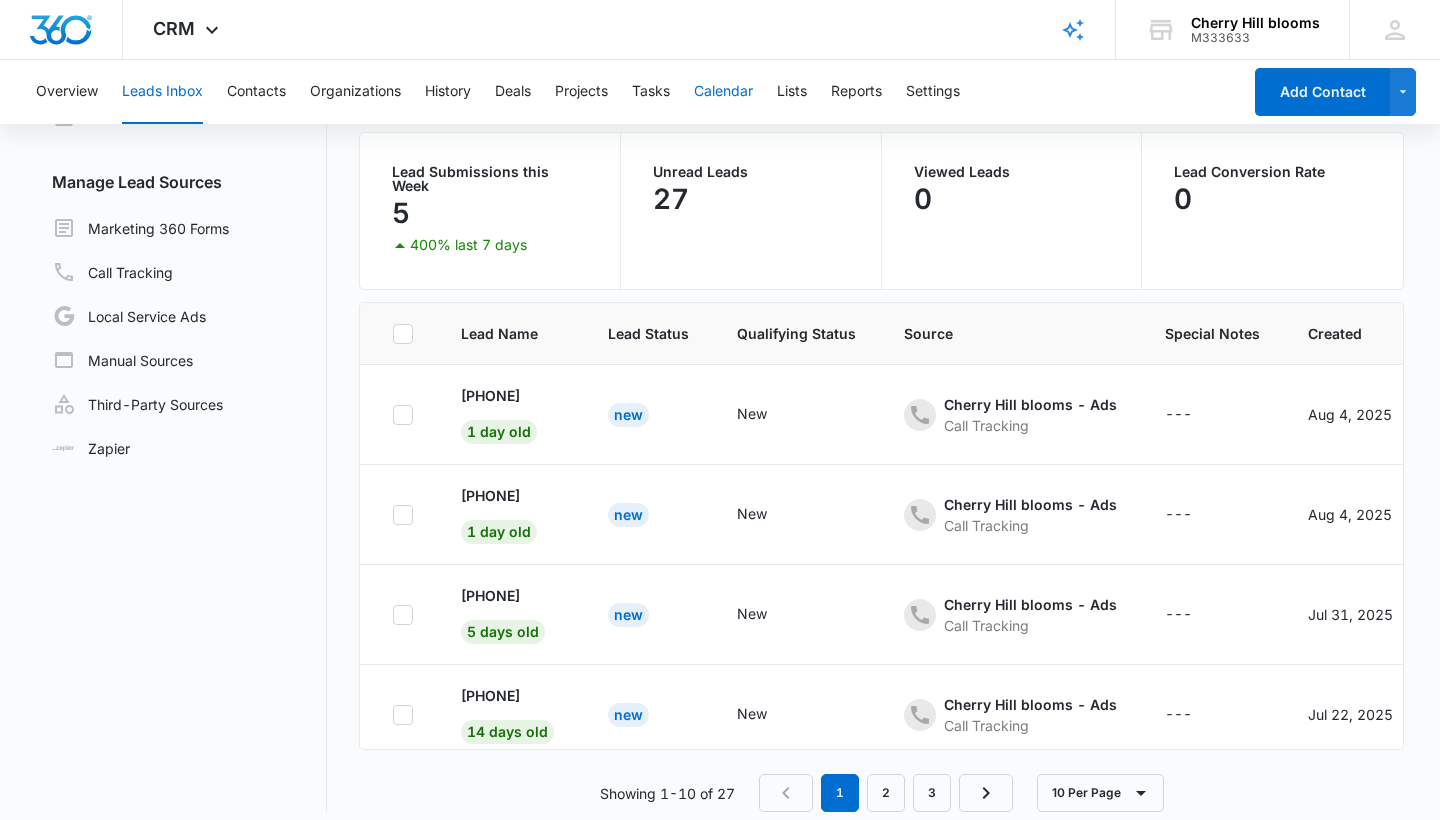 click on "Calendar" at bounding box center (723, 92) 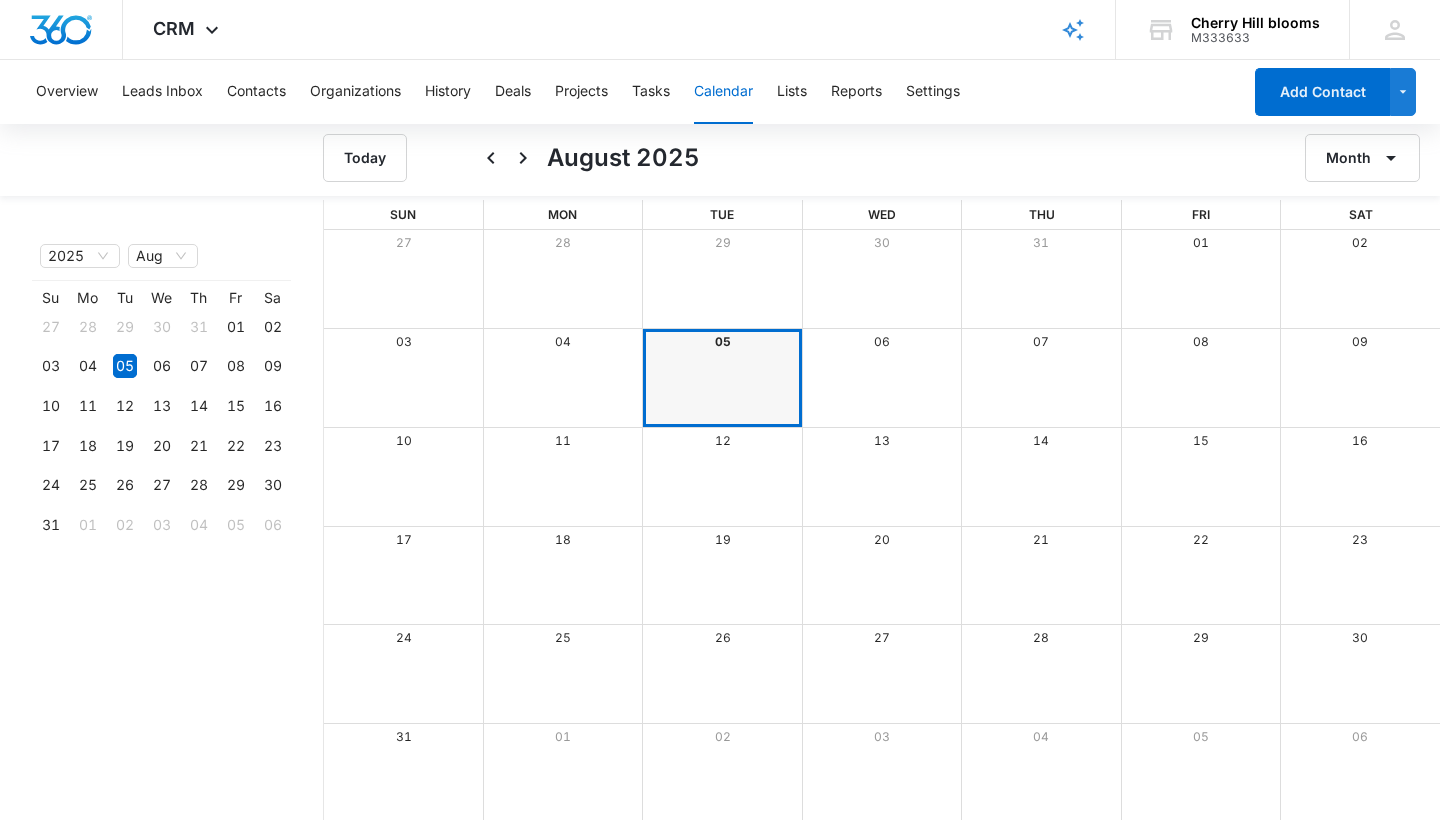 scroll, scrollTop: 0, scrollLeft: 0, axis: both 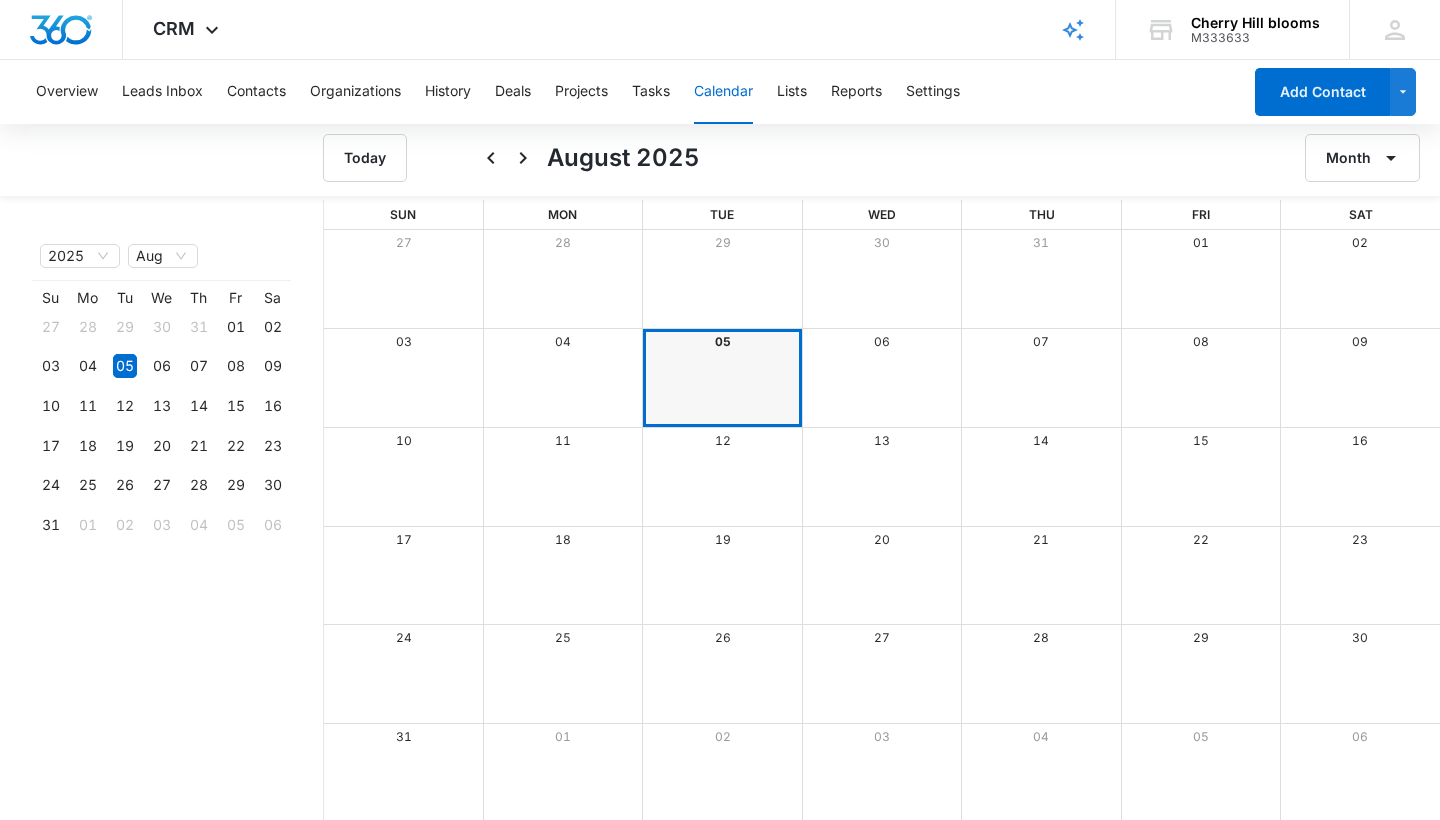click on "04" at bounding box center [562, 342] 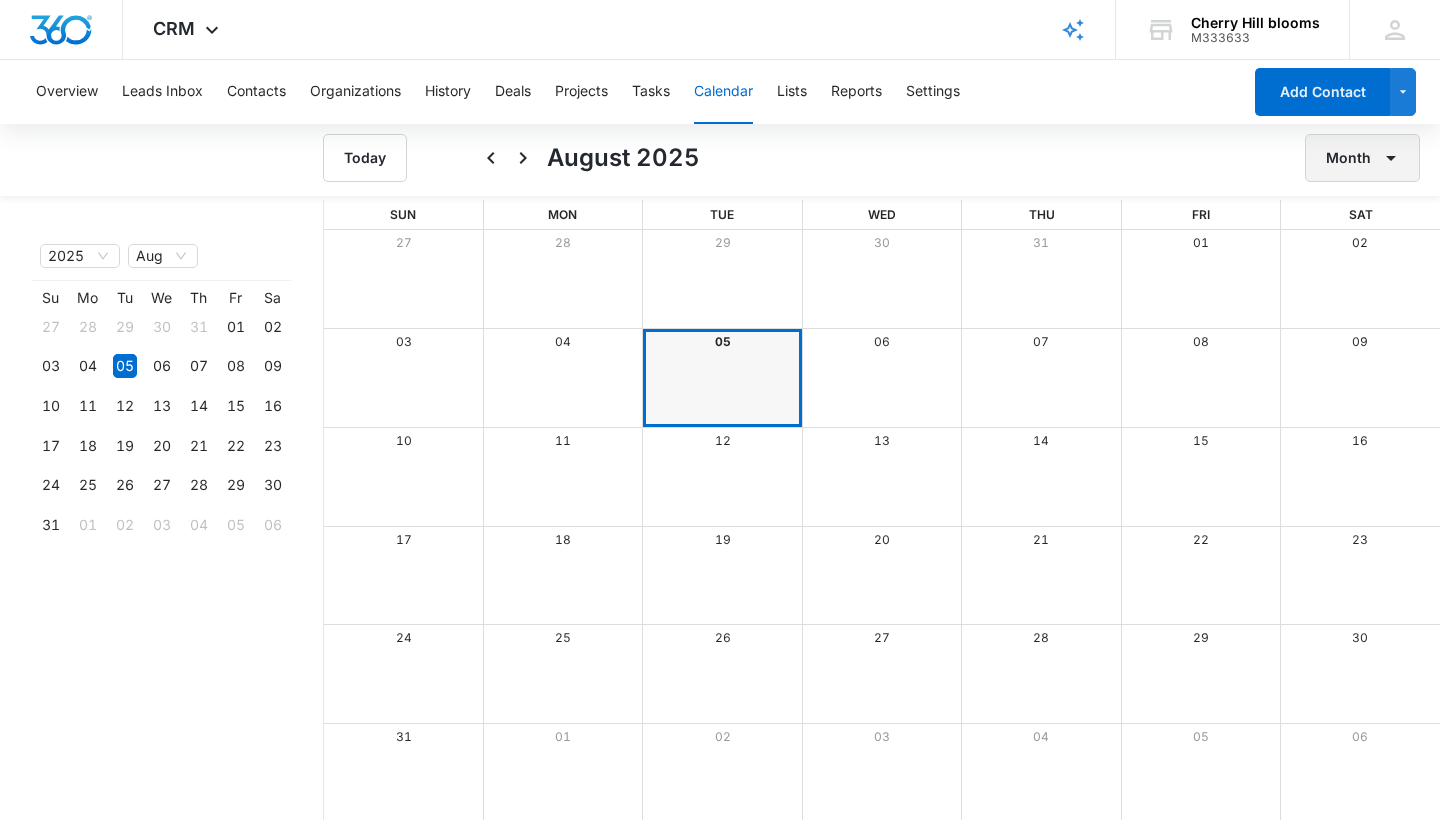 click on "Month" at bounding box center [1362, 158] 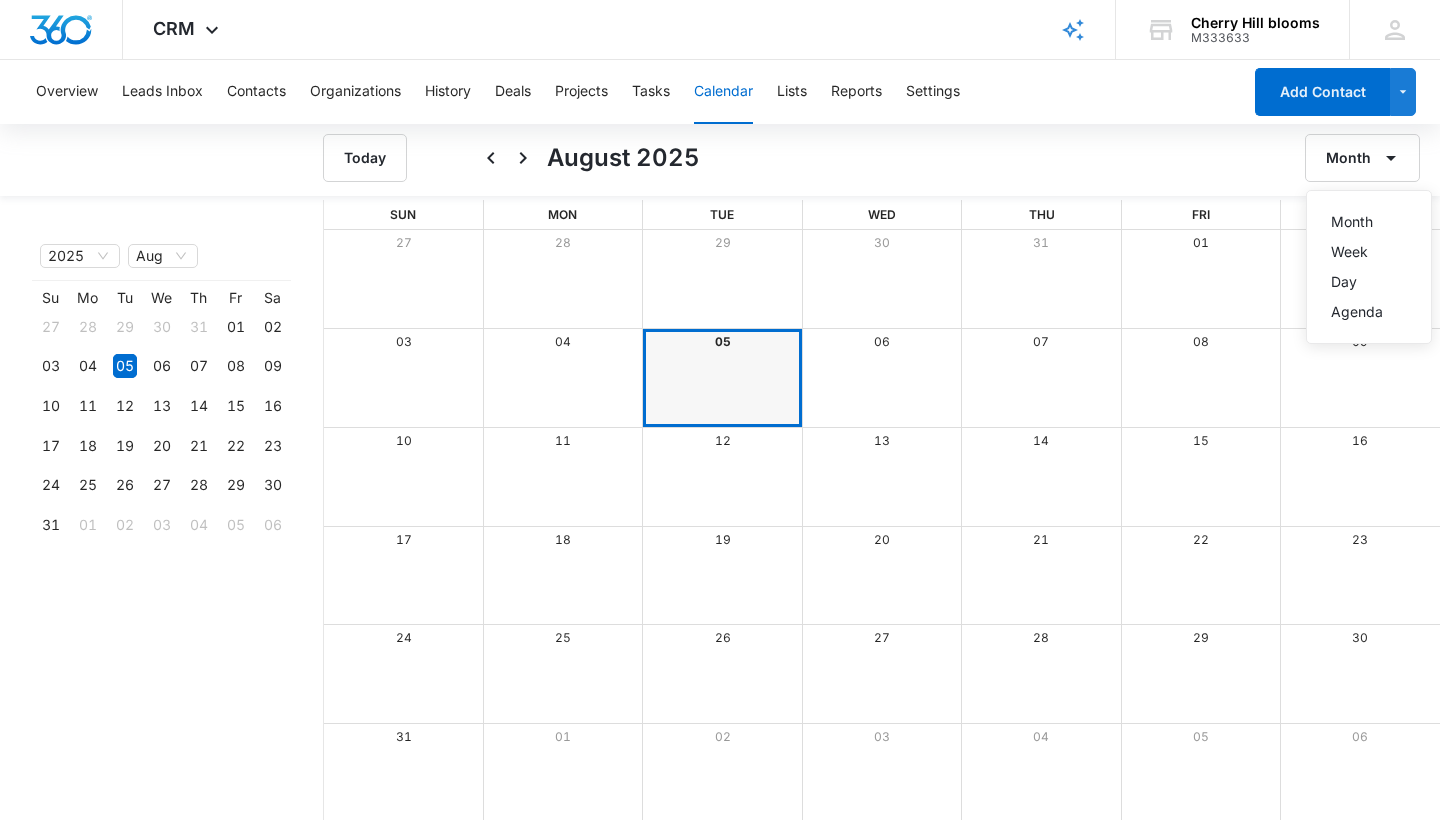 click on "Month Month Week Day Agenda" at bounding box center [1281, 158] 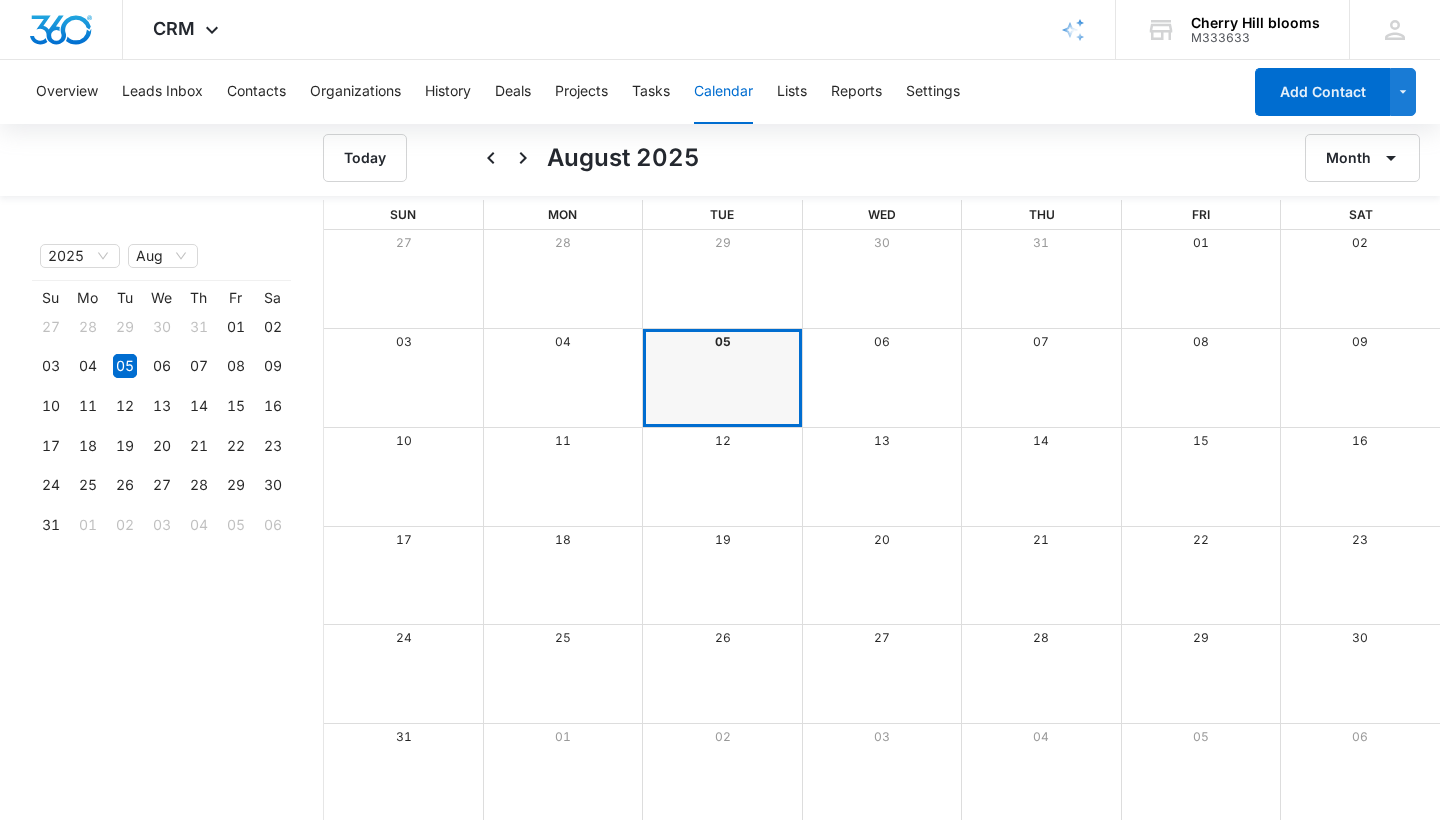 click on "Overview Leads Inbox Contacts Organizations History Deals Projects Tasks Calendar Lists Reports Settings" at bounding box center (632, 92) 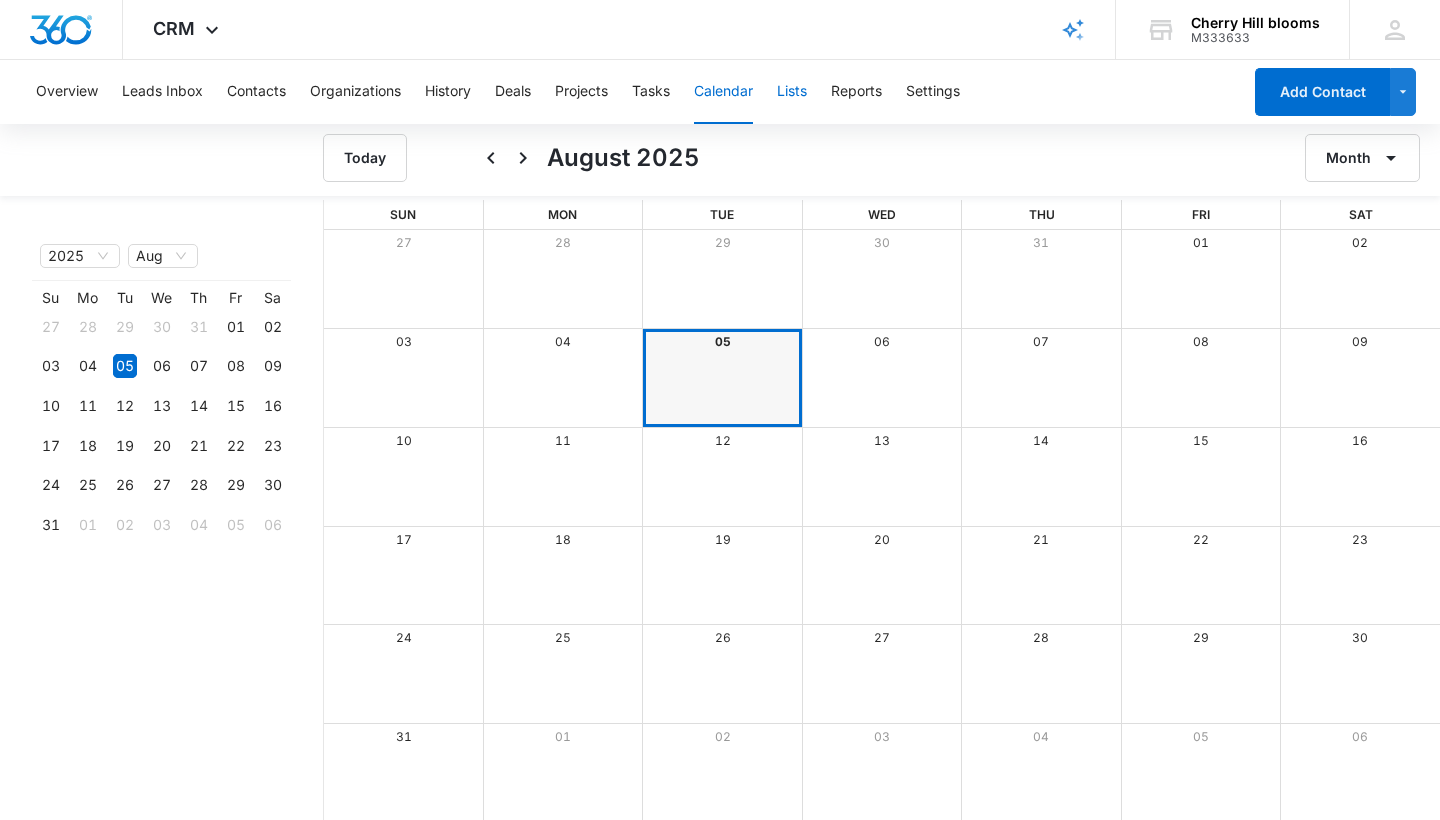 click on "Lists" at bounding box center (792, 92) 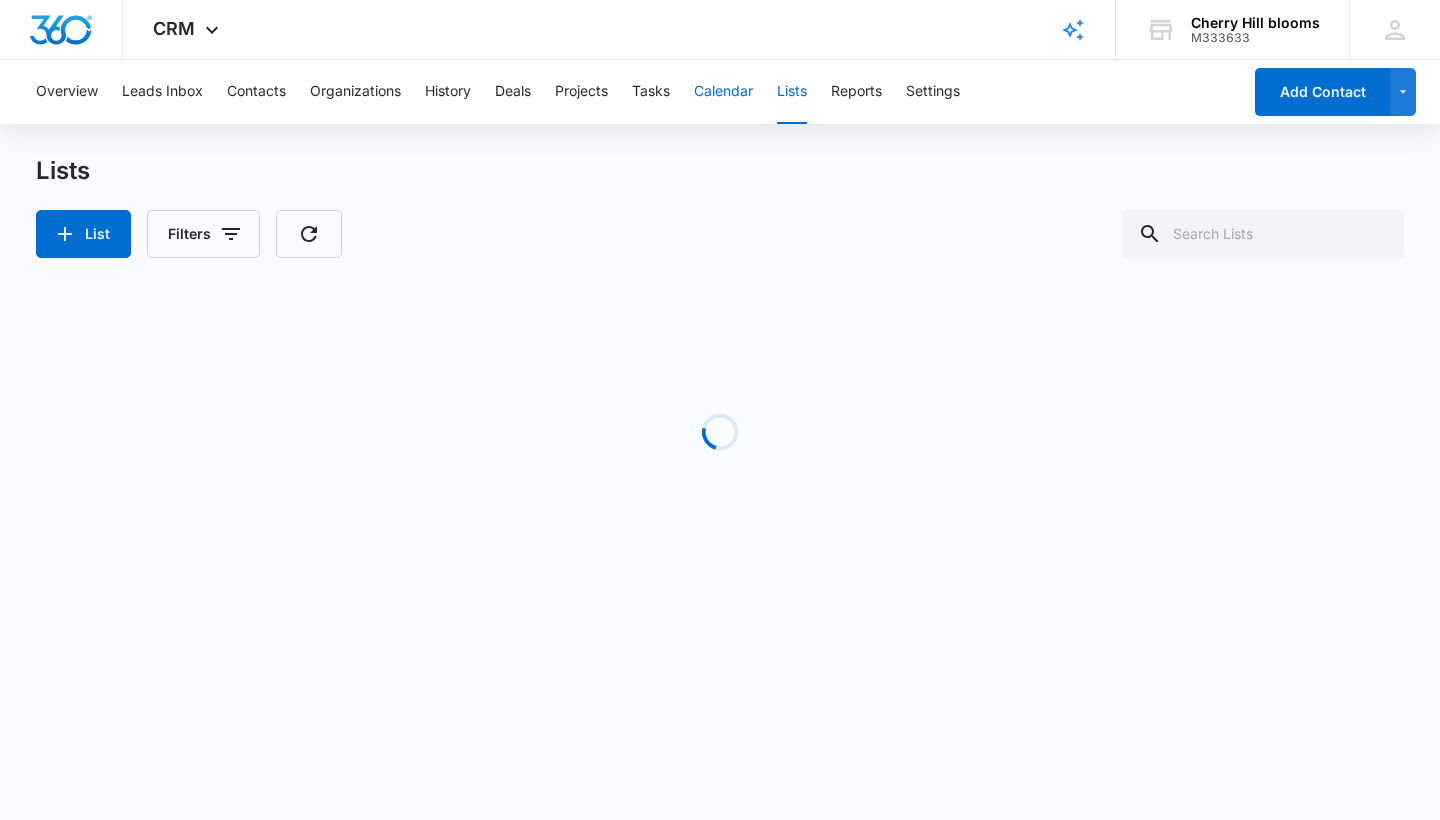 click on "Calendar" at bounding box center [723, 92] 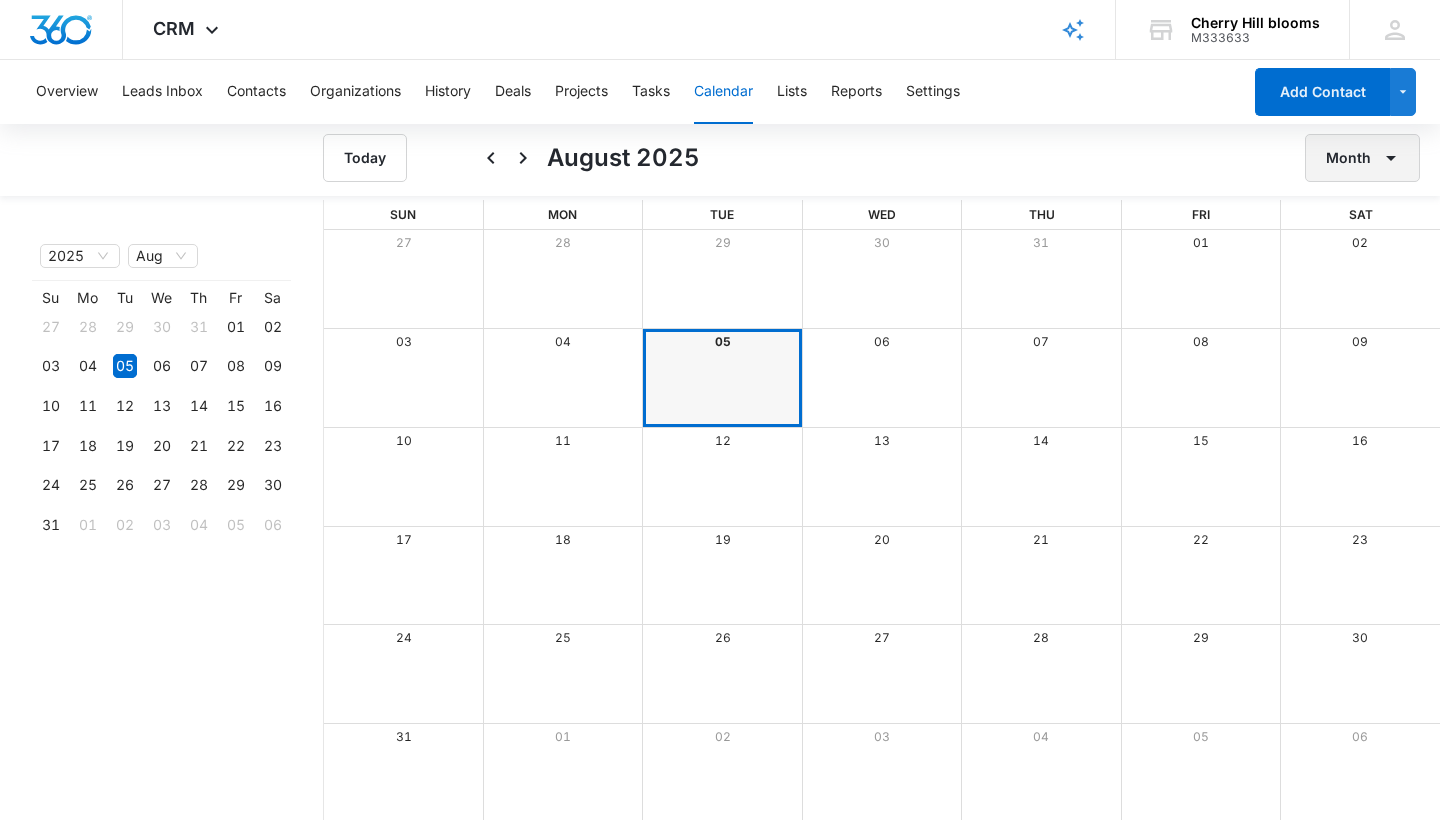 click on "Month" at bounding box center [1362, 158] 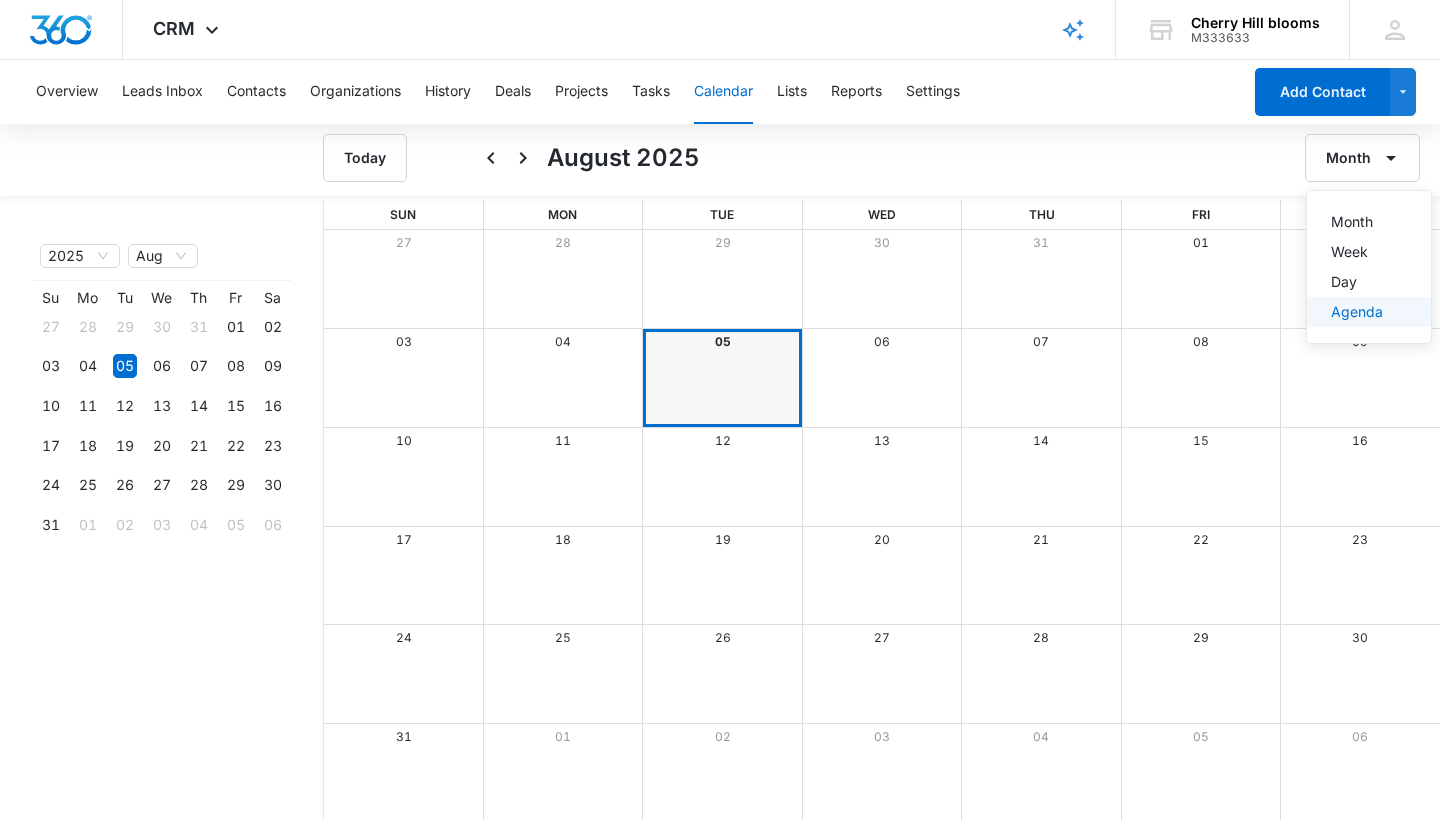 click on "Agenda" at bounding box center [1369, 312] 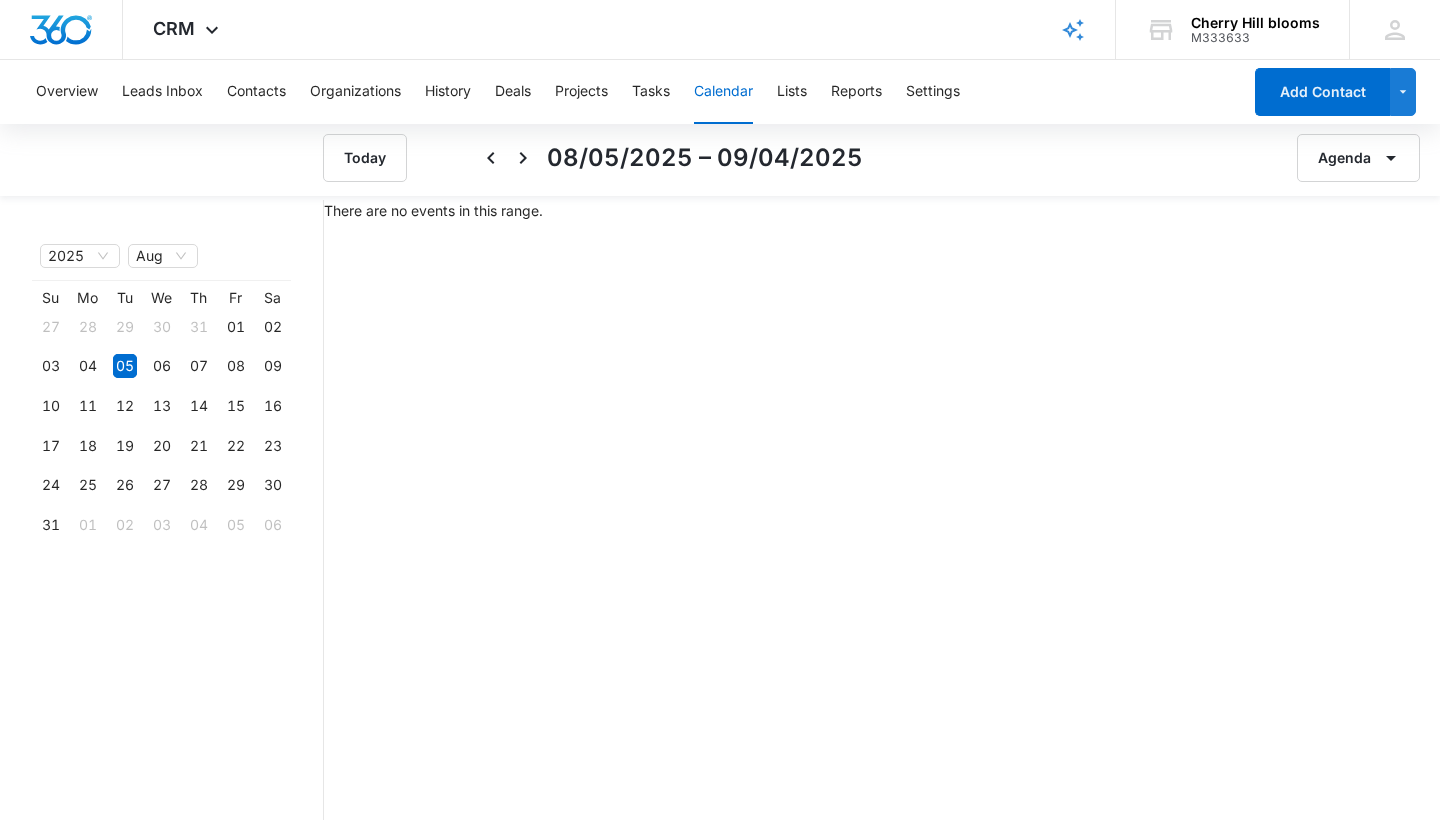 click on "There are no events in this range." at bounding box center (882, 210) 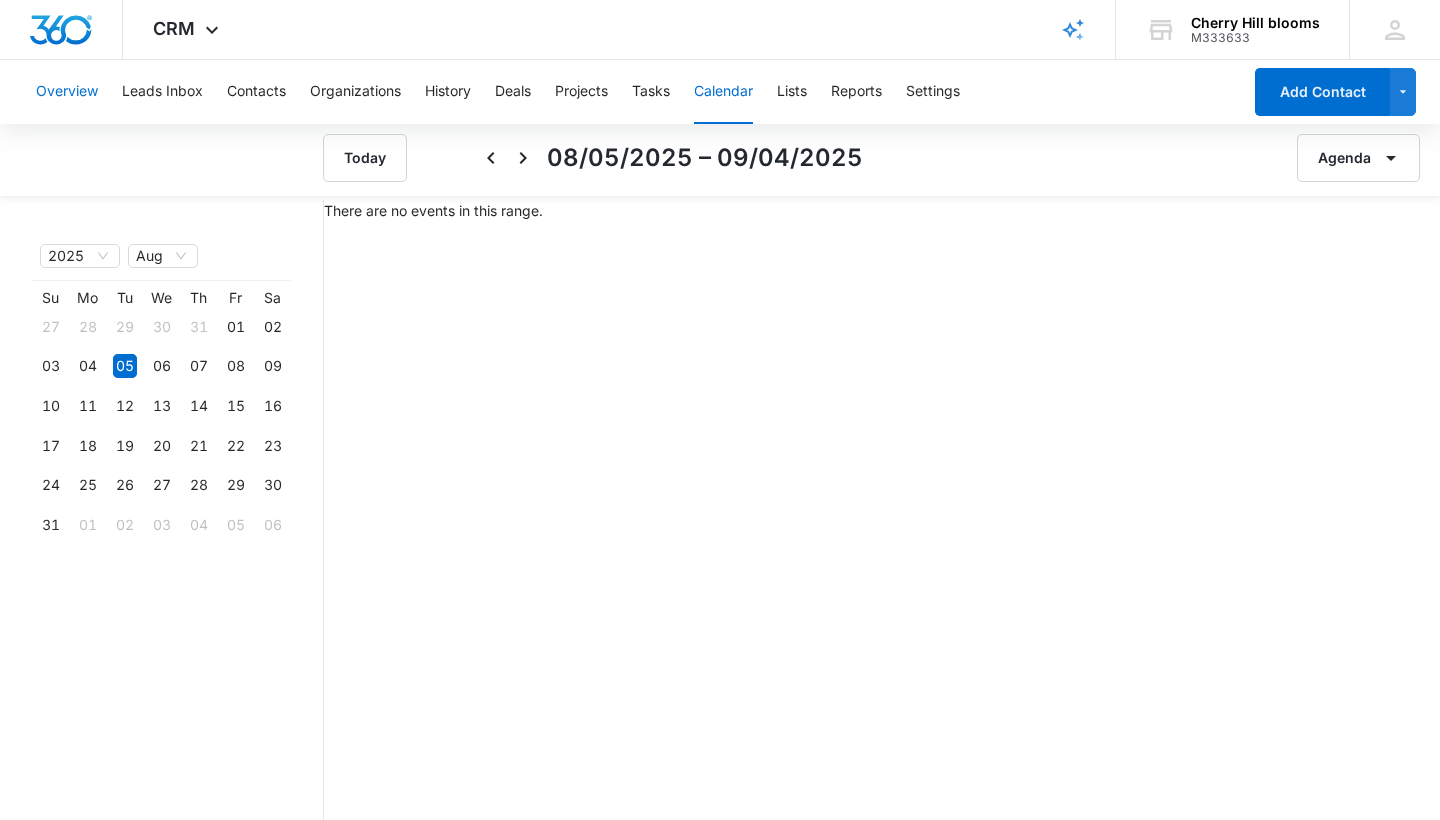 click on "Overview" at bounding box center [67, 92] 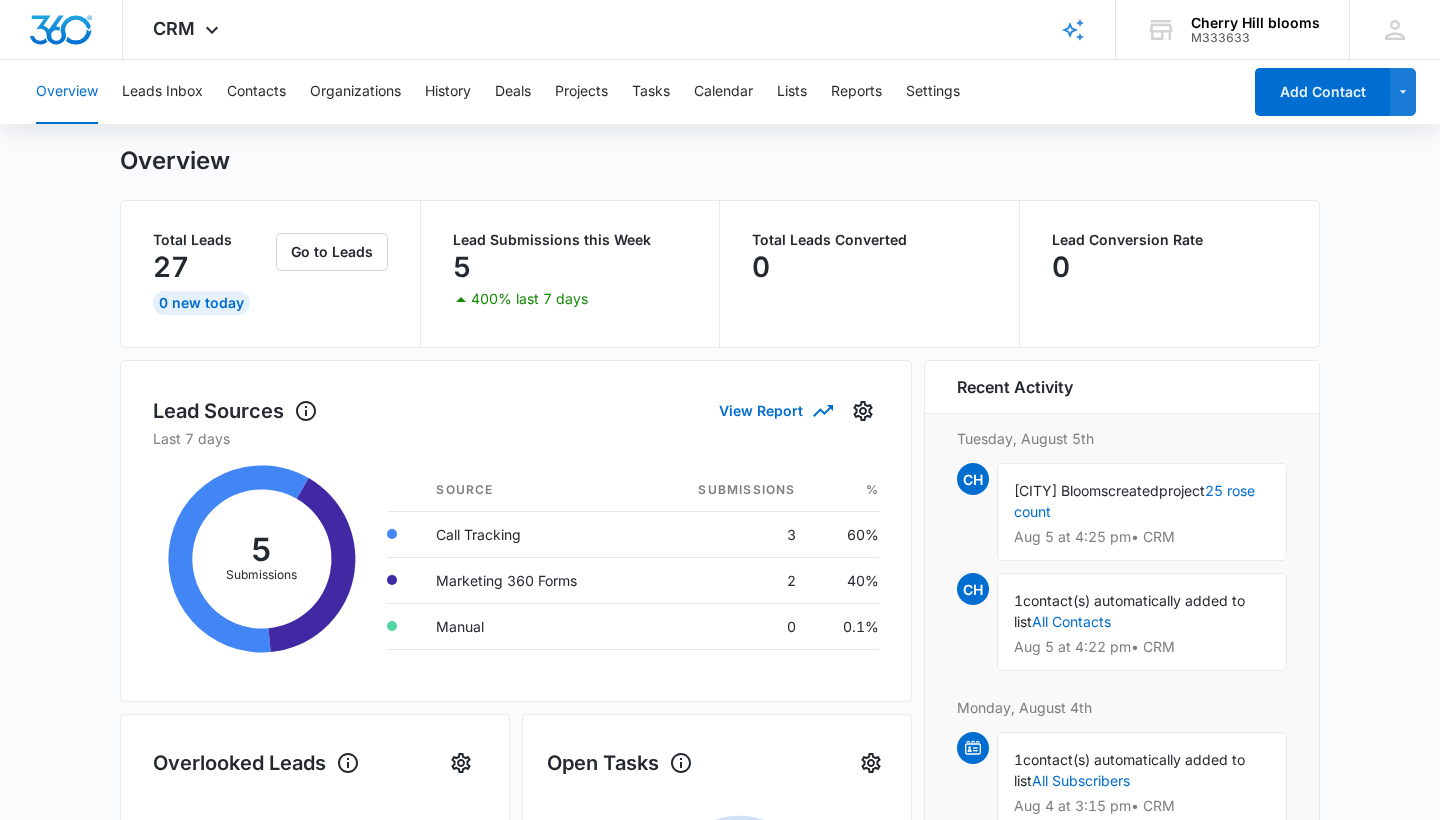 scroll, scrollTop: 43, scrollLeft: 0, axis: vertical 